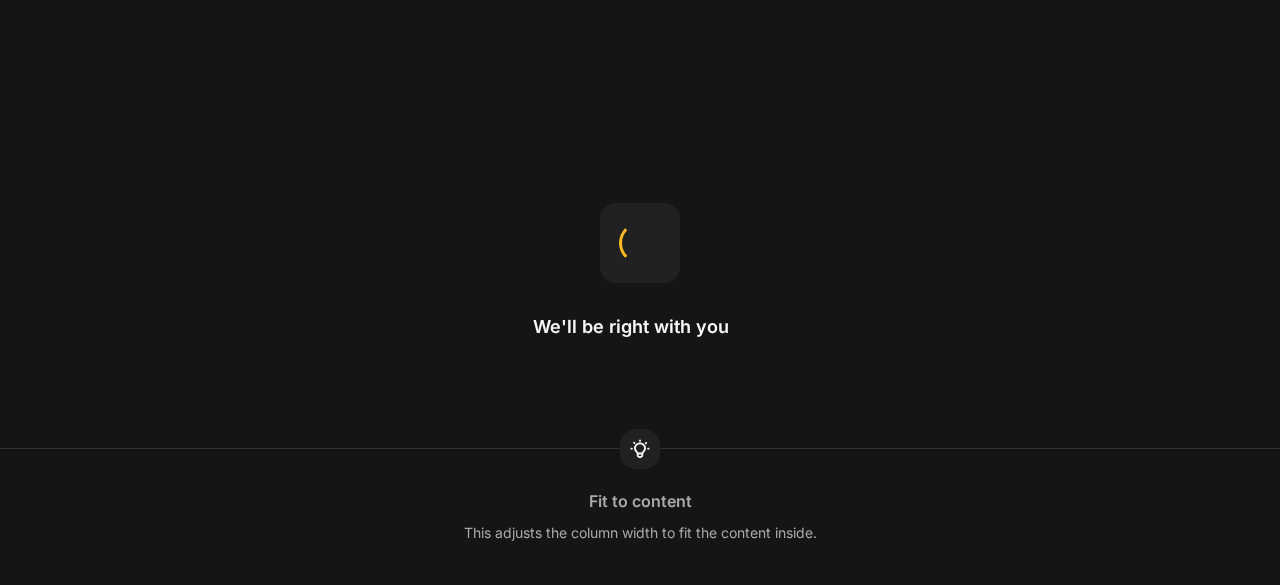scroll, scrollTop: 0, scrollLeft: 0, axis: both 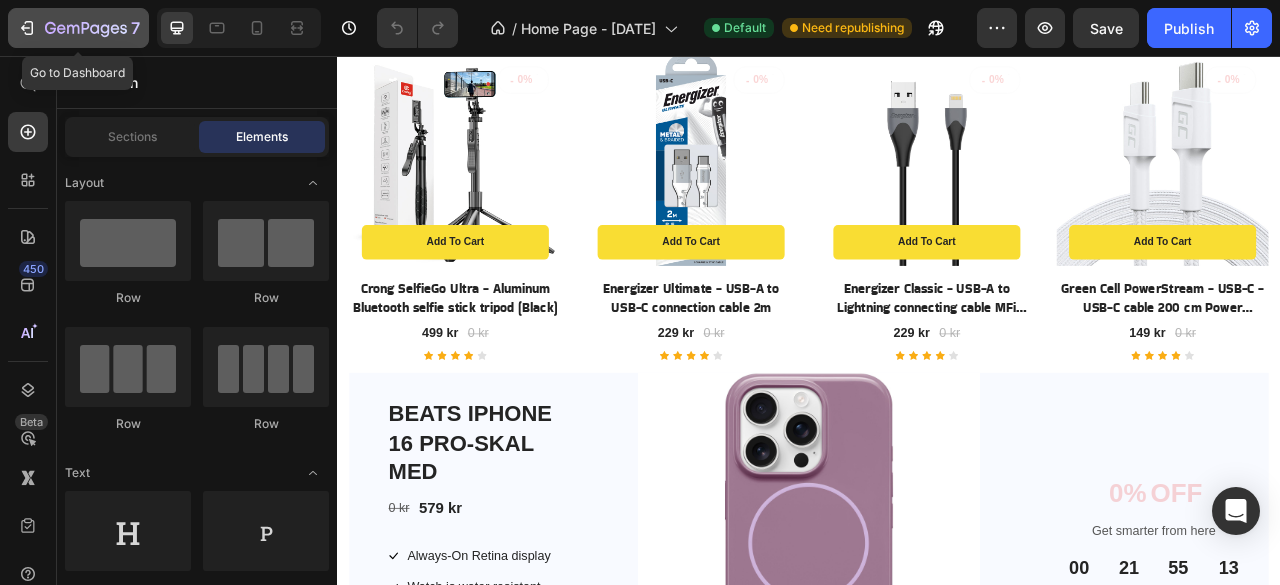 click 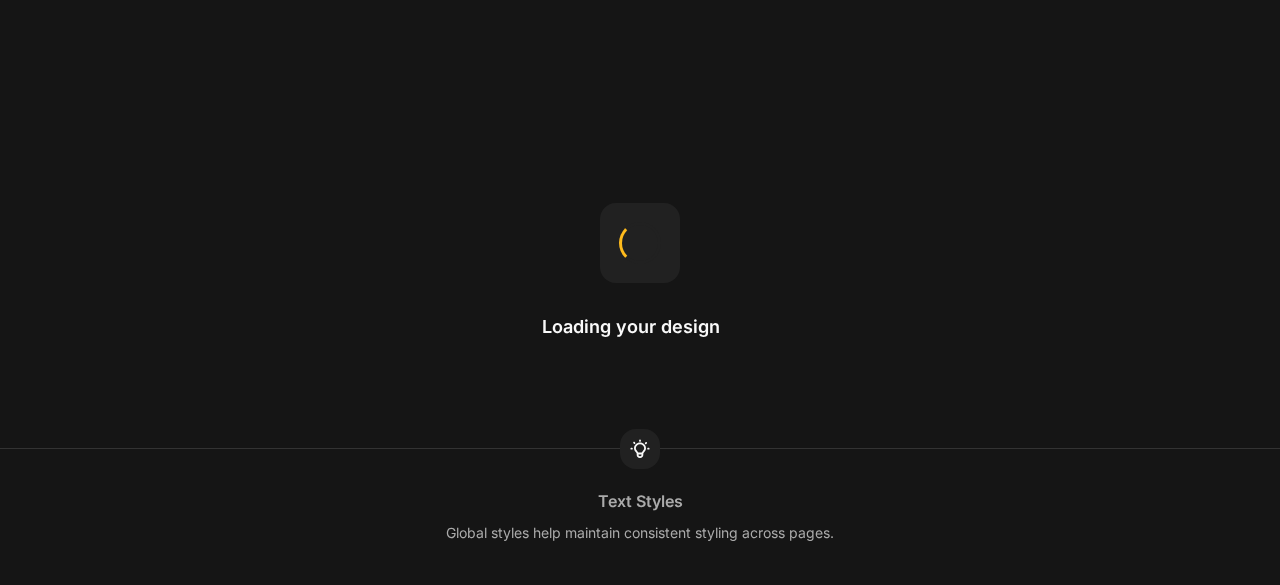 scroll, scrollTop: 0, scrollLeft: 0, axis: both 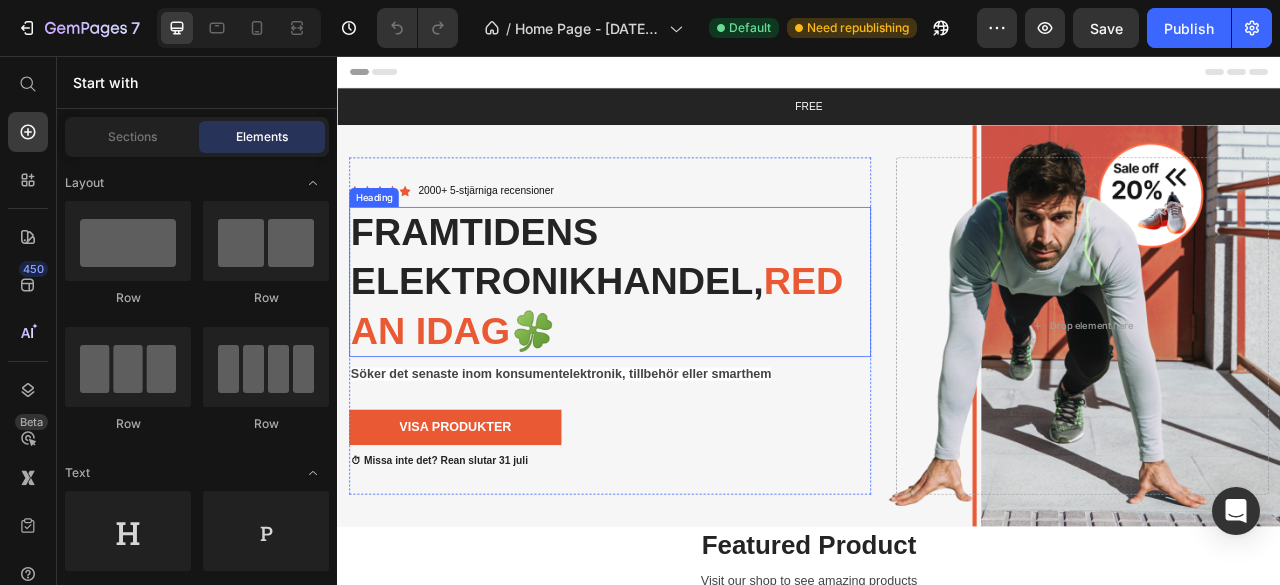 click on "Framtidens Elektronikhandel,  Redan Idag  🍀" at bounding box center (684, 343) 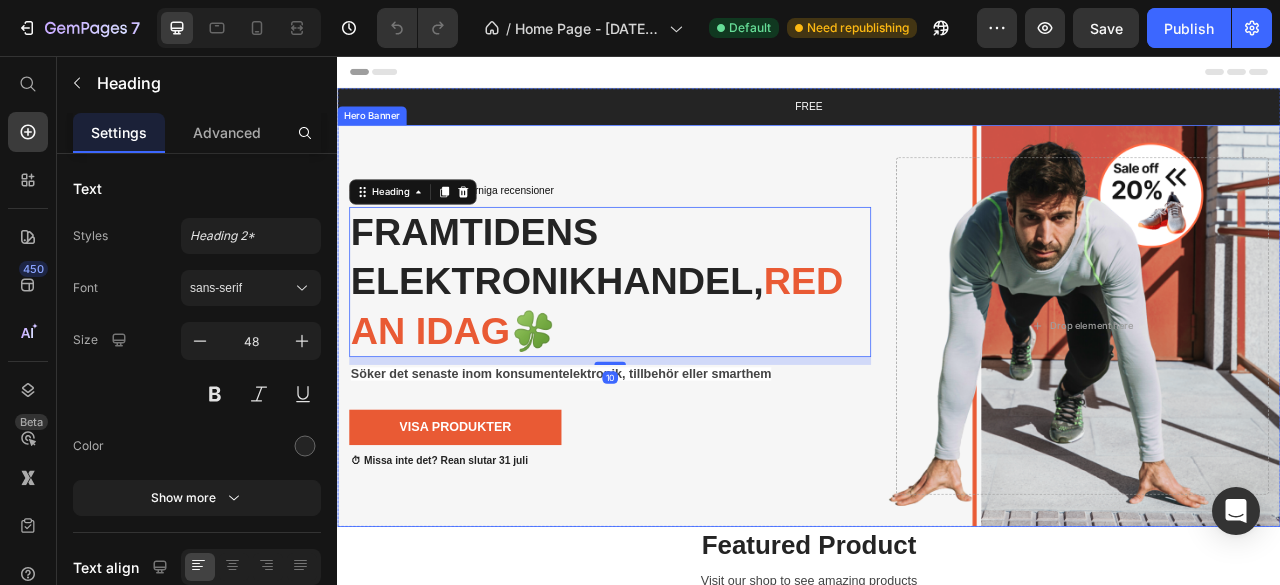 click at bounding box center [937, 399] 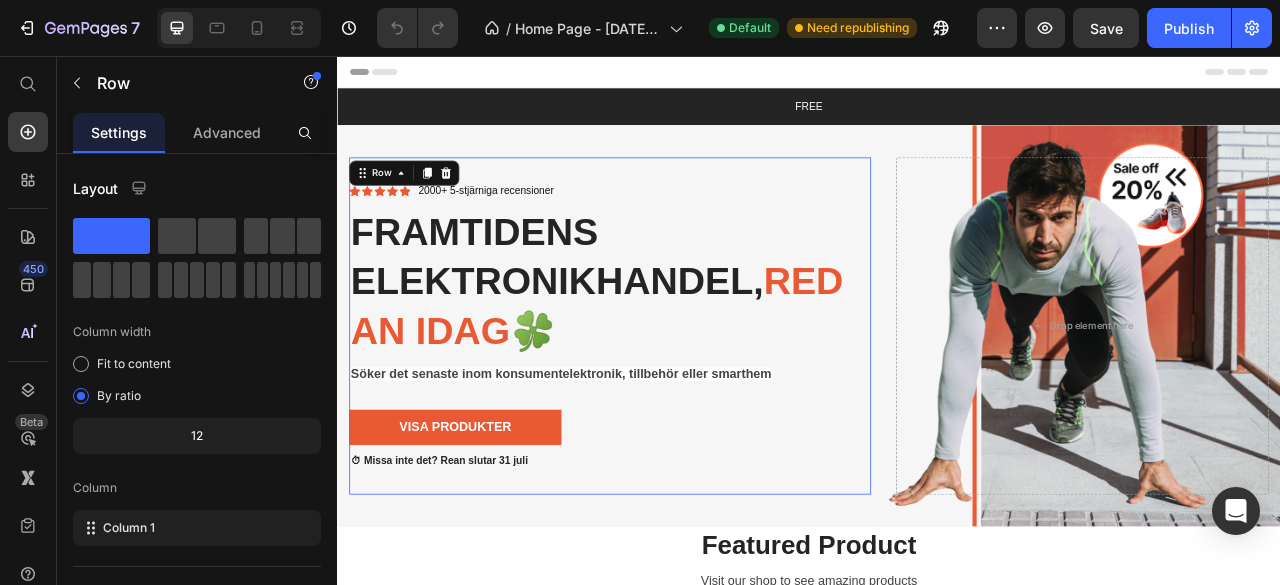 click on "Icon Icon Icon Icon Icon Icon List 2000+ 5-stjärniga recensioner Text Block Row Framtidens Elektronikhandel,  Redan Idag  🍀 Heading Söker det senaste inom konsumentelektronik, tillbehör eller smarthem Text Block Visa produkter Button ⏱ Missa inte det? Rean slutar 31 juli Text Block Row   0" at bounding box center (684, 399) 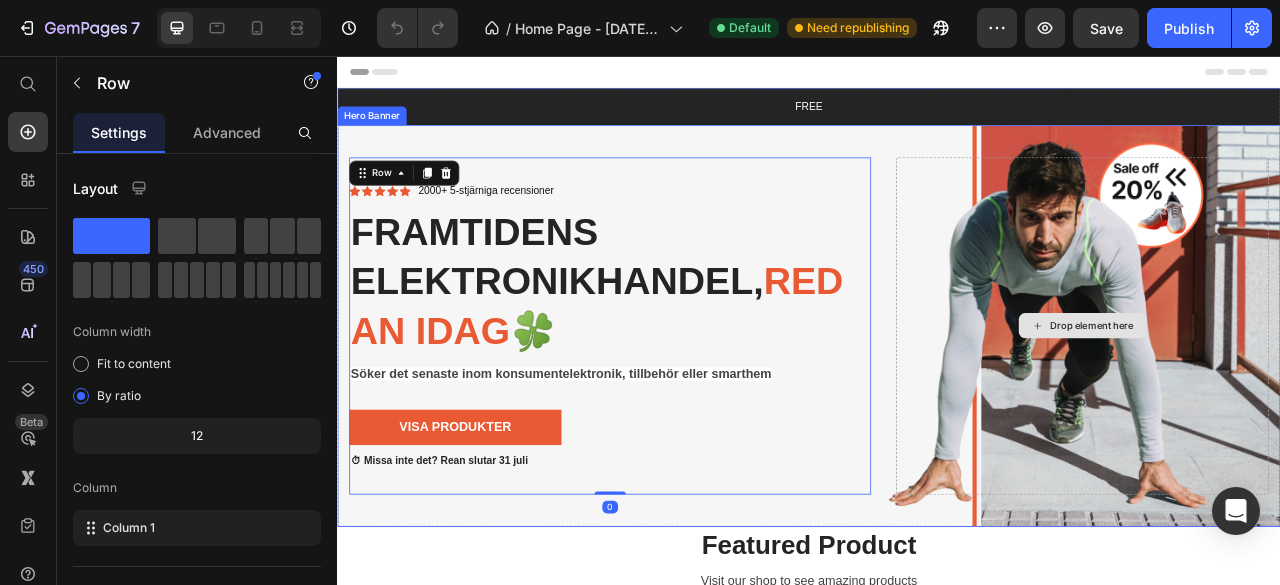 click on "Drop element here" at bounding box center [1285, 399] 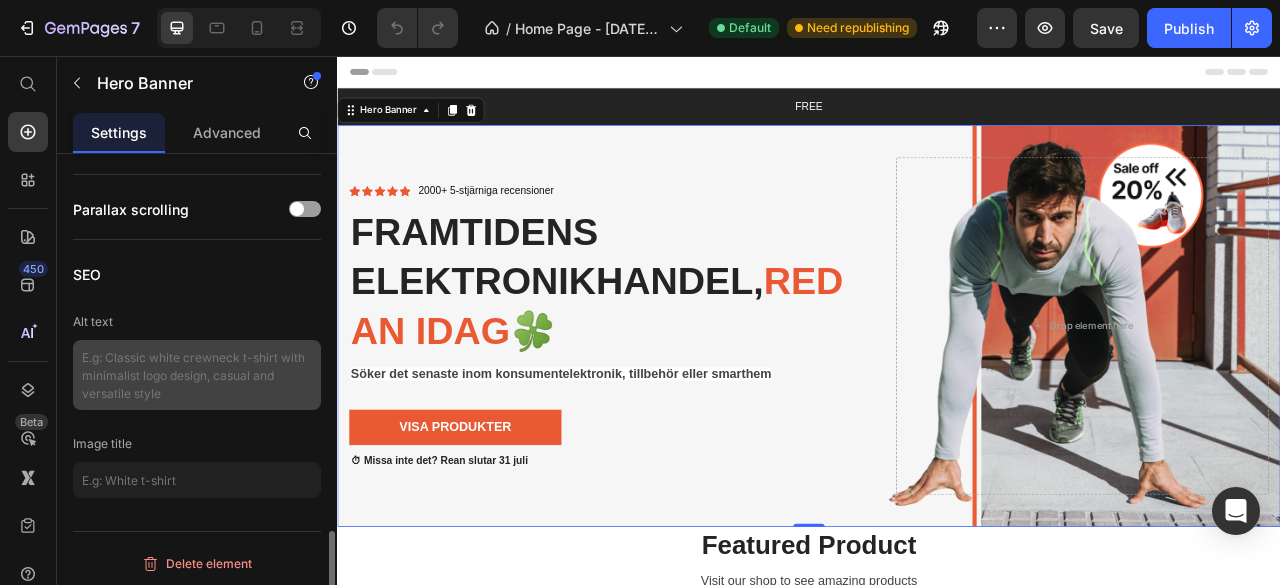 scroll, scrollTop: 176, scrollLeft: 0, axis: vertical 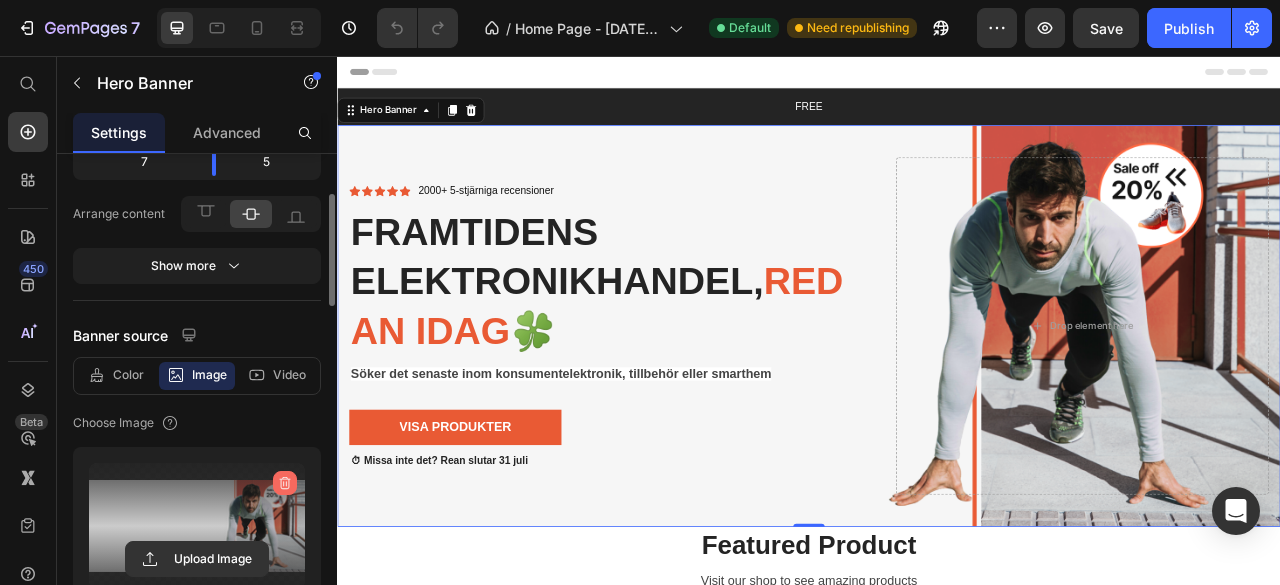 click at bounding box center [285, 483] 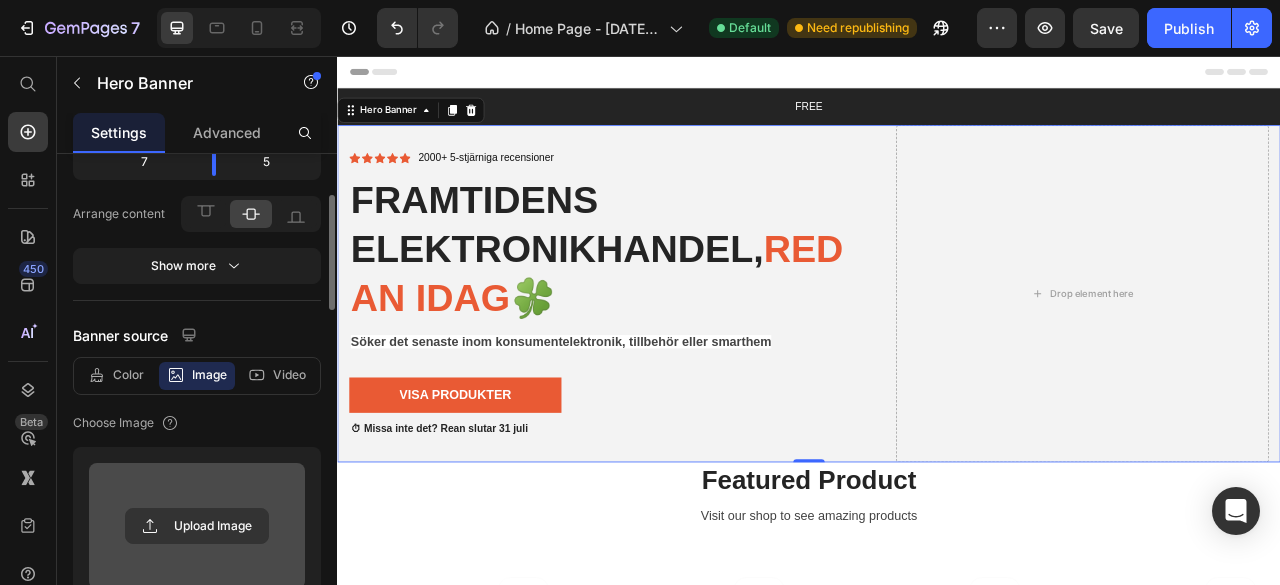 scroll, scrollTop: 56, scrollLeft: 0, axis: vertical 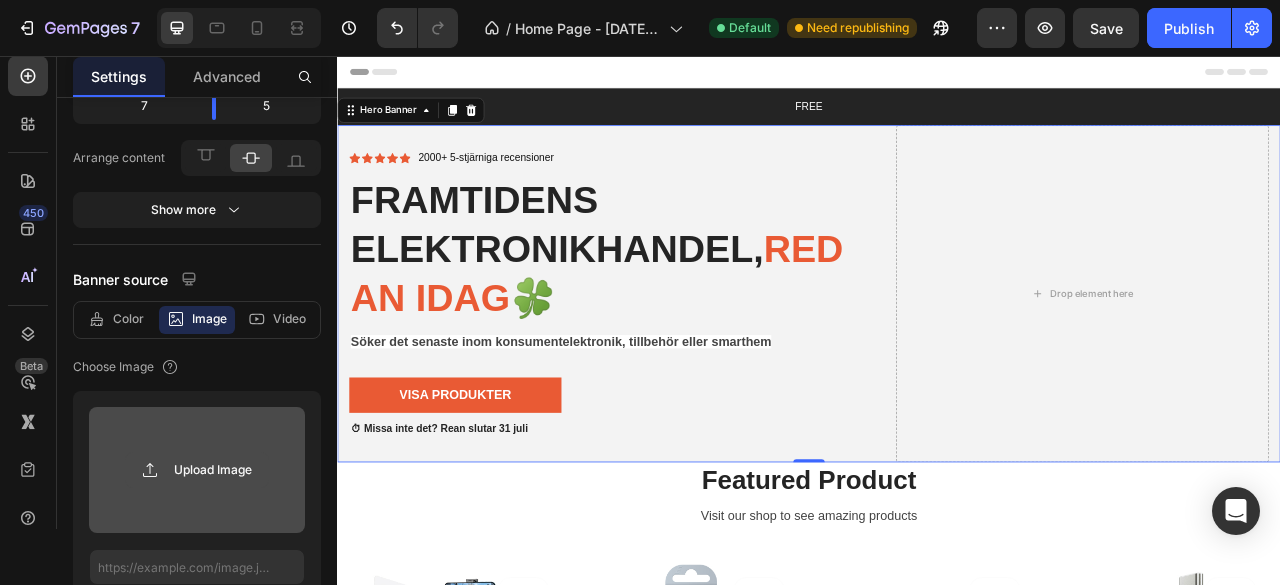 click 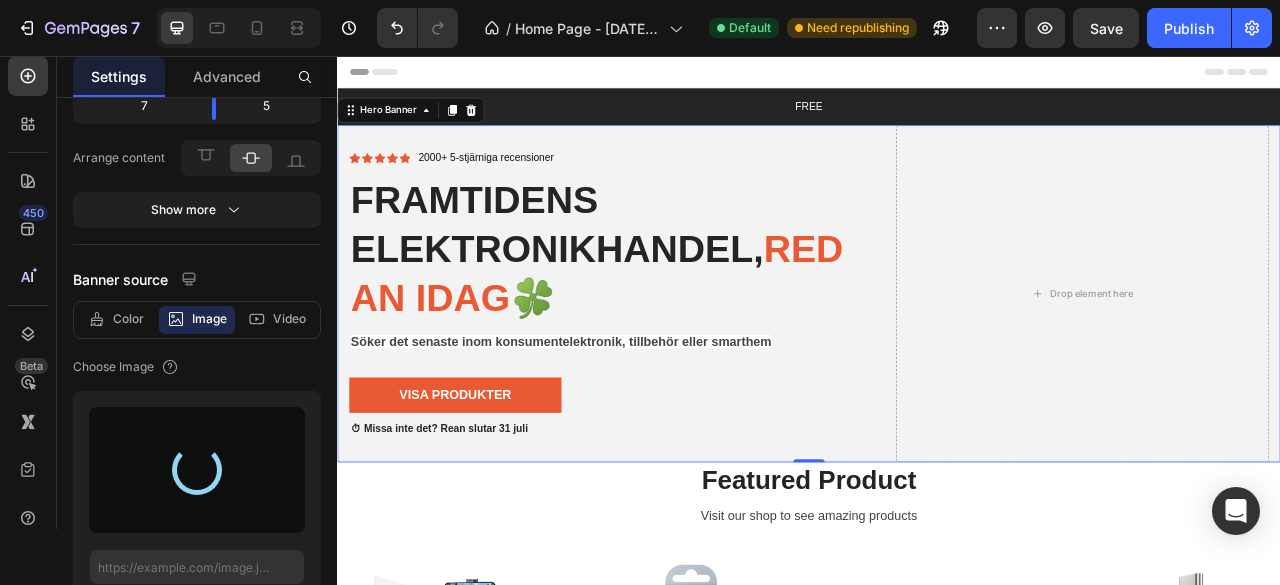 type on "https://cdn.shopify.com/s/files/1/0913/6436/0536/files/gempages_564886438244516626-b5b8847c-fd6e-4735-9e76-ae853f045977.png" 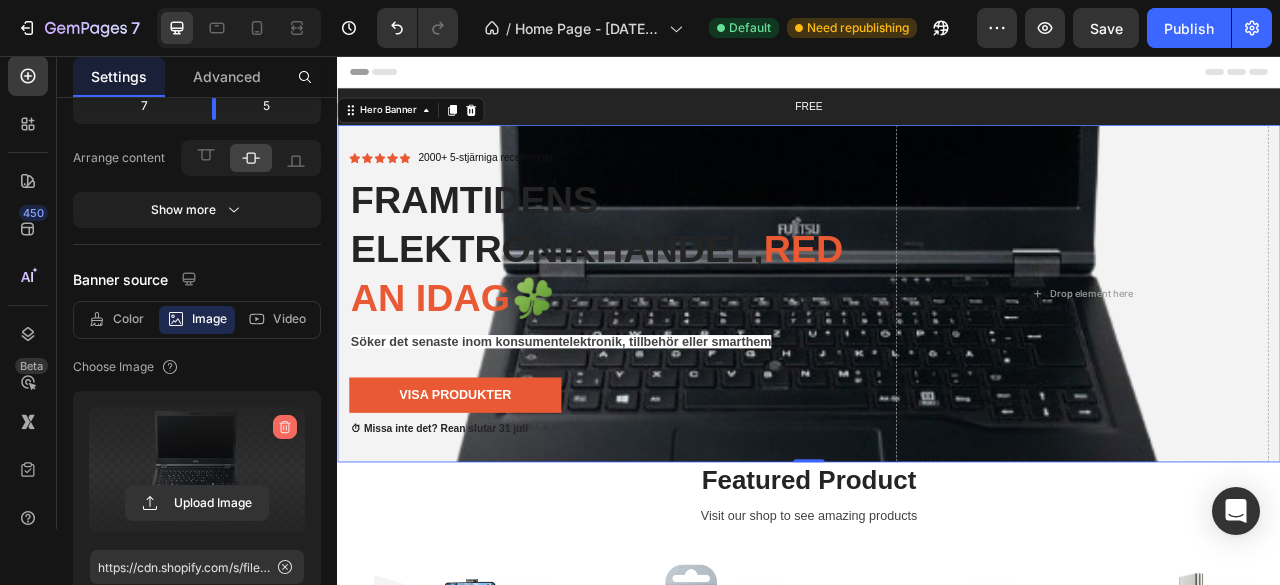 click 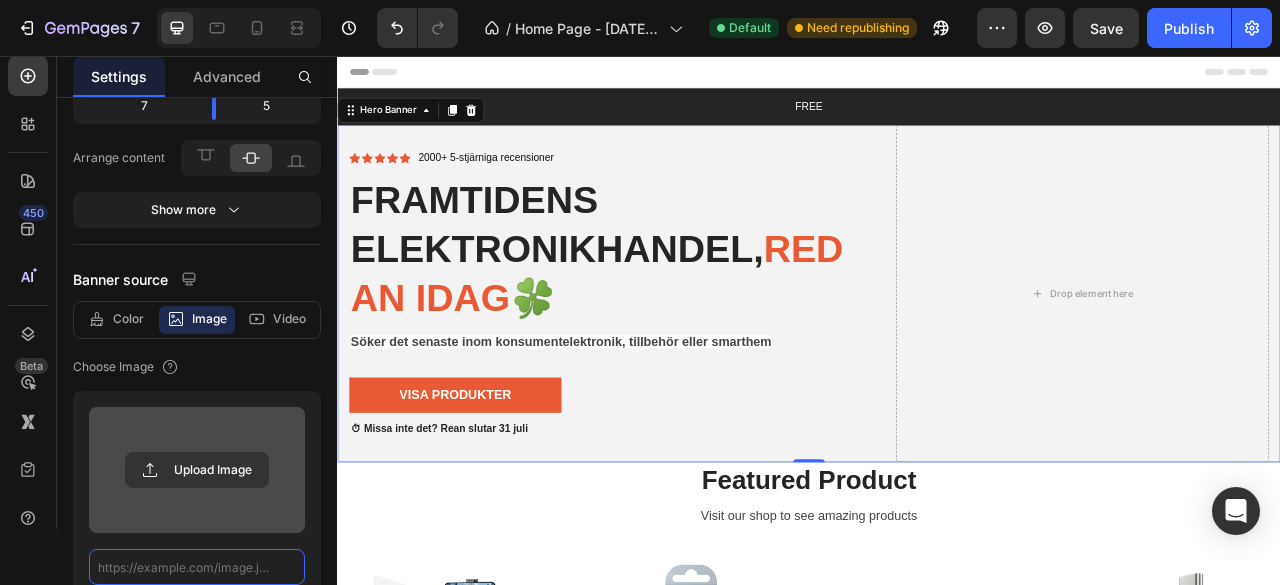 scroll, scrollTop: 0, scrollLeft: 0, axis: both 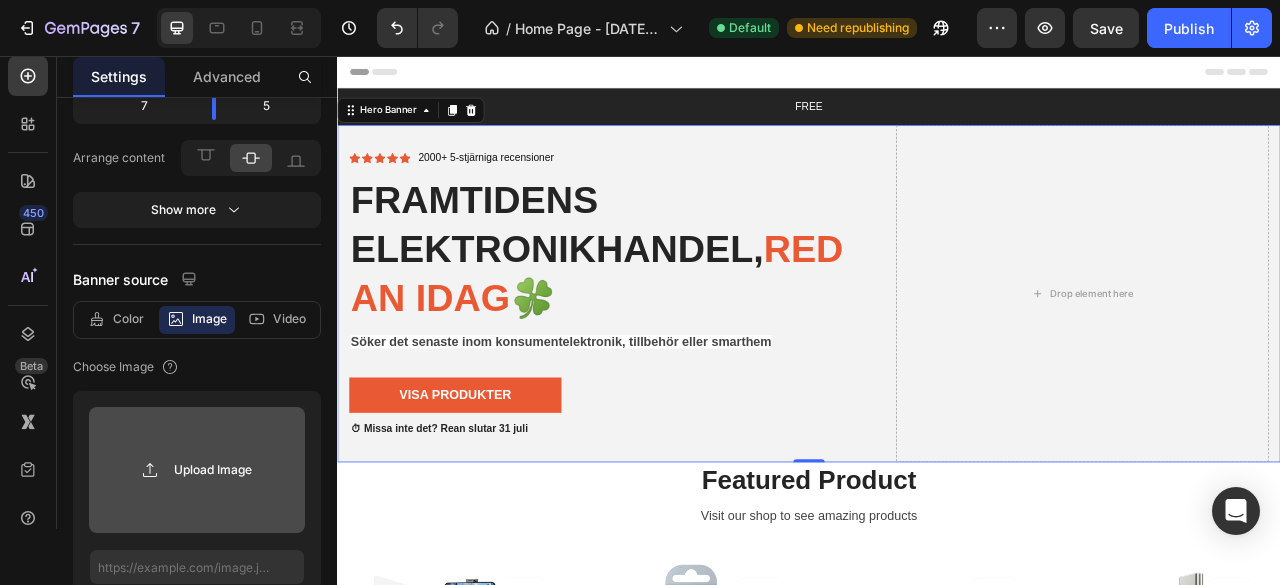 click 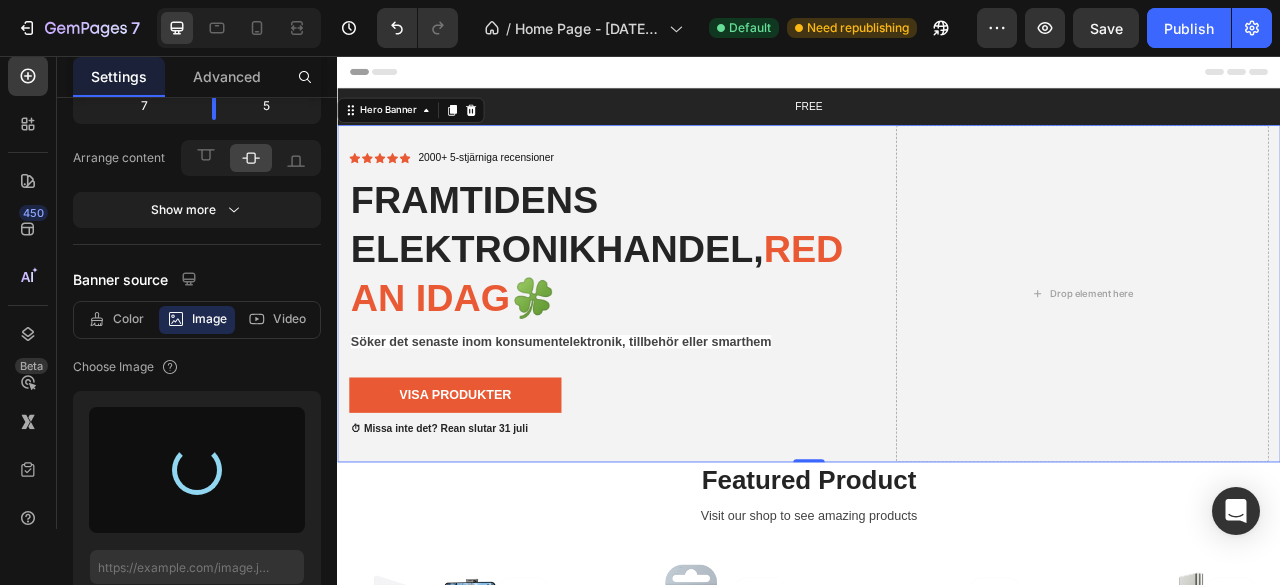 type on "https://cdn.shopify.com/s/files/1/0913/6436/0536/files/gempages_564886438244516626-e8b19440-144a-4056-94a8-3bd28e9b334a.png" 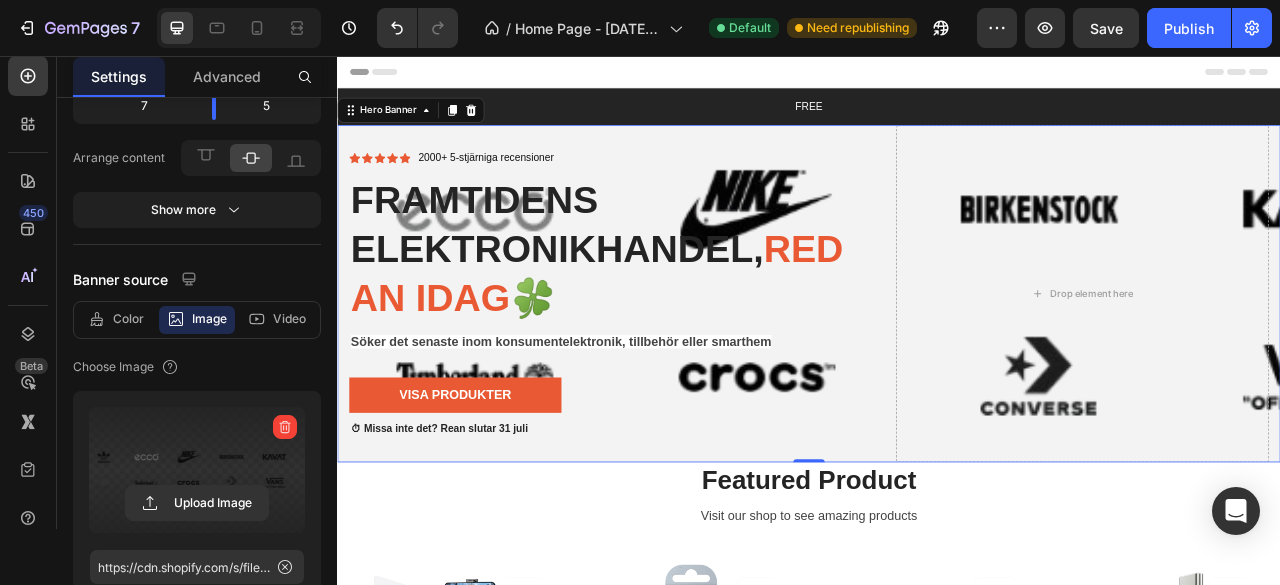 click at bounding box center [285, 427] 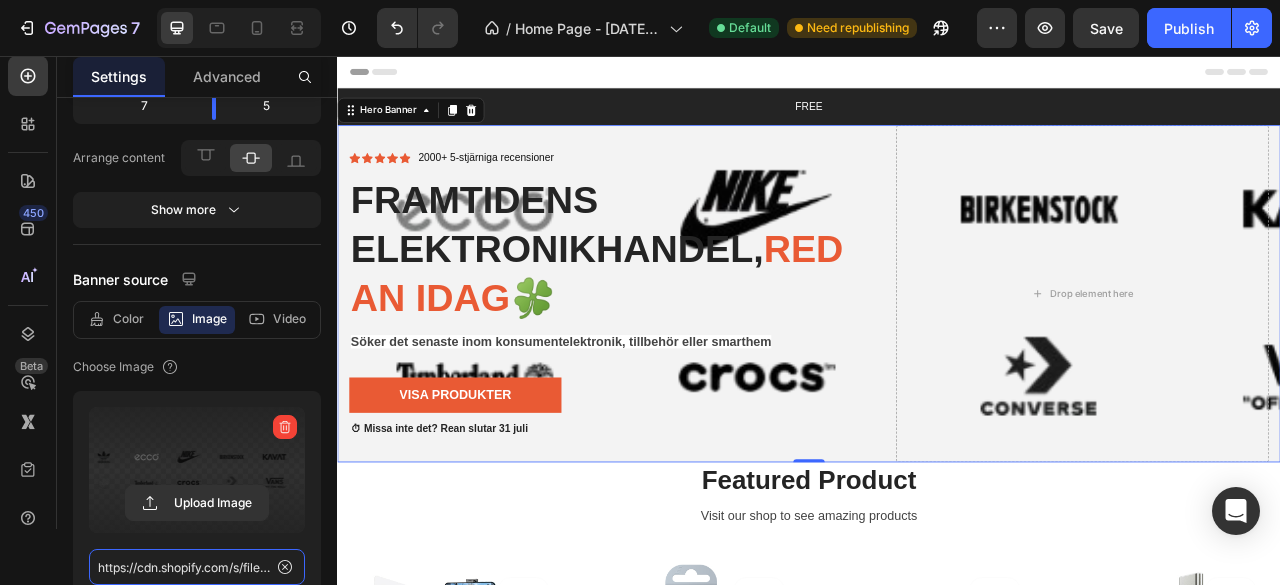 type 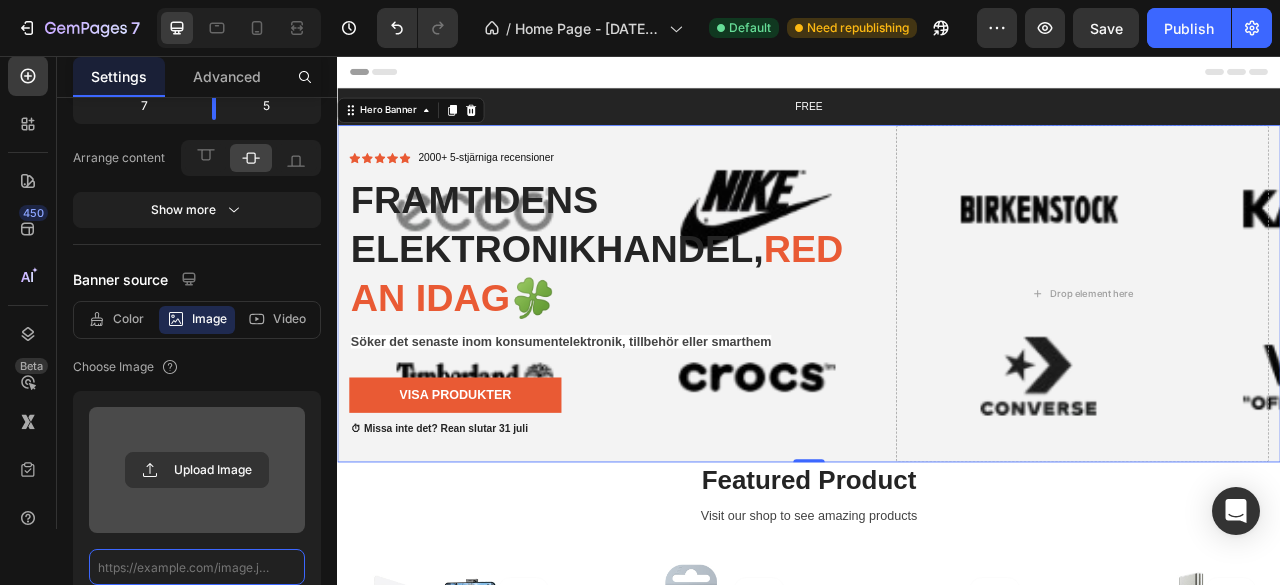 scroll, scrollTop: 0, scrollLeft: 0, axis: both 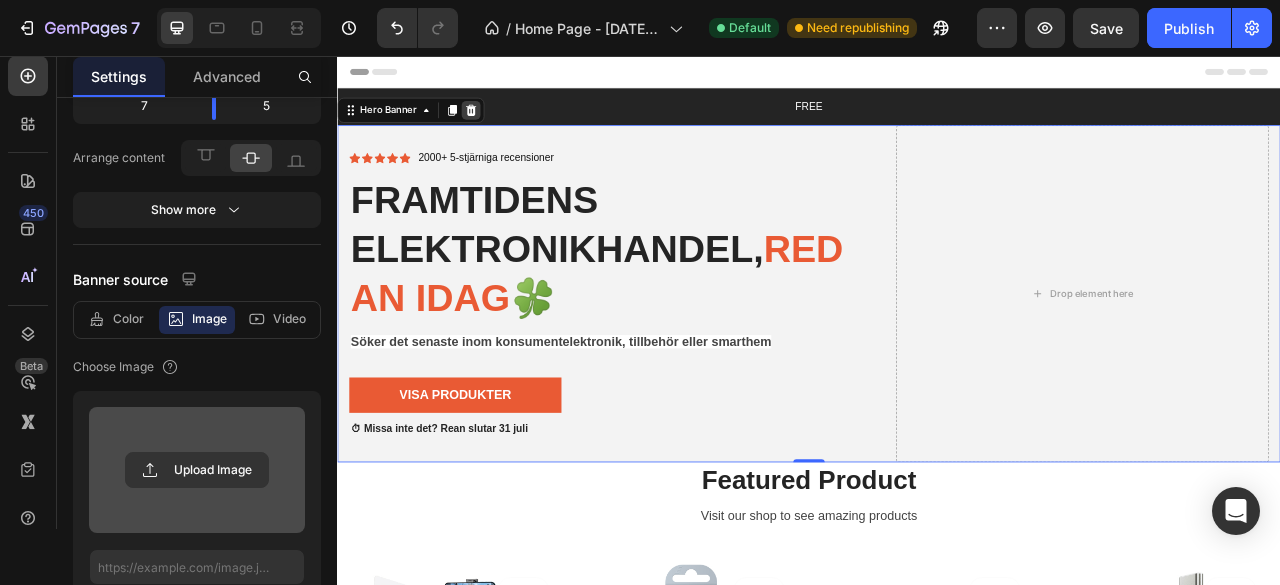 click at bounding box center [507, 125] 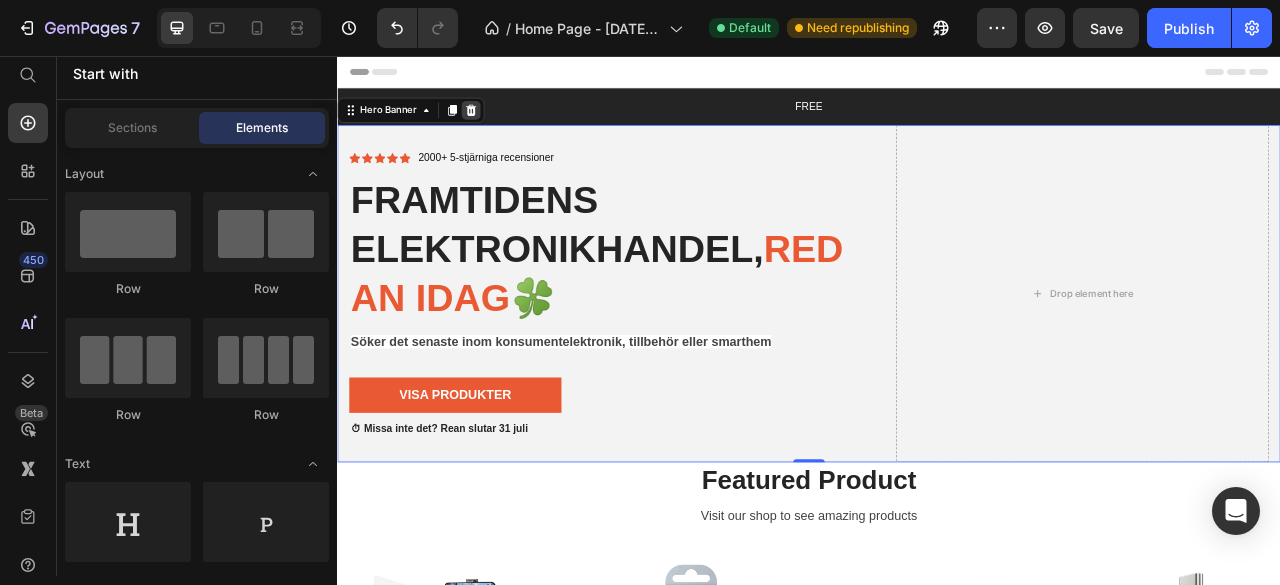 scroll, scrollTop: 8, scrollLeft: 0, axis: vertical 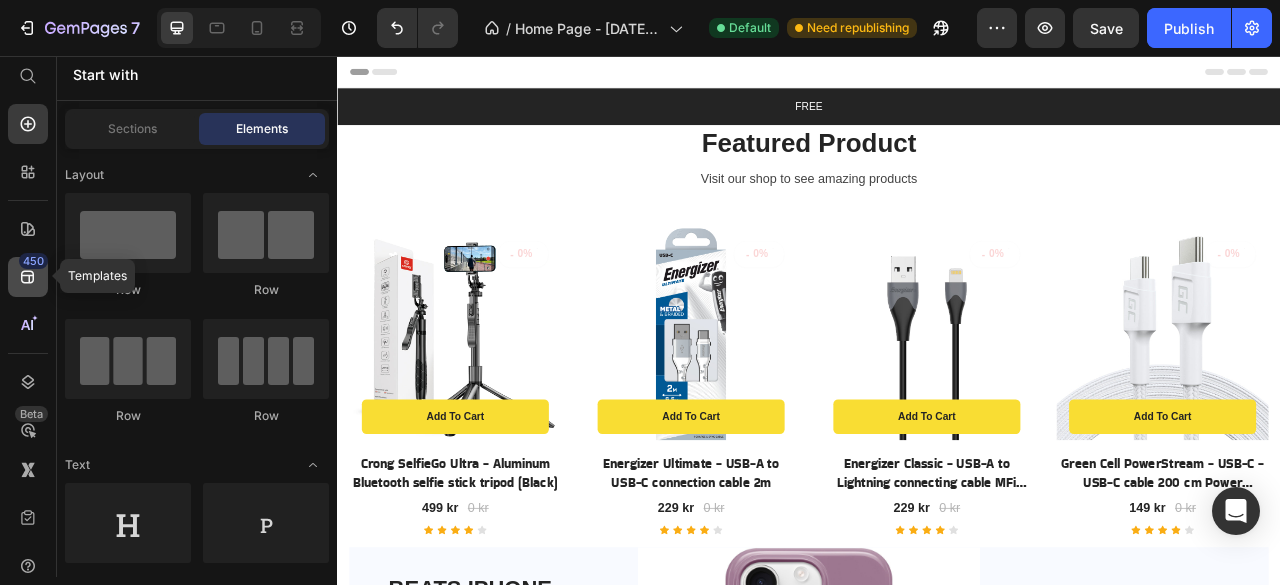 click on "450" 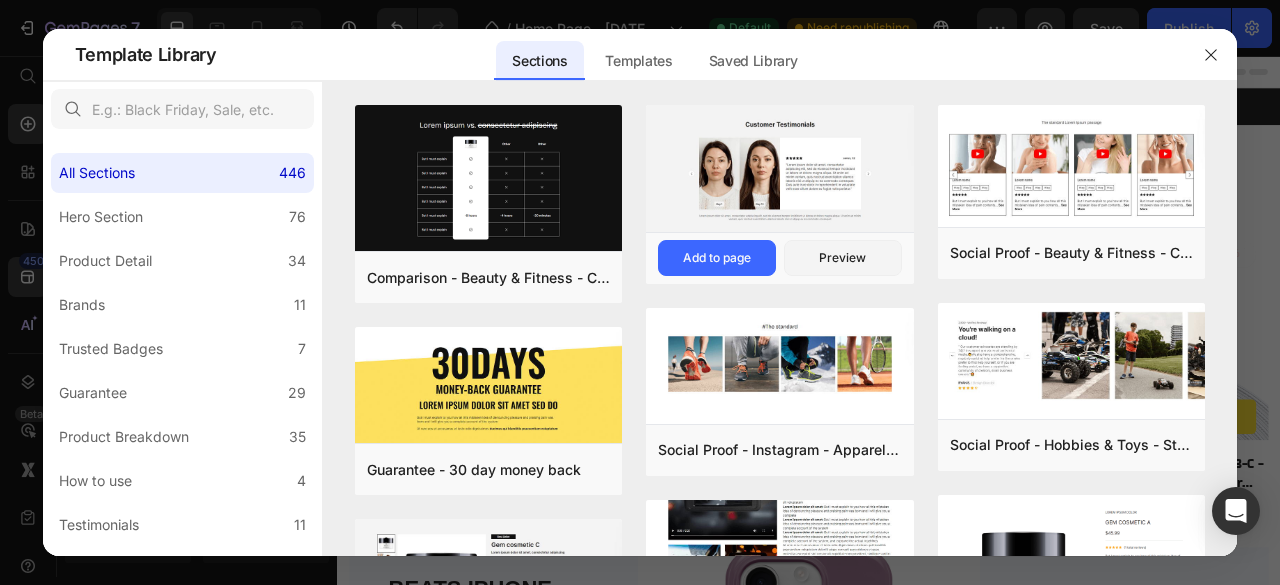 scroll, scrollTop: 733, scrollLeft: 0, axis: vertical 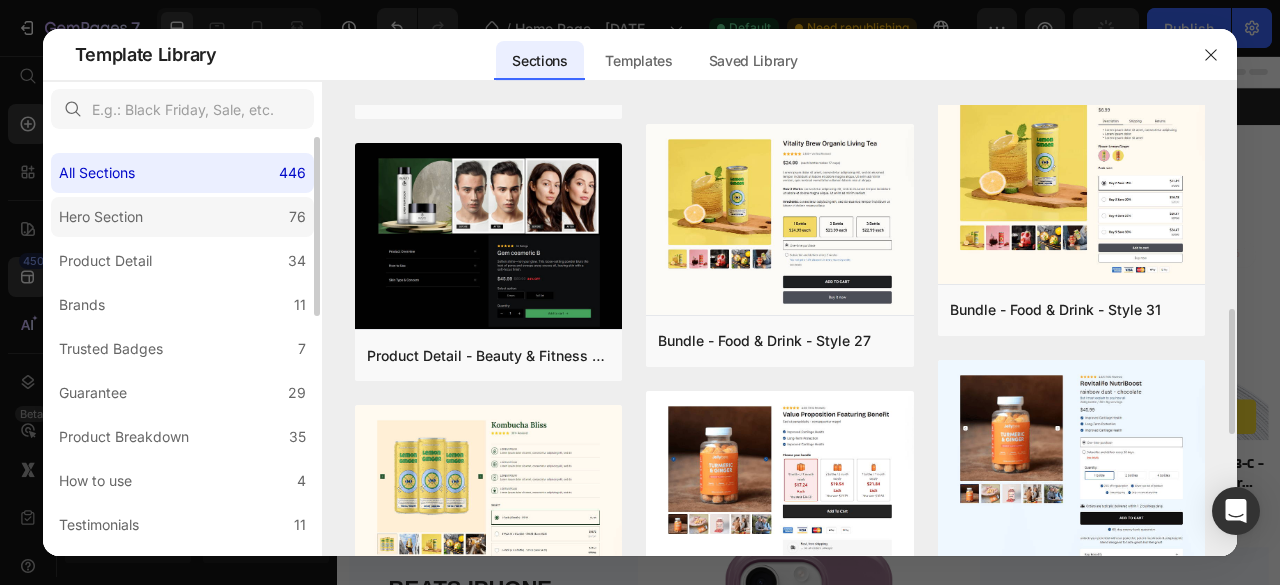 click on "Hero Section 76" 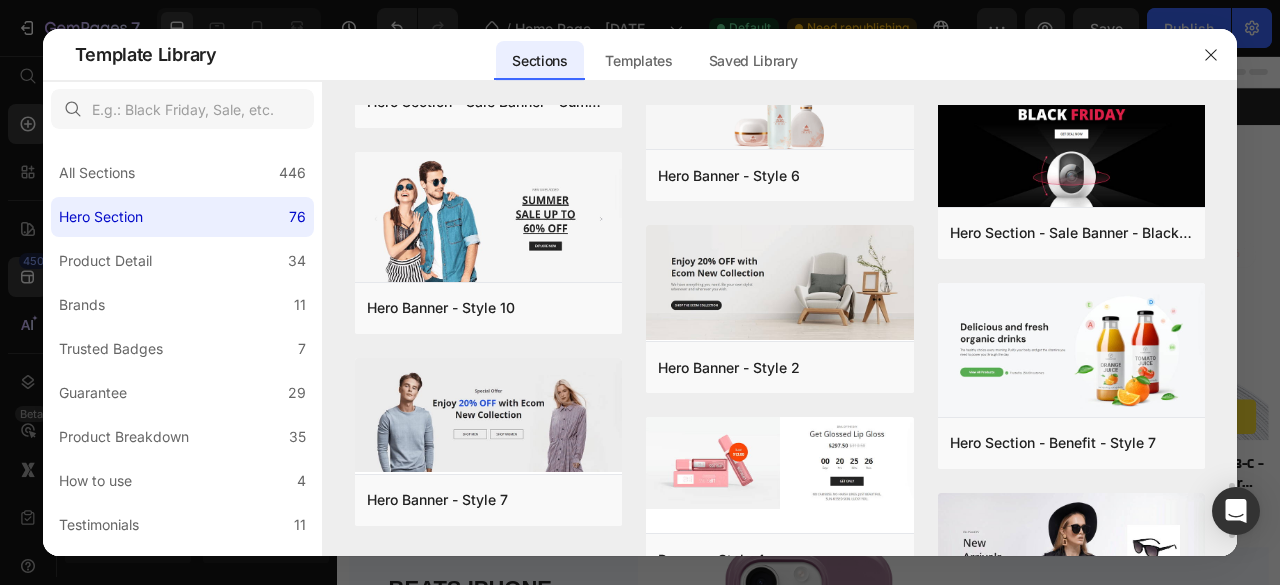 scroll, scrollTop: 2698, scrollLeft: 0, axis: vertical 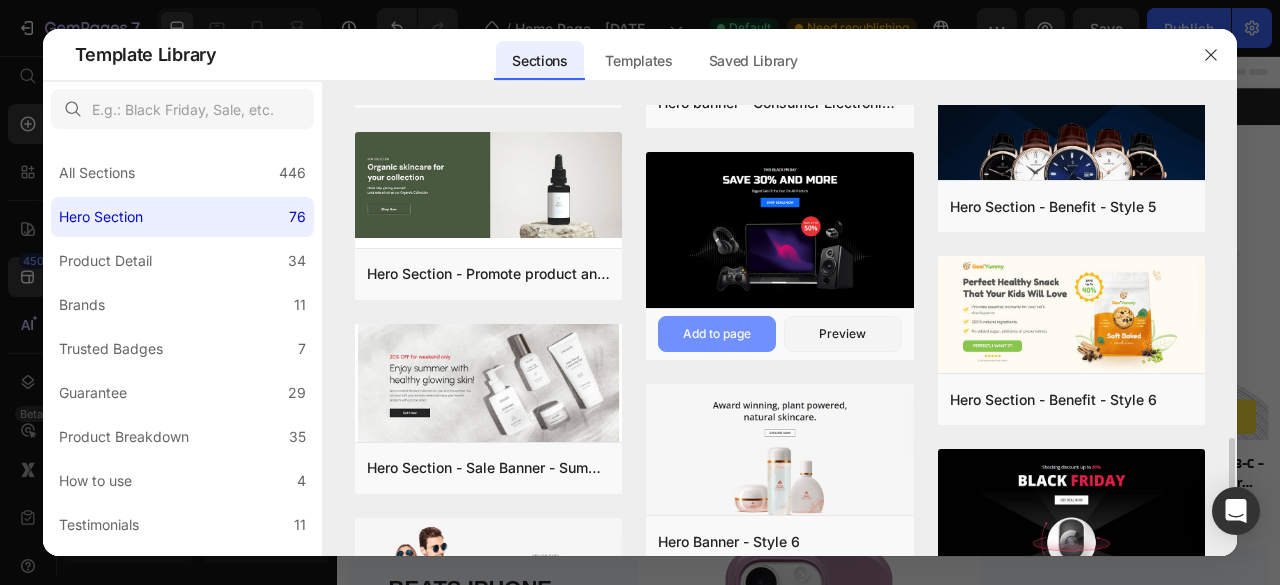 click on "Add to page" at bounding box center [717, 334] 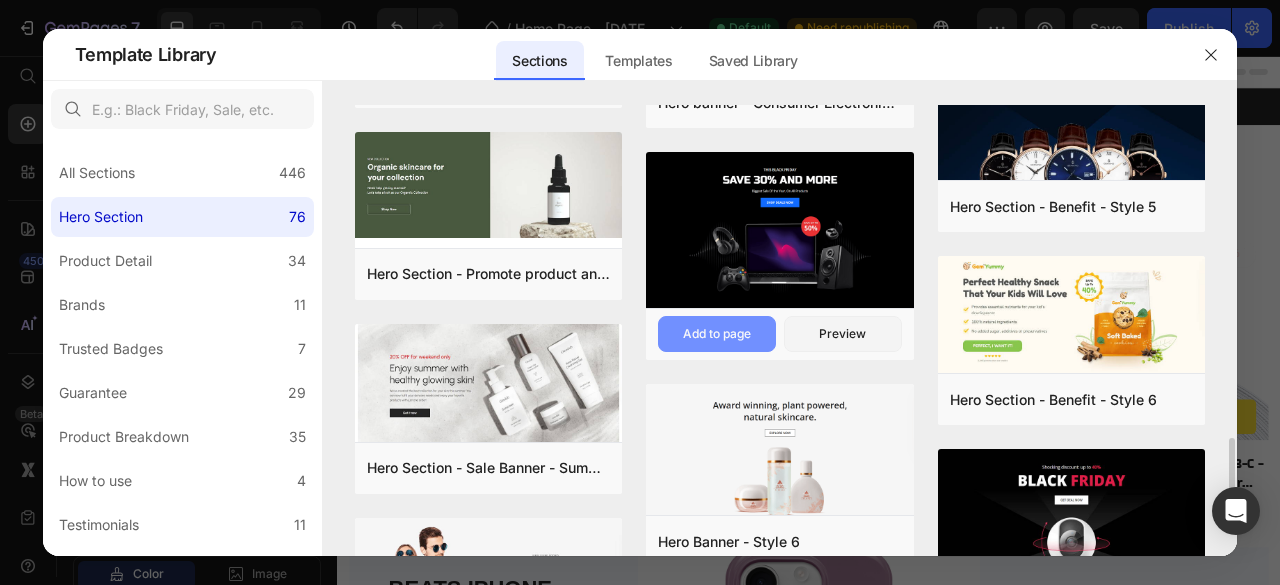 scroll, scrollTop: 56, scrollLeft: 0, axis: vertical 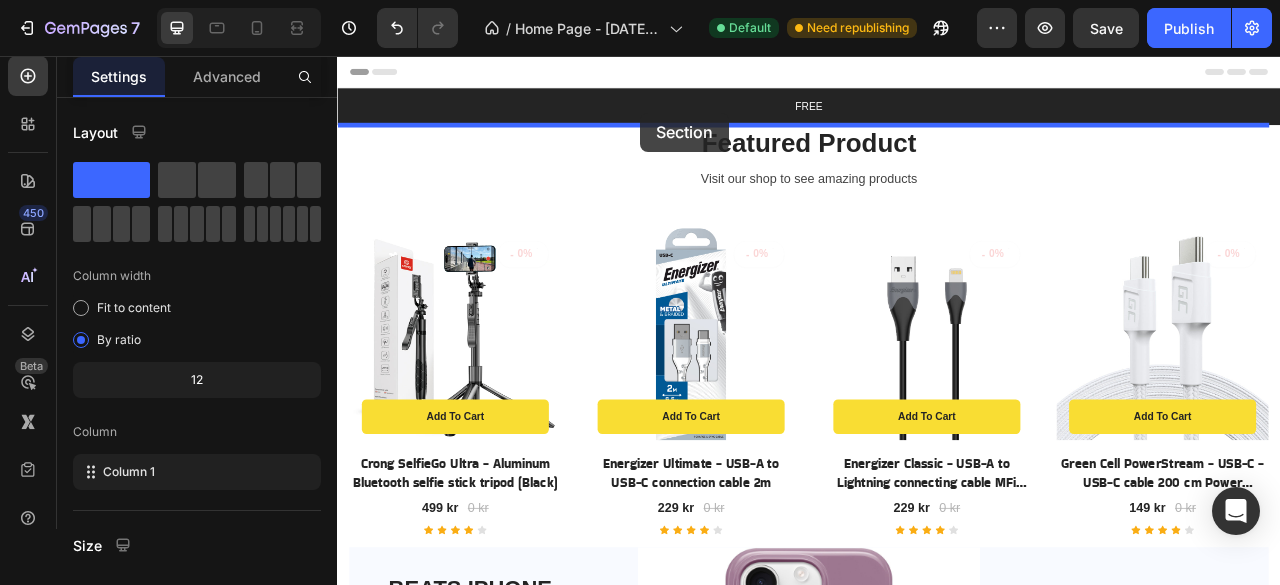 drag, startPoint x: 404, startPoint y: 360, endPoint x: 723, endPoint y: 128, distance: 394.44266 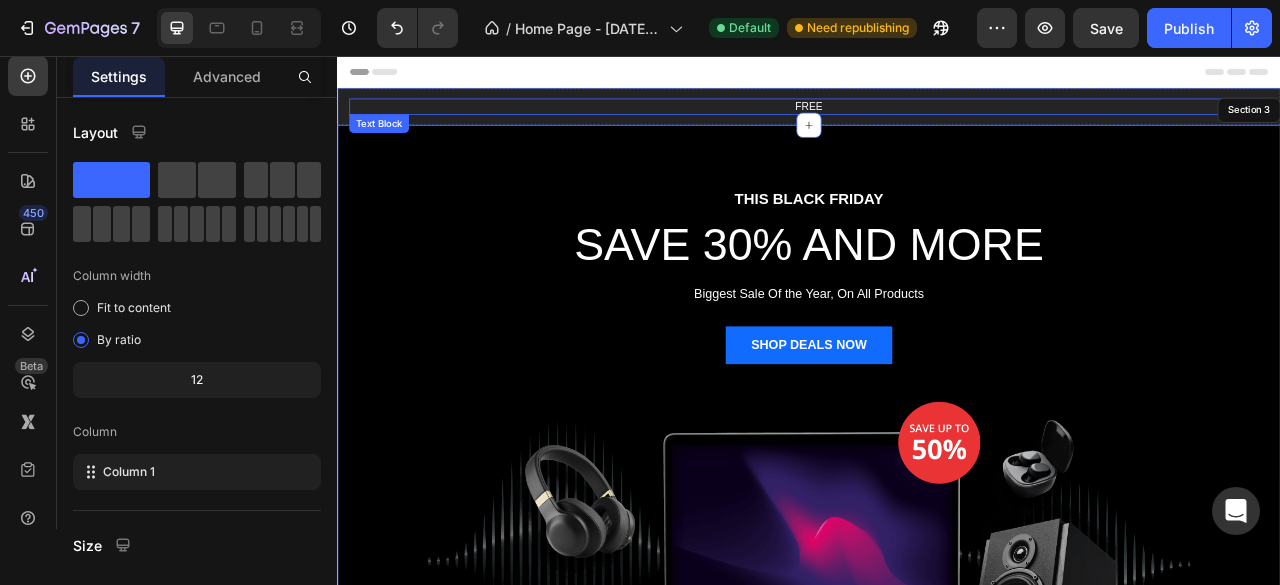 click on "FREE" at bounding box center (937, 120) 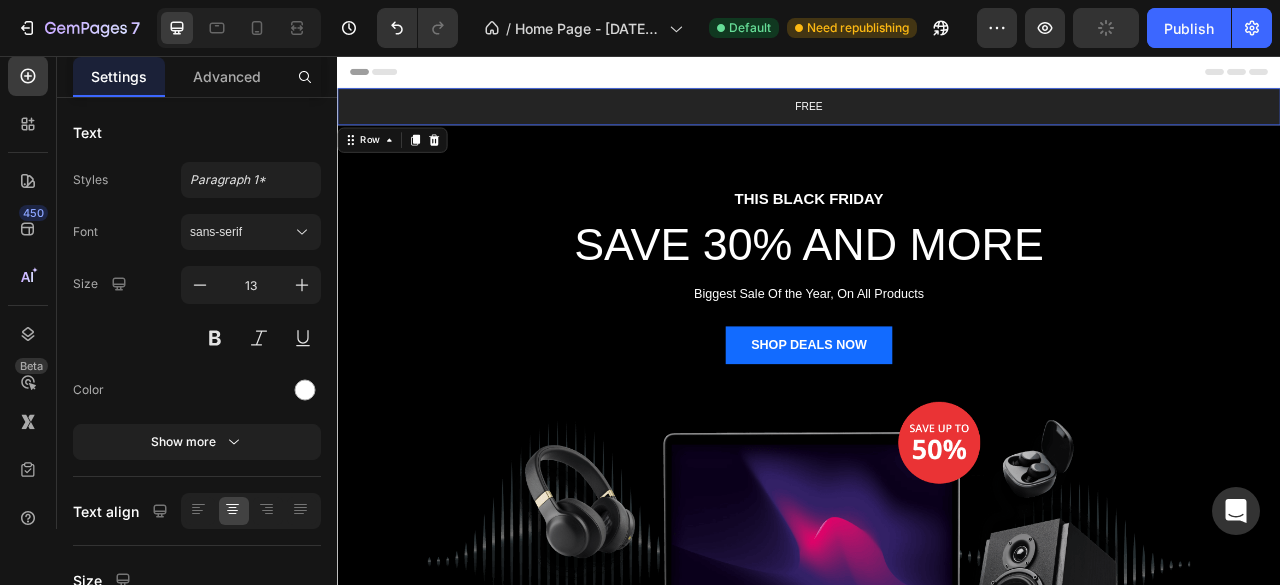 click on "FREE Text Block Row   0" at bounding box center [937, 120] 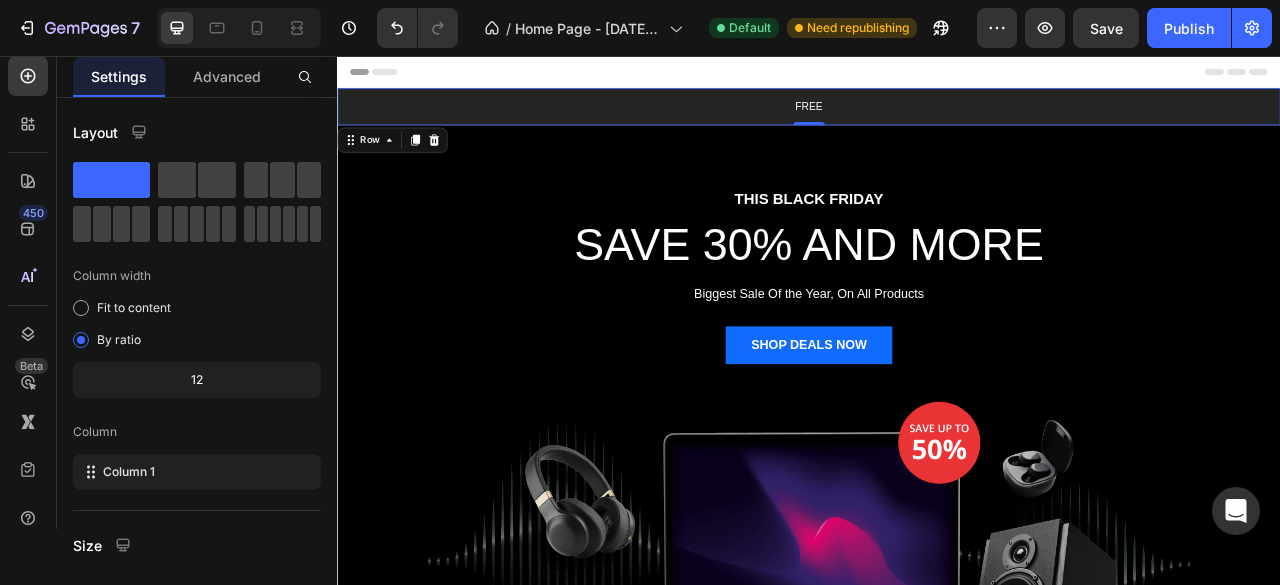 click on "FREE Text Block Row   0" at bounding box center (937, 120) 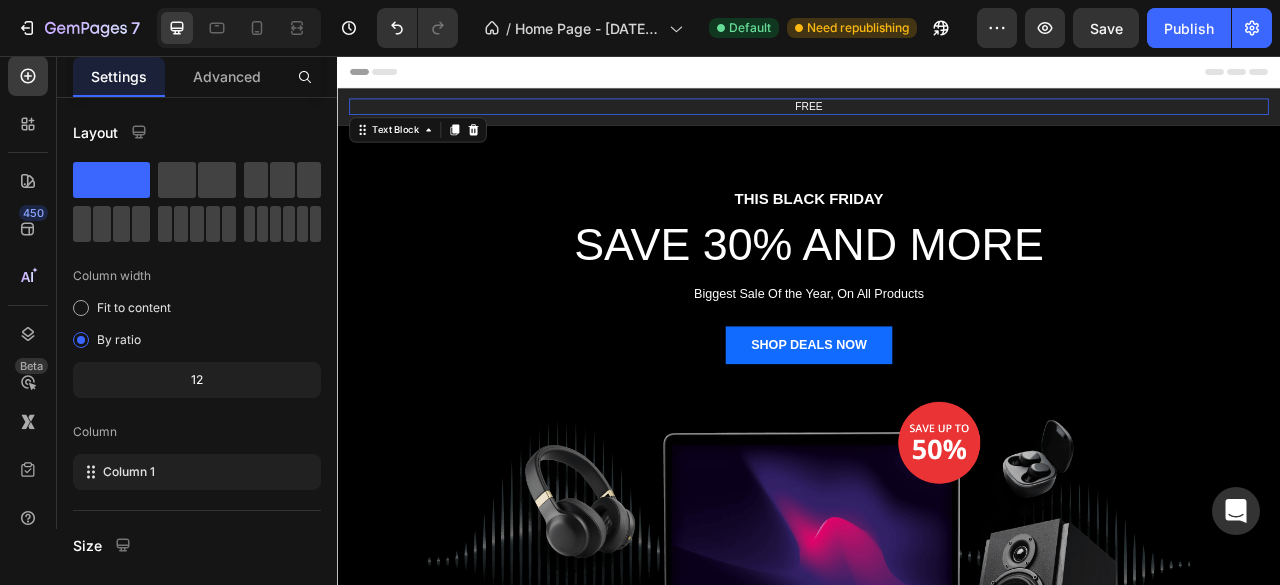 click on "FREE" at bounding box center (937, 120) 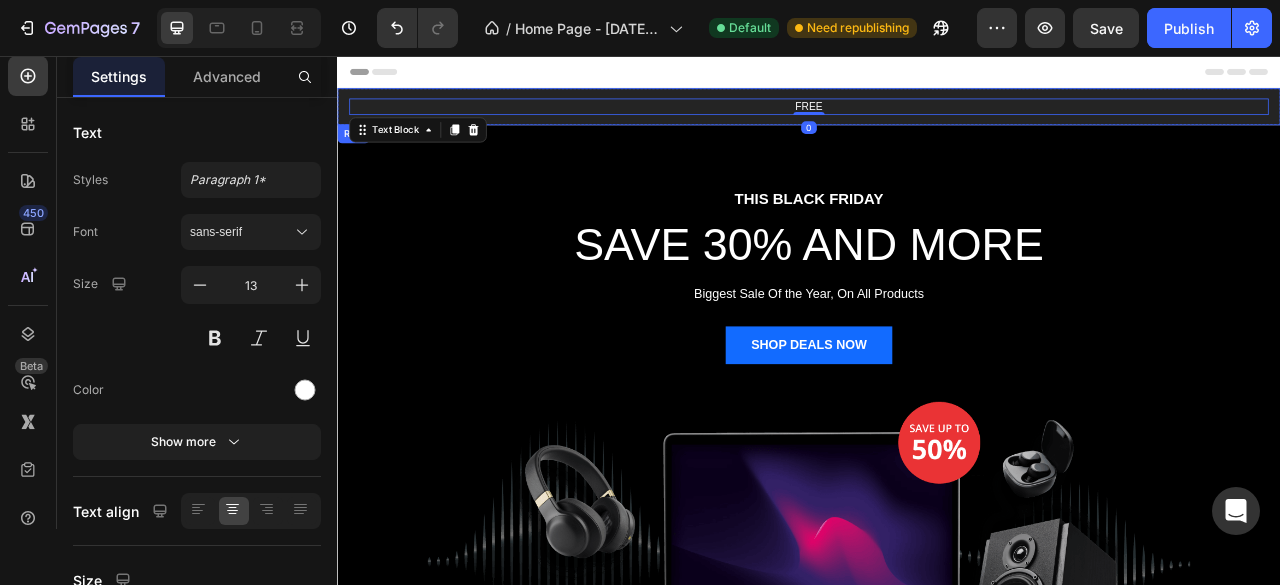 click on "FREE Text Block   0 Row" at bounding box center (937, 120) 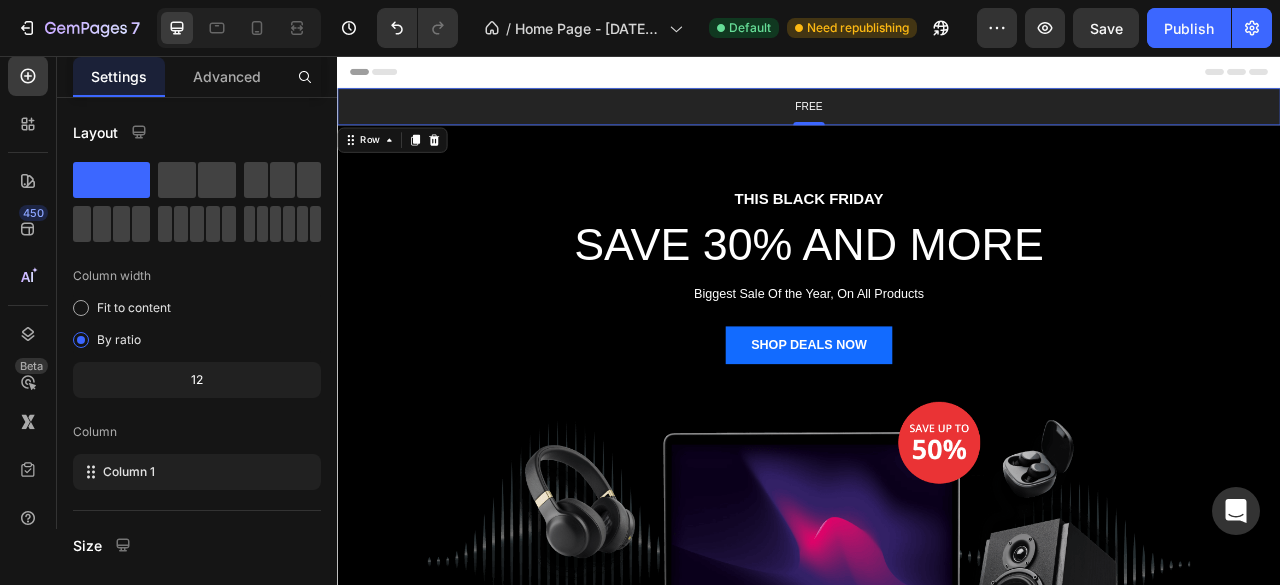 click on "Row" at bounding box center [407, 163] 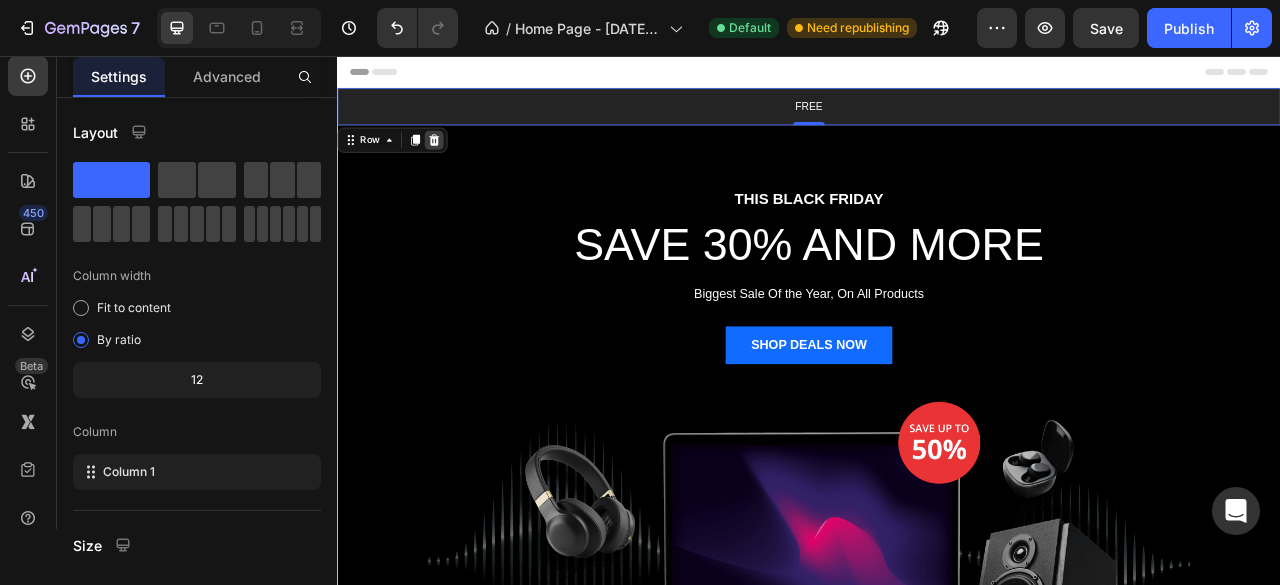click 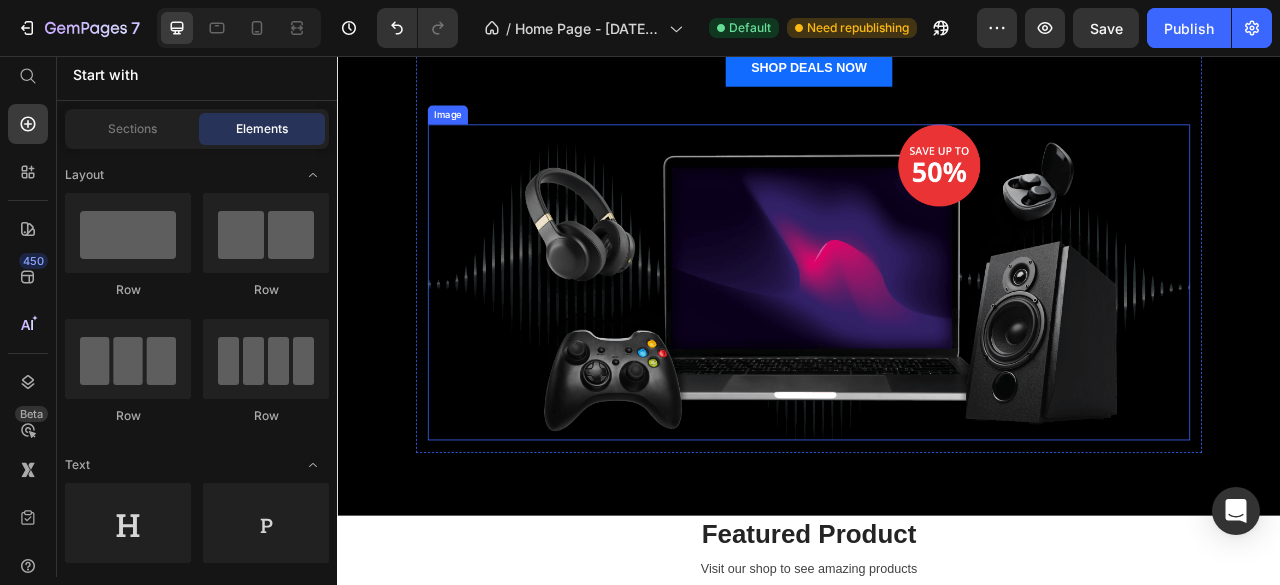 scroll, scrollTop: 0, scrollLeft: 0, axis: both 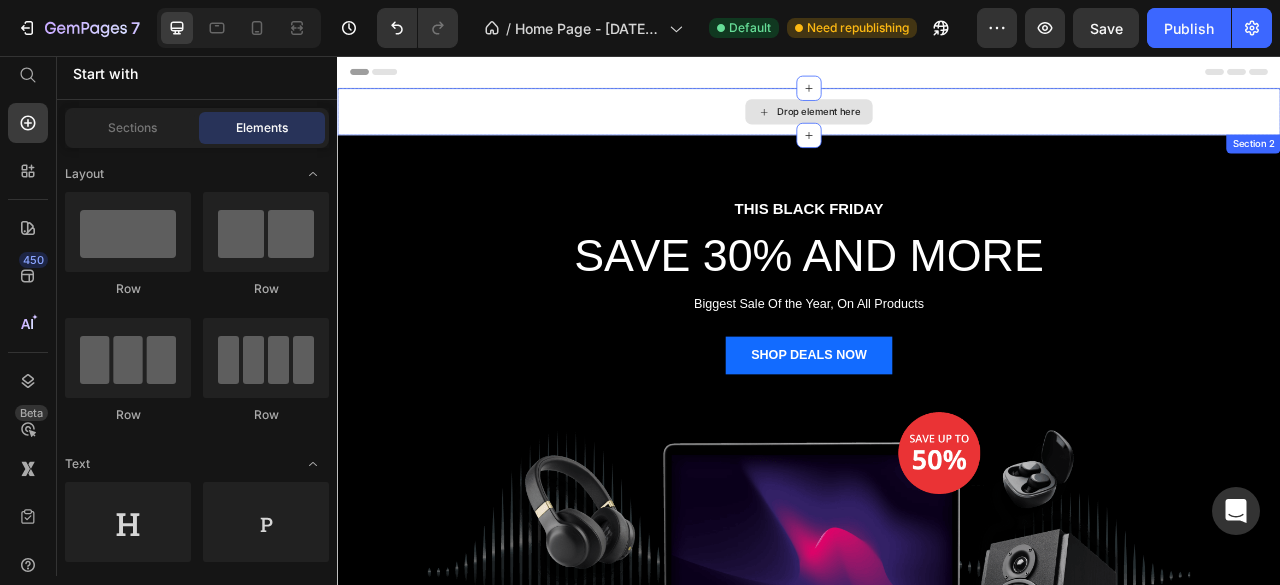 click on "Drop element here" at bounding box center [937, 127] 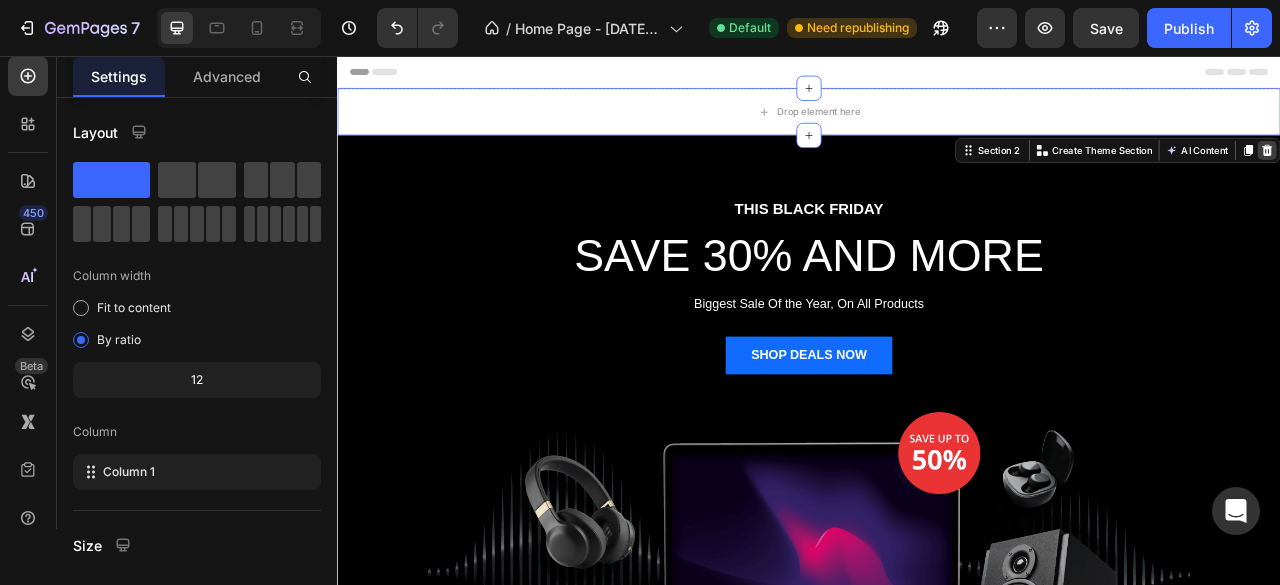 click 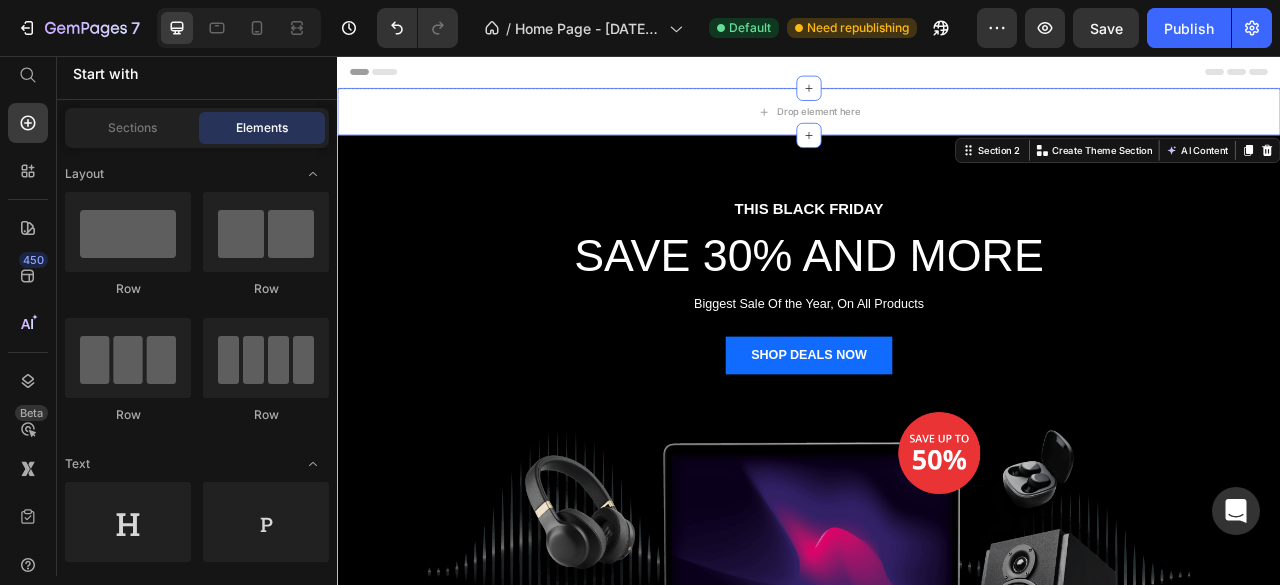 scroll, scrollTop: 8, scrollLeft: 0, axis: vertical 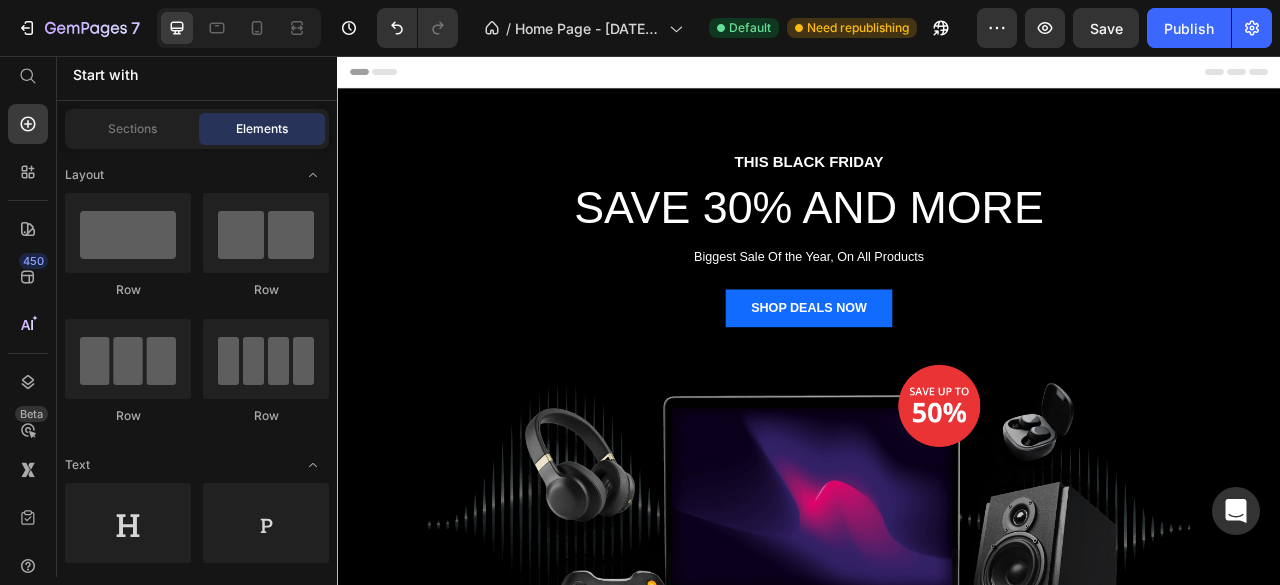 click on "Header" at bounding box center [937, 76] 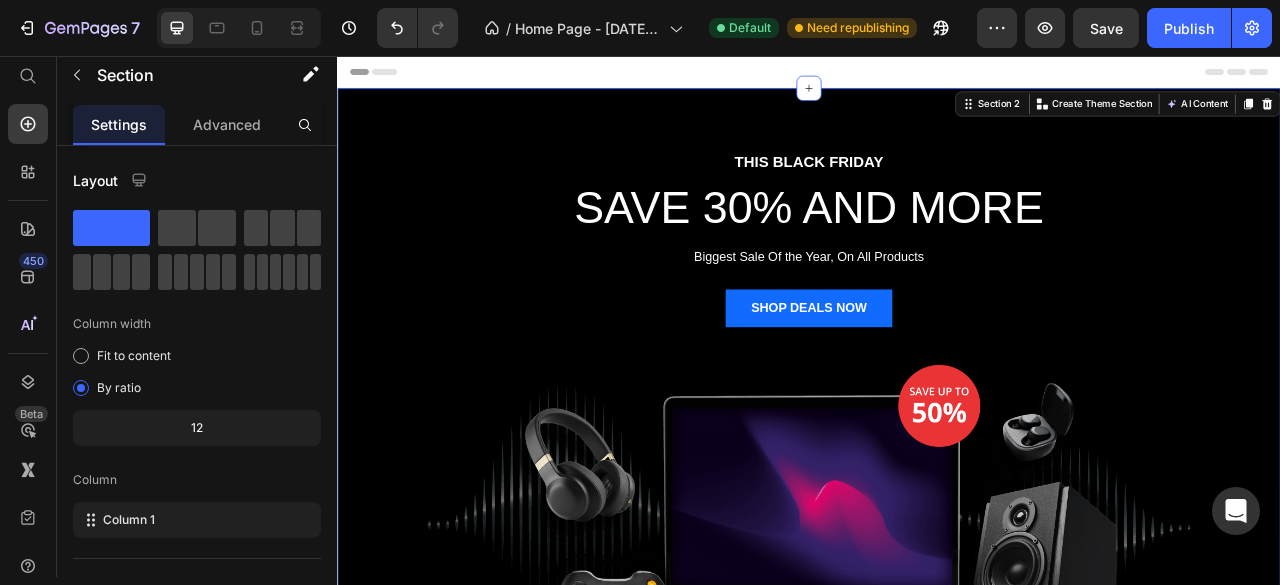 click on "THIS BLACK FRIDAY Text block SAVE 30% AND MORE Heading Biggest Sale Of the Year, On All Products Text block SHOP DEALS NOW Button Image Row" at bounding box center (937, 522) 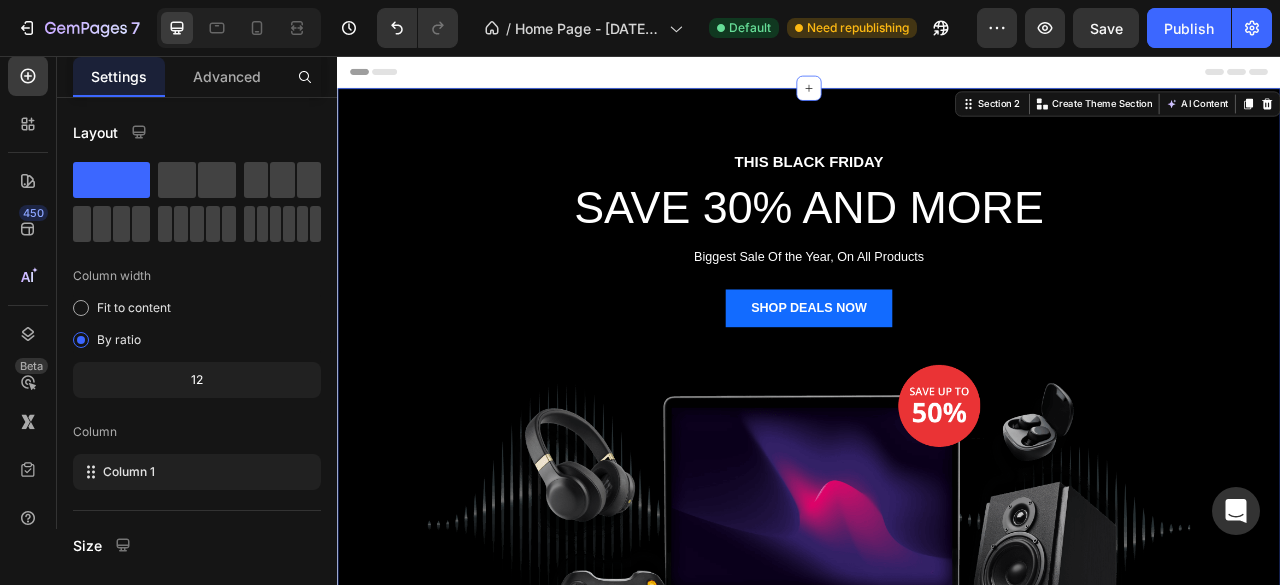 scroll, scrollTop: 366, scrollLeft: 0, axis: vertical 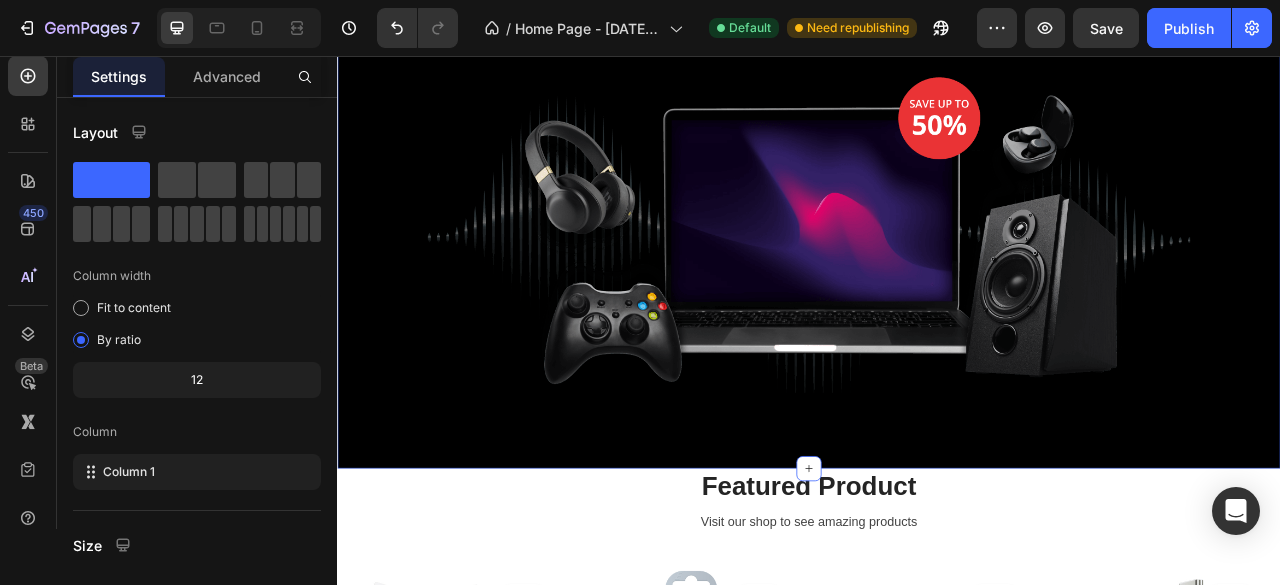 click on "THIS BLACK FRIDAY Text block SAVE 30% AND MORE Heading Biggest Sale Of the Year, On All Products Text block SHOP DEALS NOW Button Image Row" at bounding box center [937, 156] 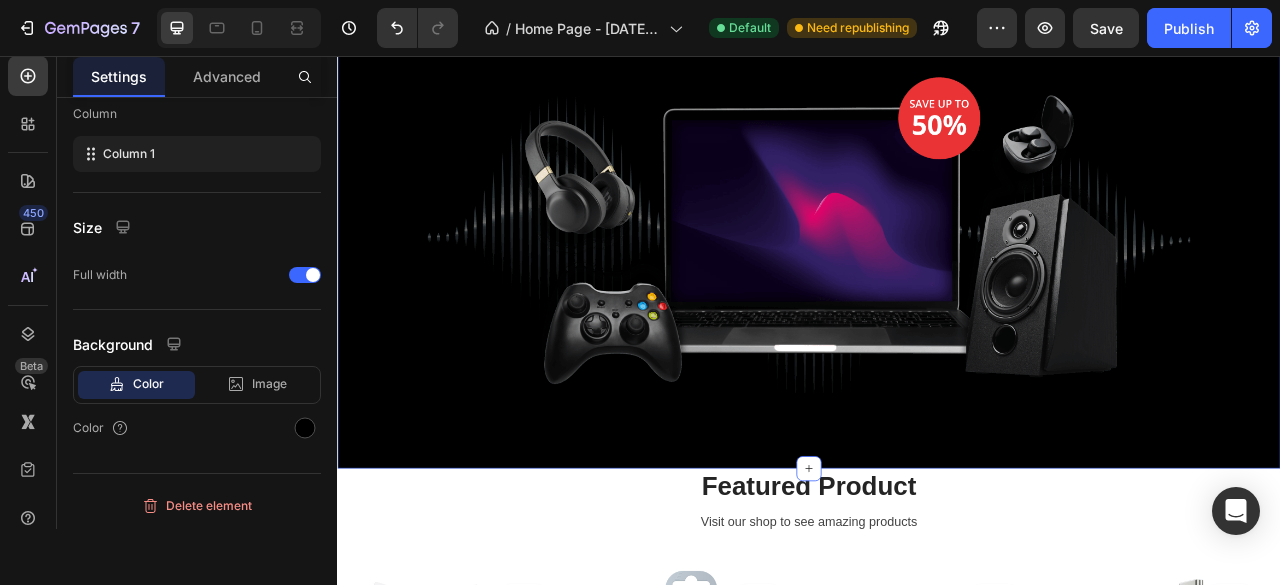 scroll, scrollTop: 0, scrollLeft: 0, axis: both 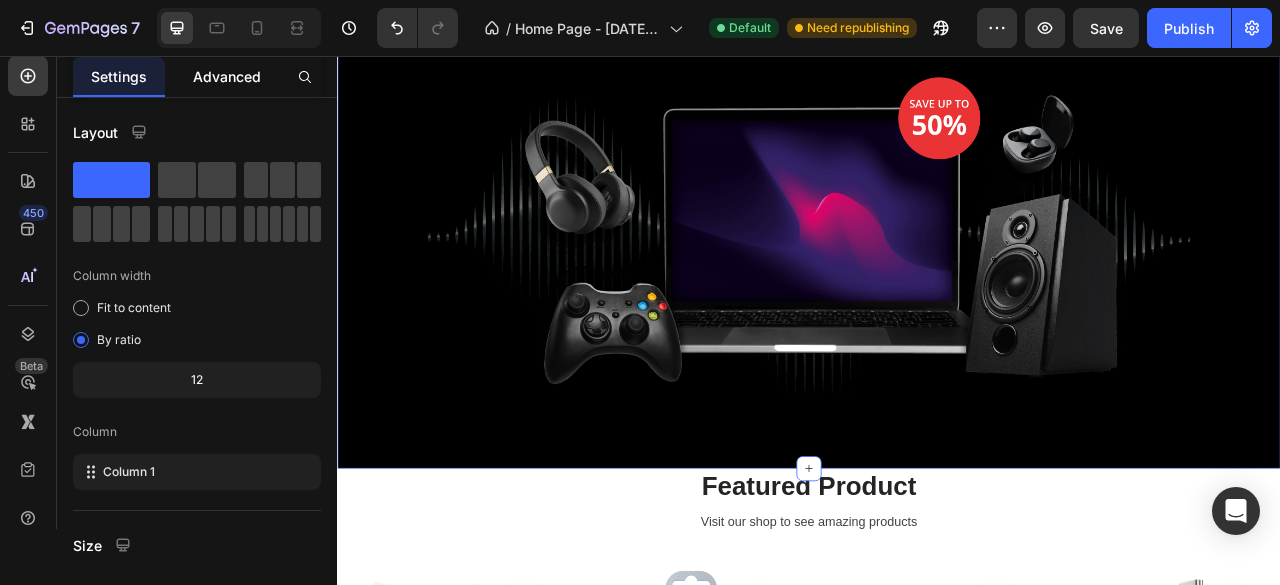 click on "Advanced" at bounding box center (227, 76) 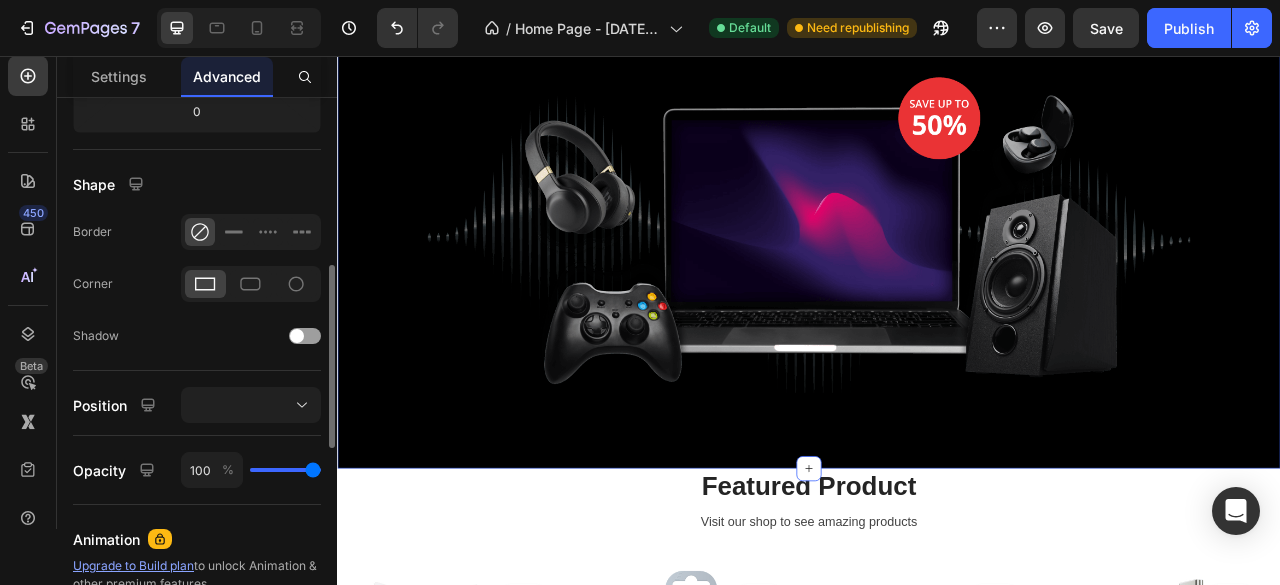 scroll, scrollTop: 0, scrollLeft: 0, axis: both 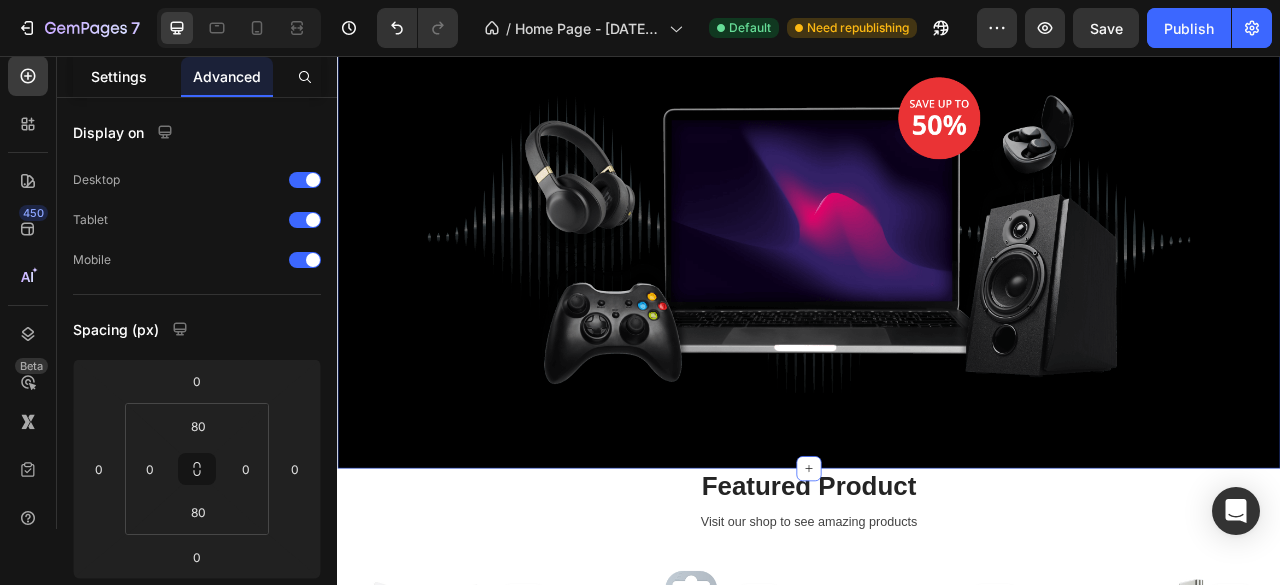 click on "Settings" at bounding box center (119, 76) 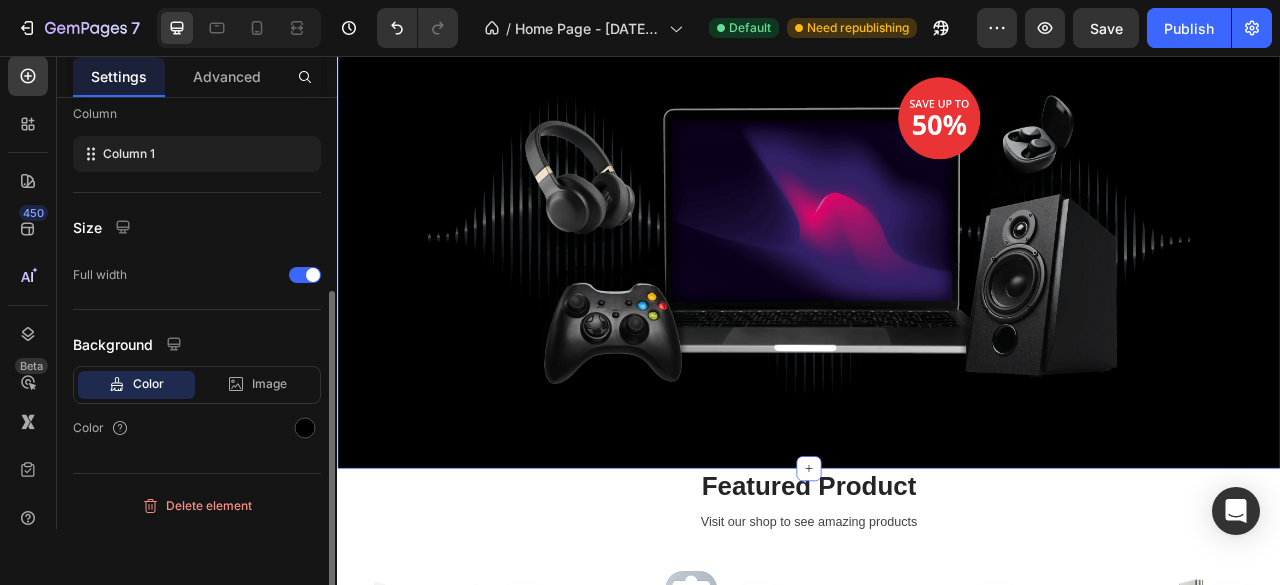 scroll, scrollTop: 318, scrollLeft: 0, axis: vertical 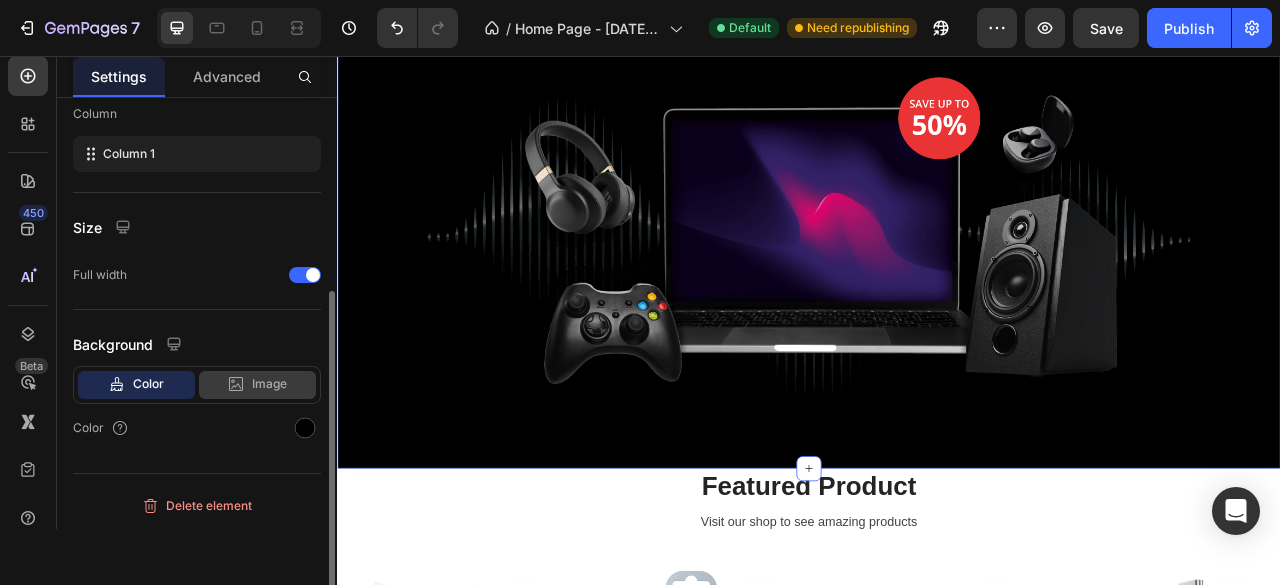 click on "Image" at bounding box center (269, 384) 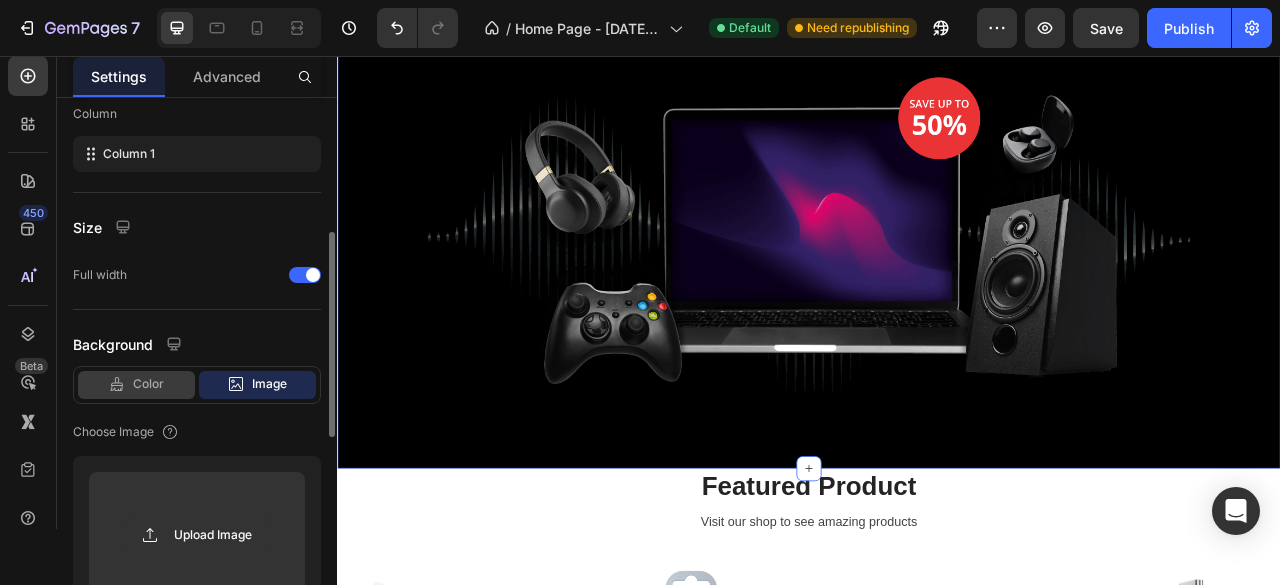 click on "Color" at bounding box center (148, 384) 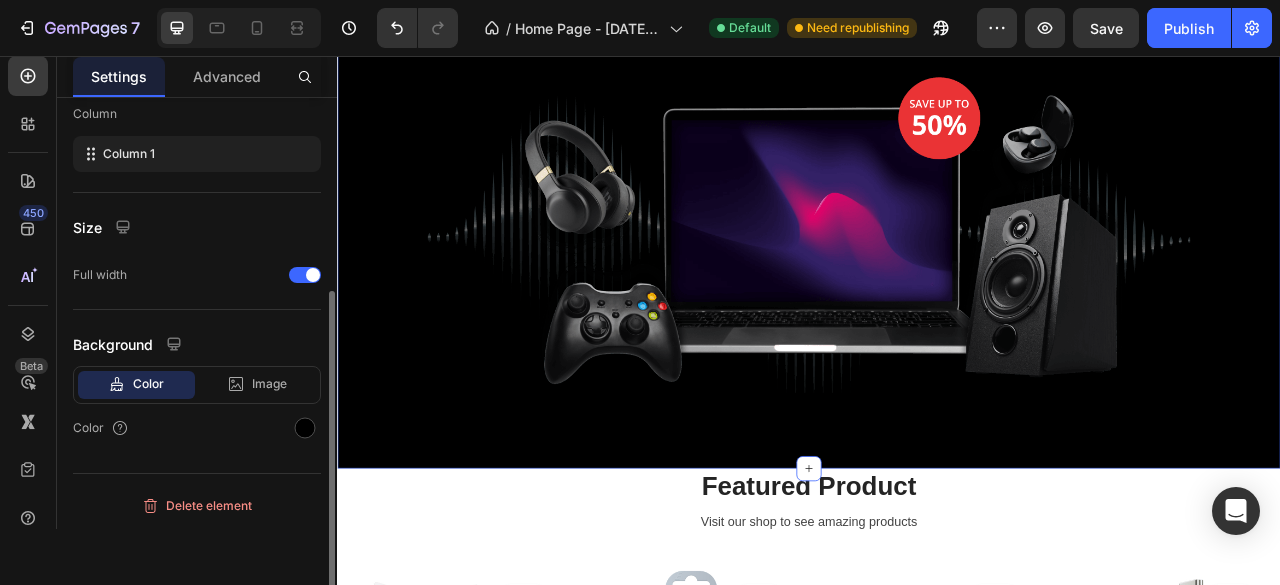scroll, scrollTop: 318, scrollLeft: 0, axis: vertical 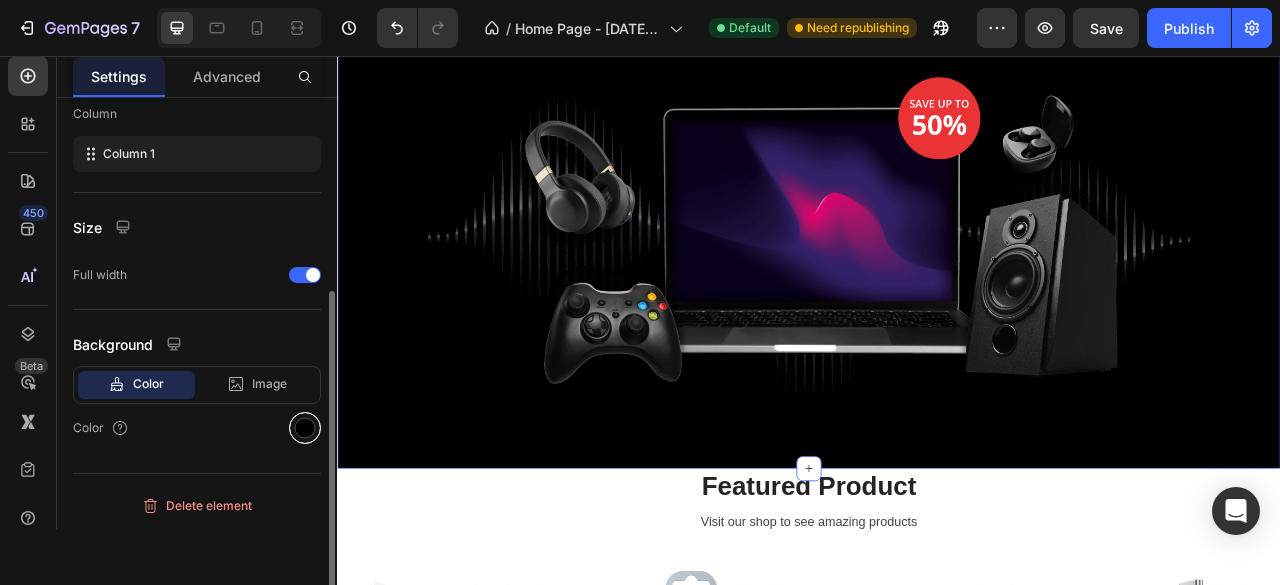 click at bounding box center (305, 428) 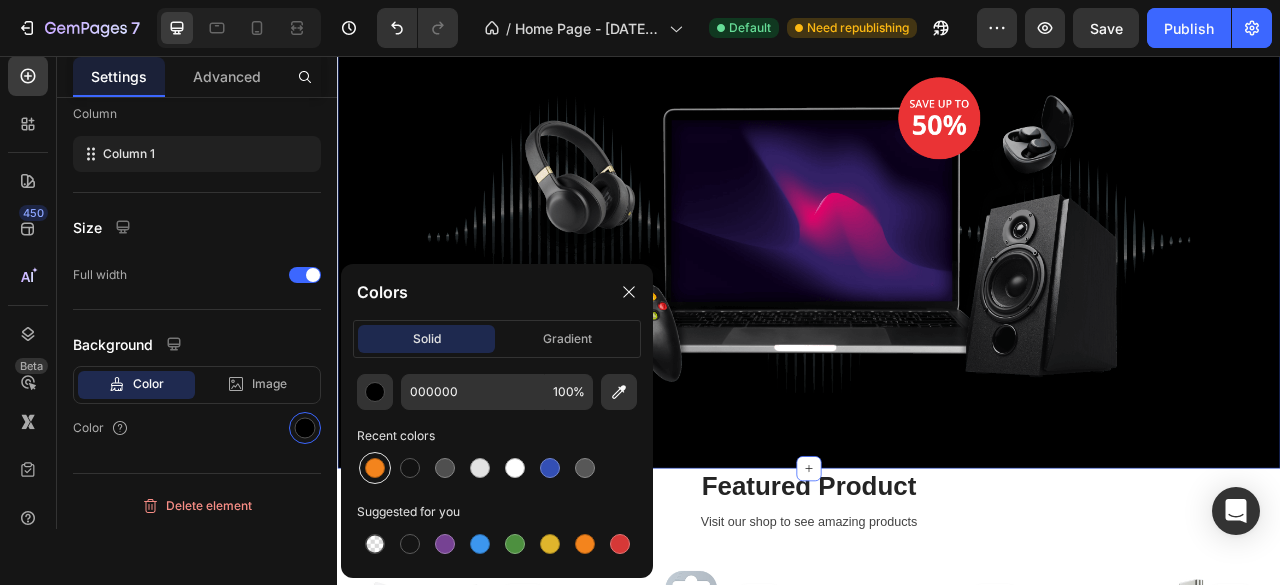 click at bounding box center [375, 468] 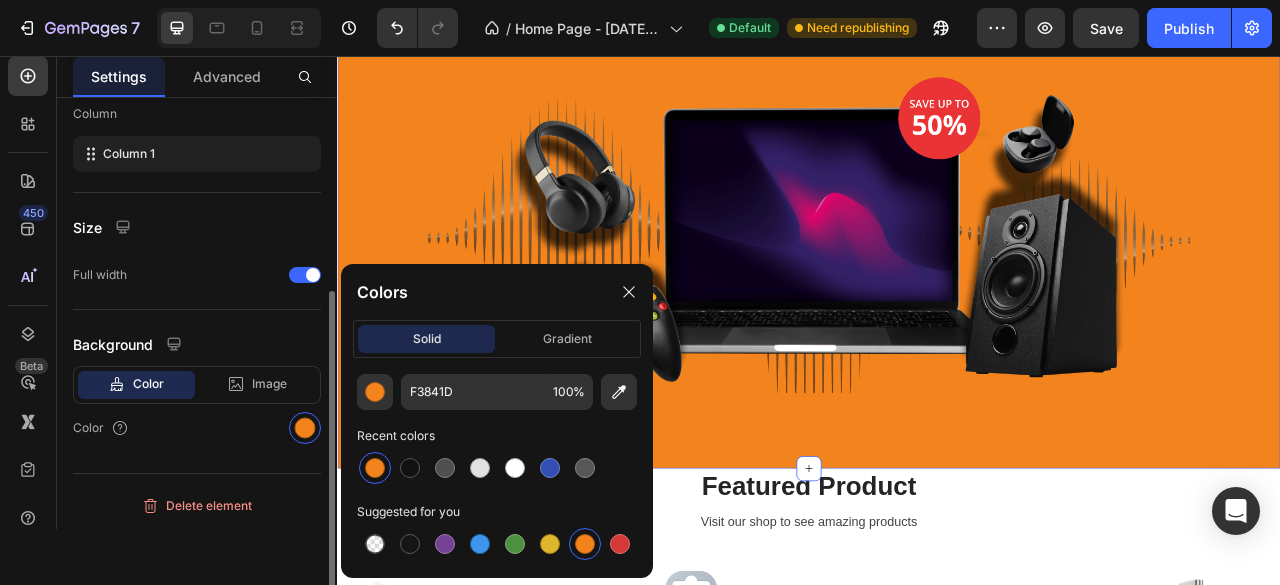 click on "Color" at bounding box center [197, 428] 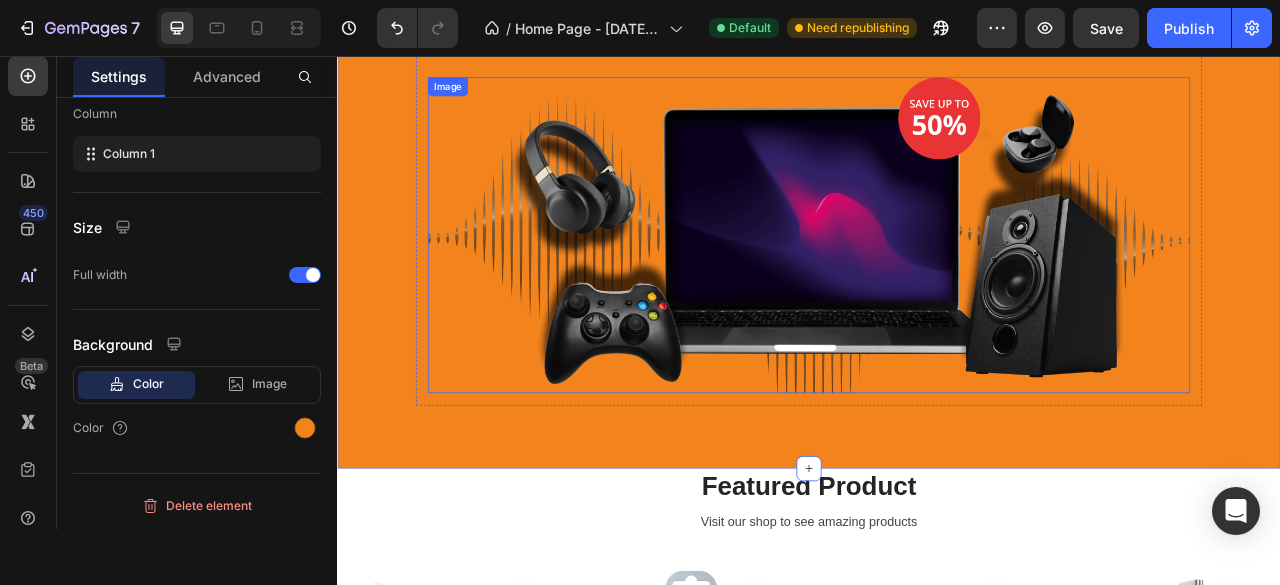 scroll, scrollTop: 0, scrollLeft: 0, axis: both 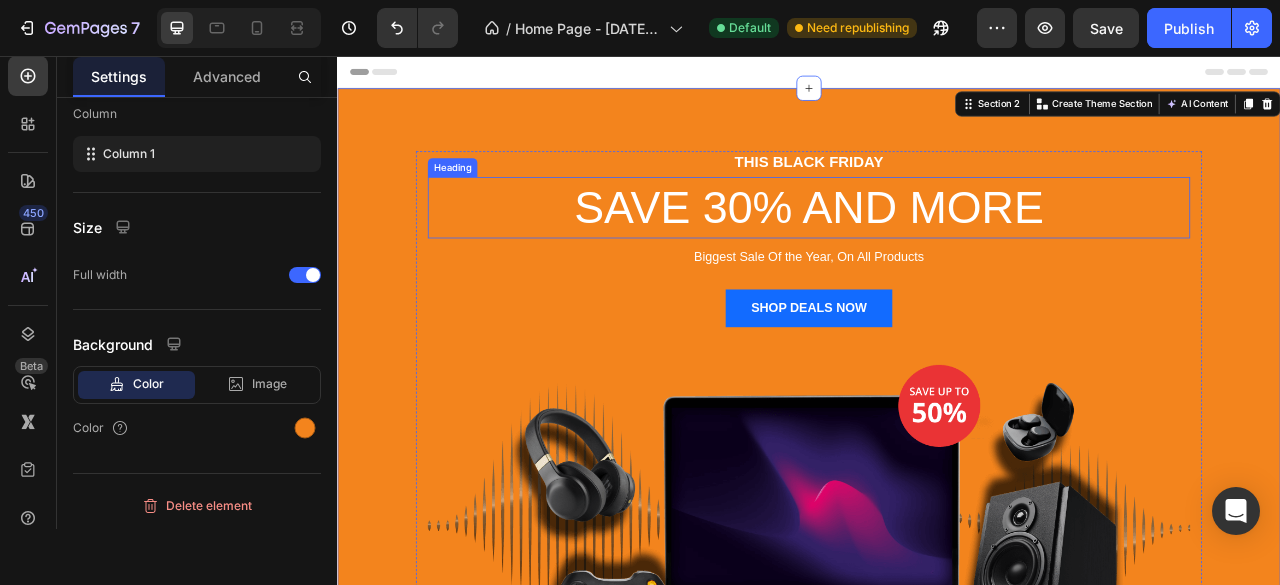 click on "SAVE 30% AND MORE" at bounding box center [937, 249] 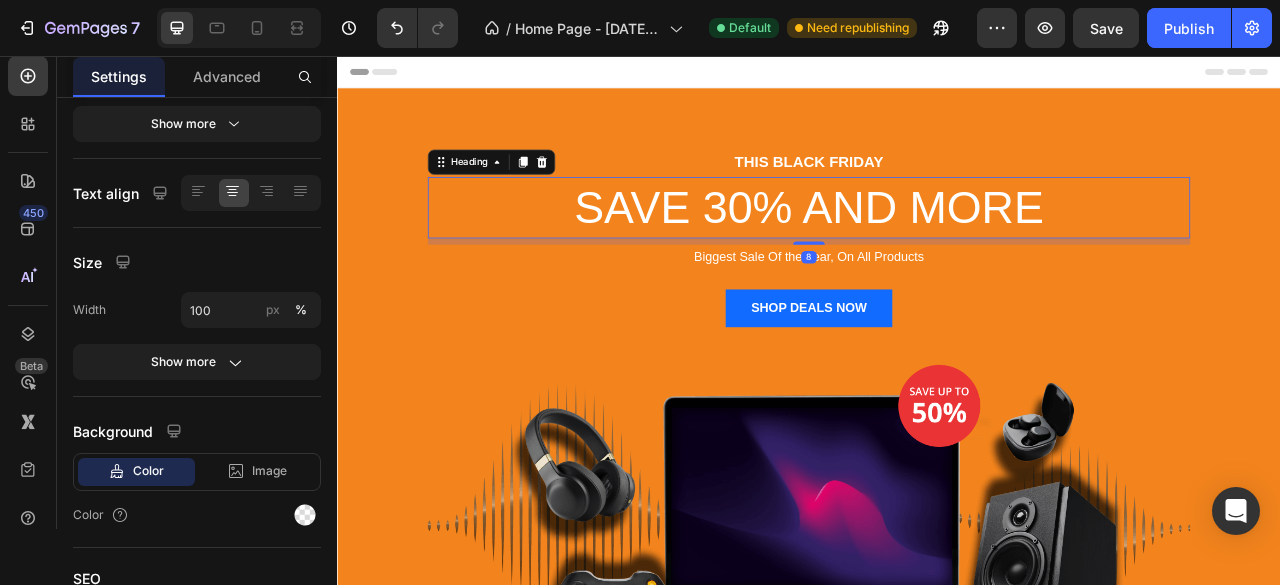 scroll, scrollTop: 0, scrollLeft: 0, axis: both 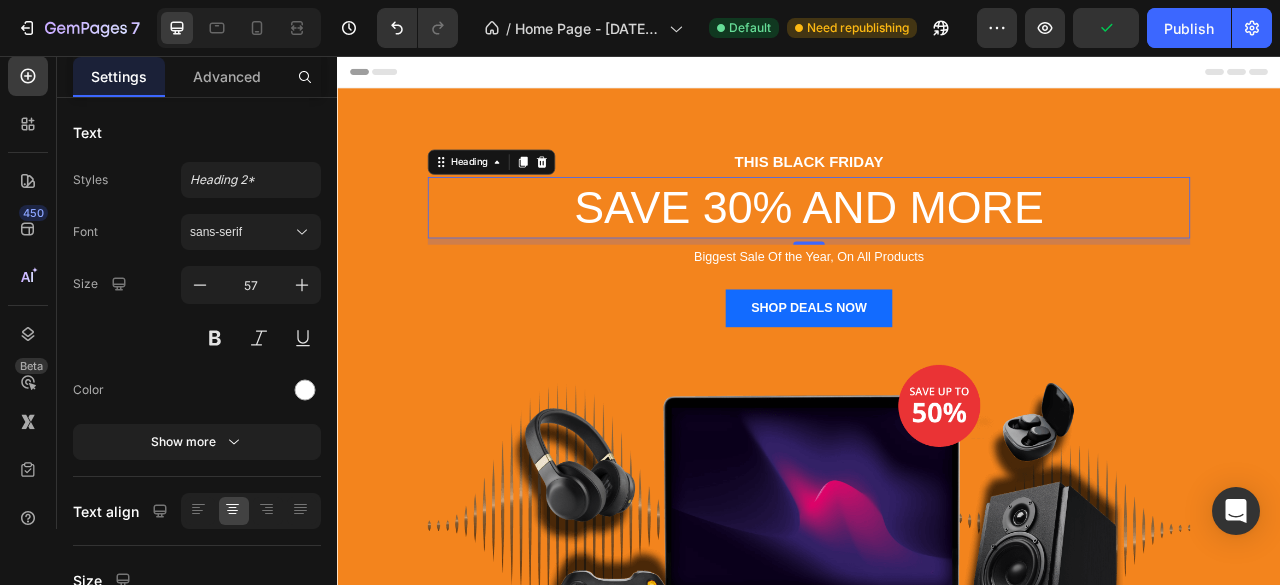 click on "8" at bounding box center [937, 312] 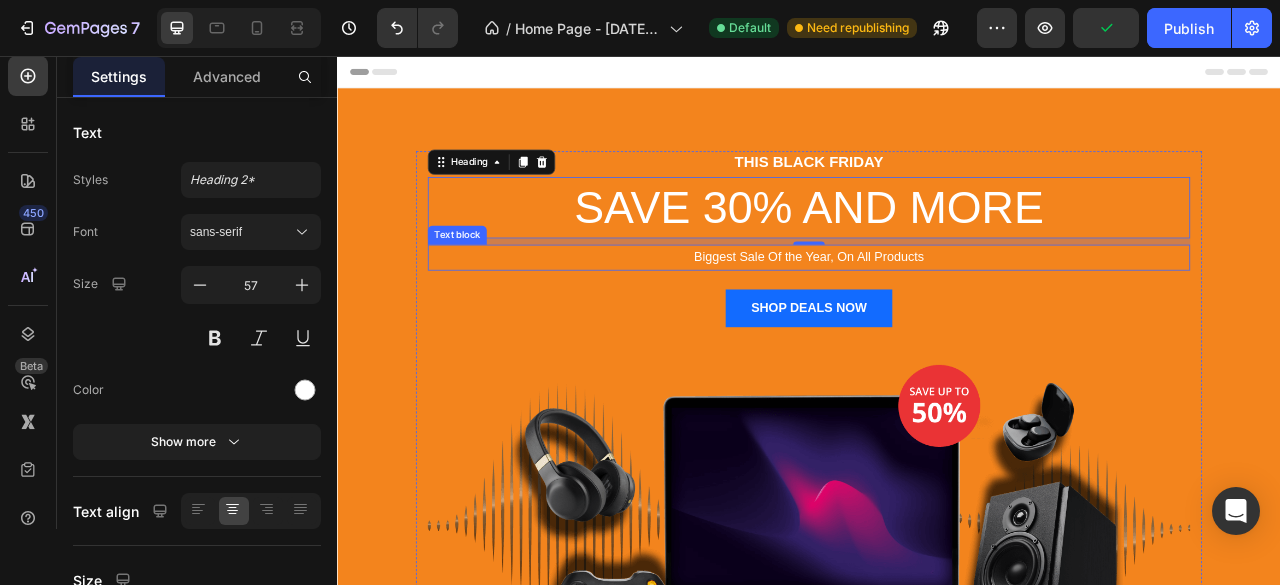 click on "Biggest Sale Of the Year, On All Products" at bounding box center [937, 312] 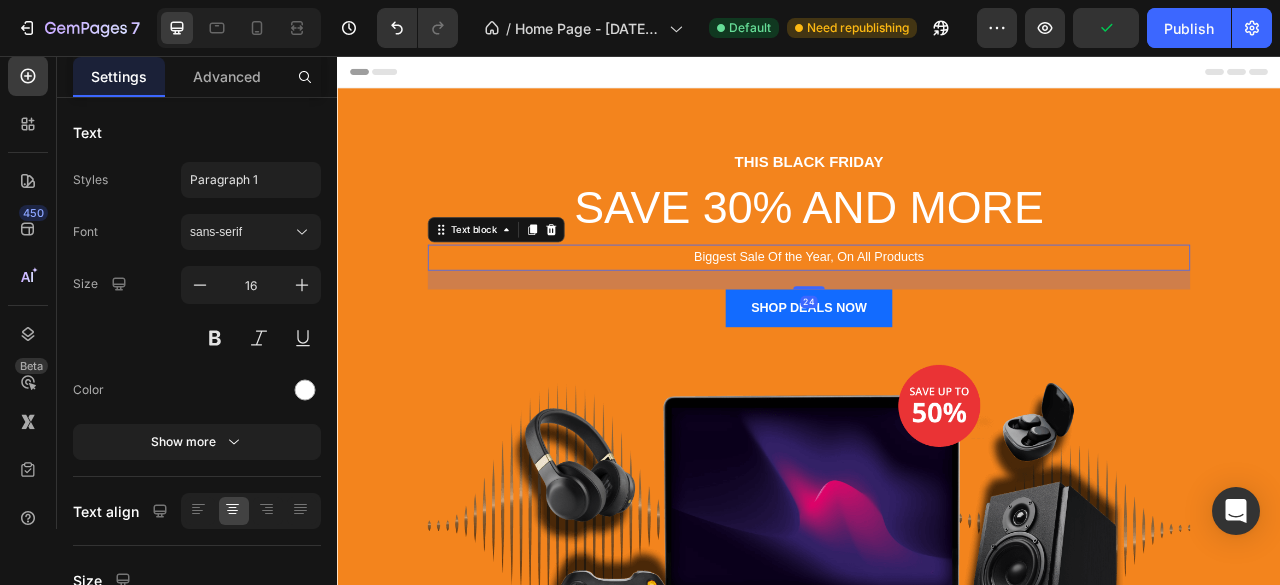 click on "Biggest Sale Of the Year, On All Products" at bounding box center [937, 312] 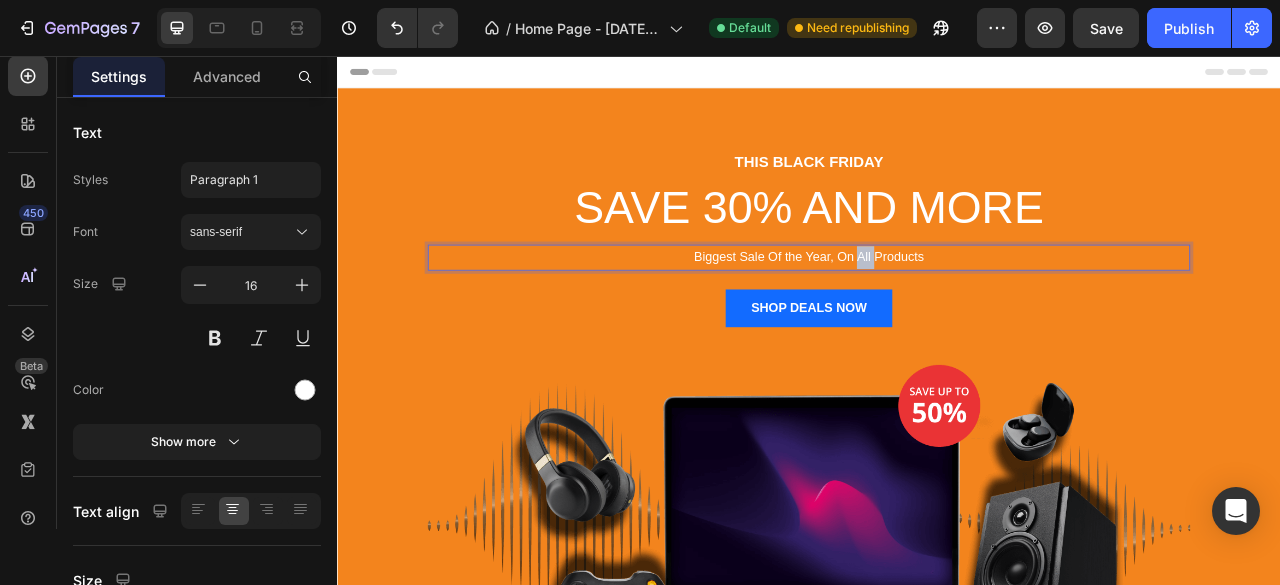click on "Biggest Sale Of the Year, On All Products" at bounding box center (937, 312) 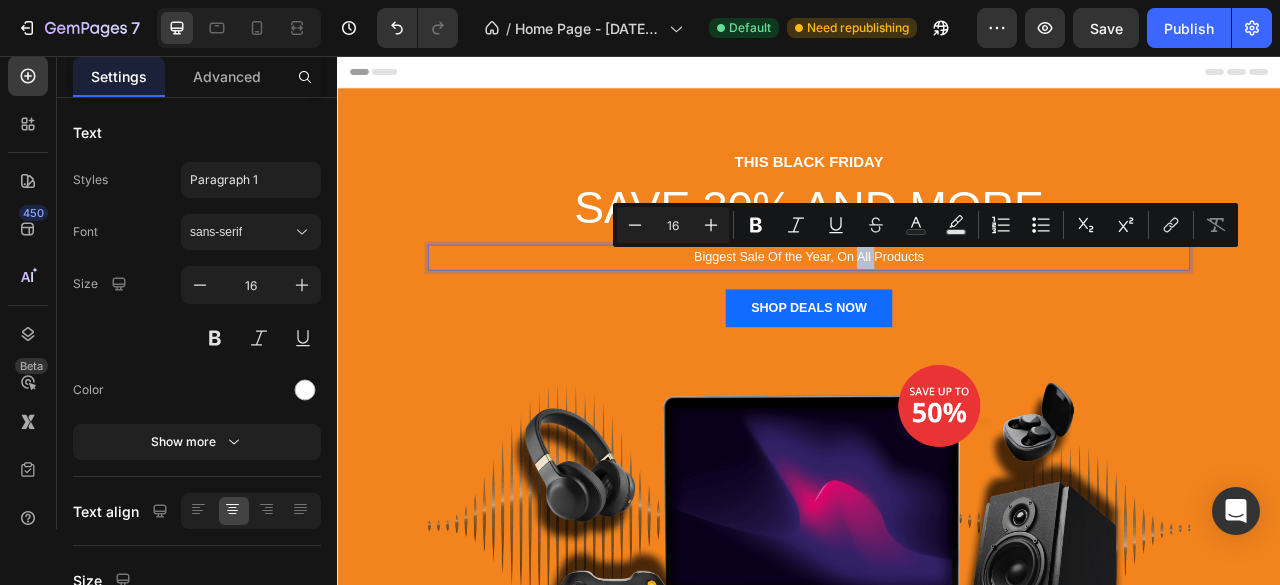 click on "Minus 16 Plus Bold Italic Underline       Strikethrough
Text Color
Text Background Color Numbered List Bulleted List Subscript Superscript       link Remove Format" at bounding box center (925, 225) 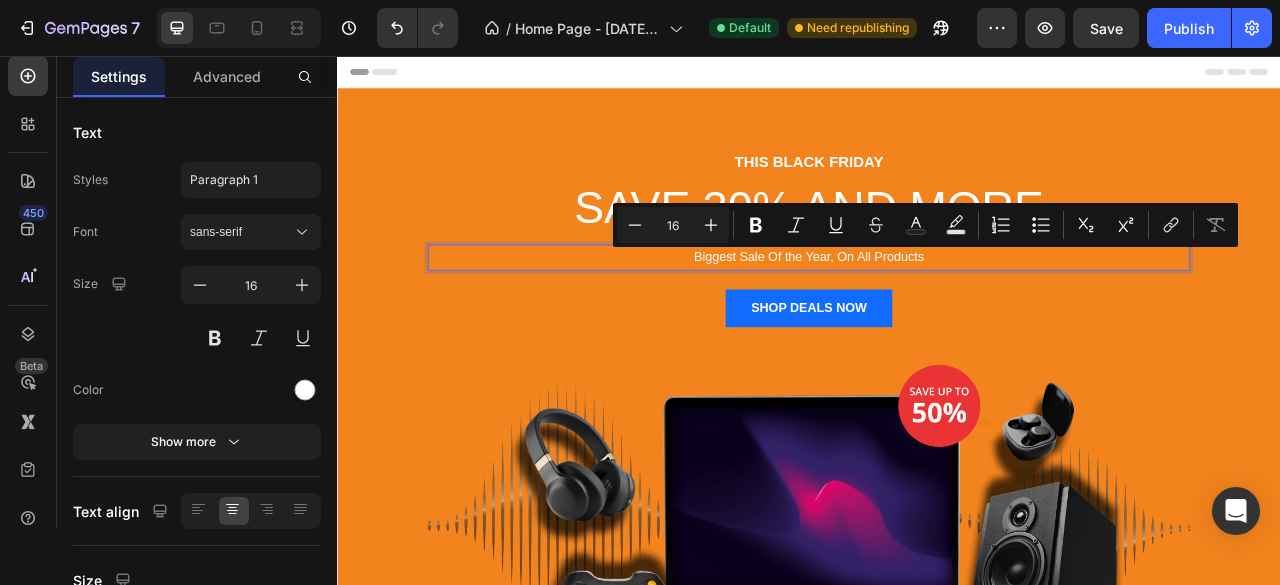 click on "Biggest Sale Of the Year, On All Products" at bounding box center [937, 312] 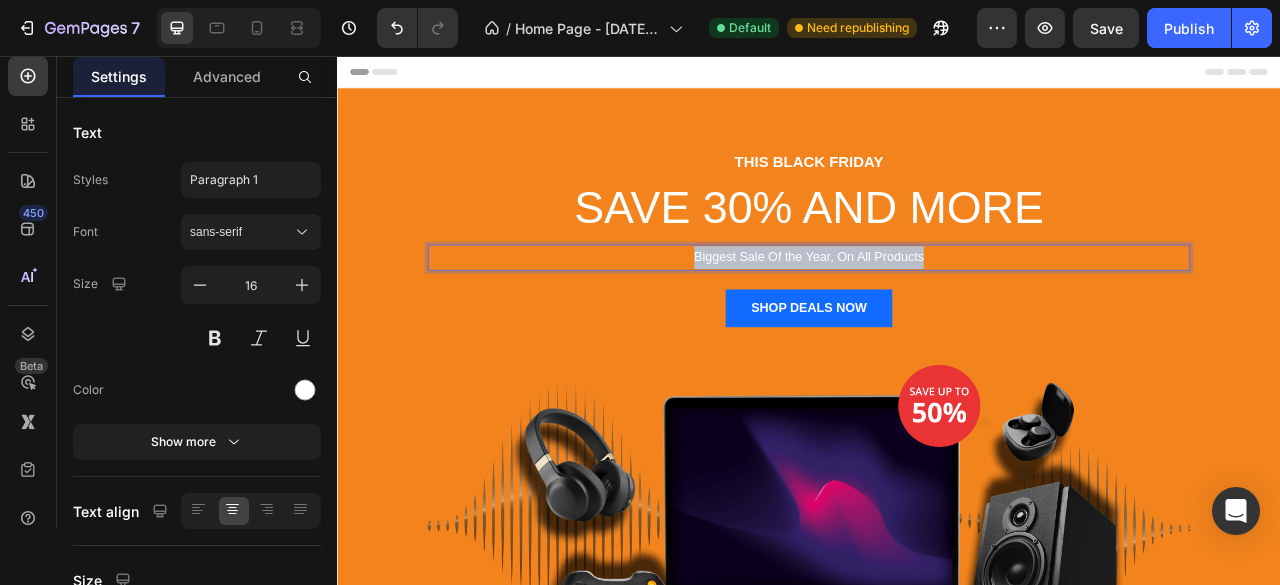 drag, startPoint x: 1002, startPoint y: 324, endPoint x: 766, endPoint y: 324, distance: 236 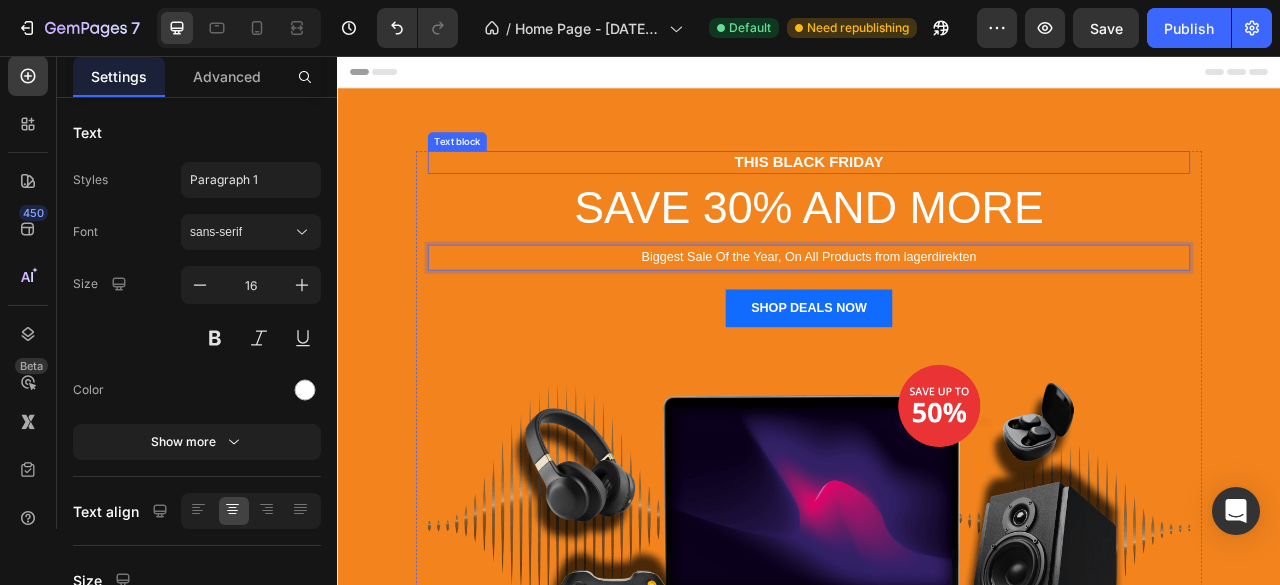 click on "THIS BLACK FRIDAY" at bounding box center [937, 191] 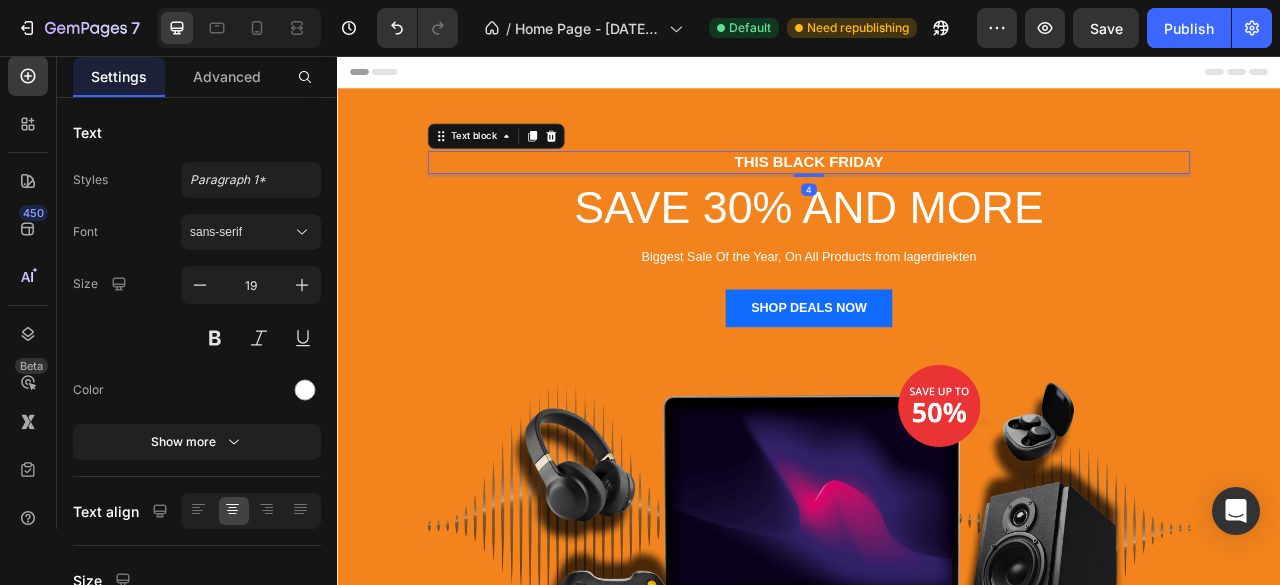 click on "THIS BLACK FRIDAY" at bounding box center [937, 191] 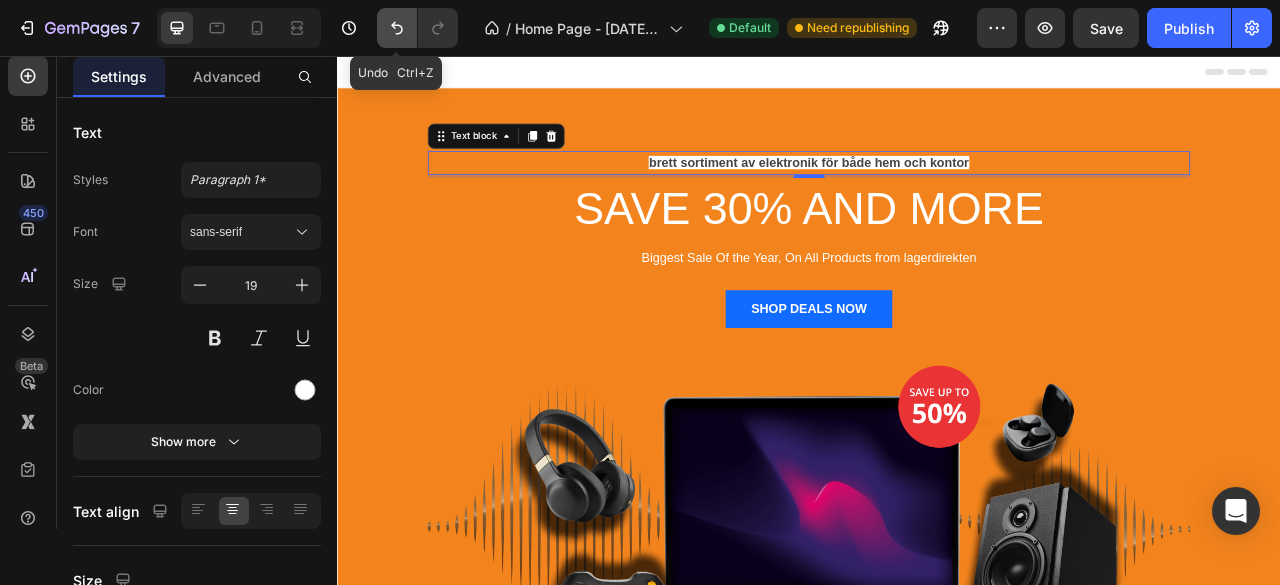 click 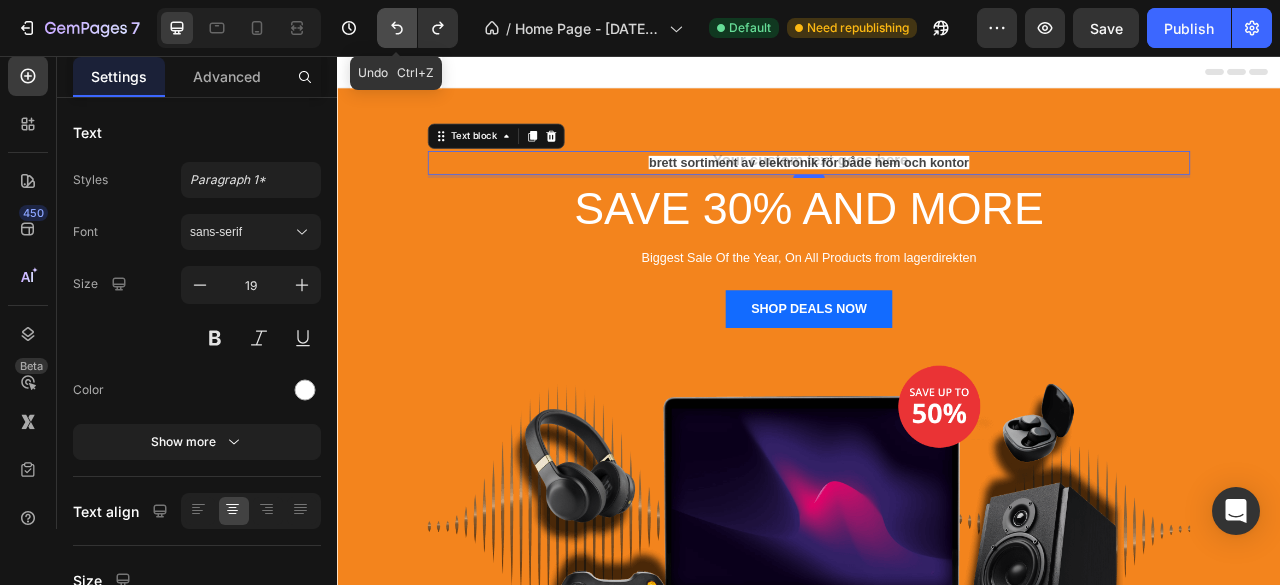 click 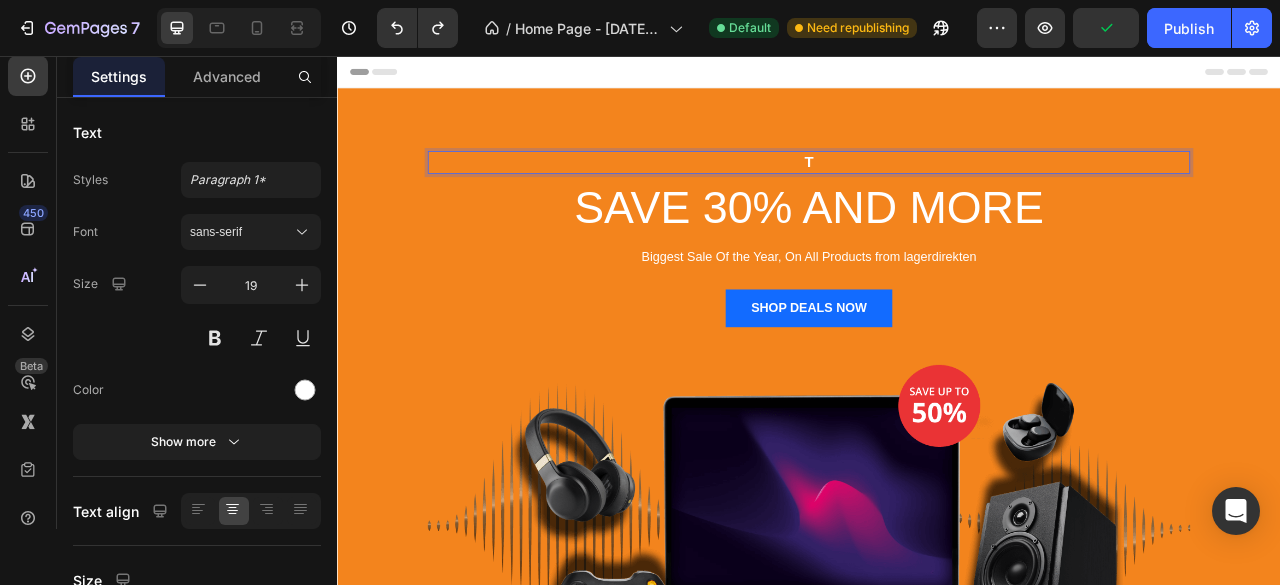 click on "T" at bounding box center [937, 191] 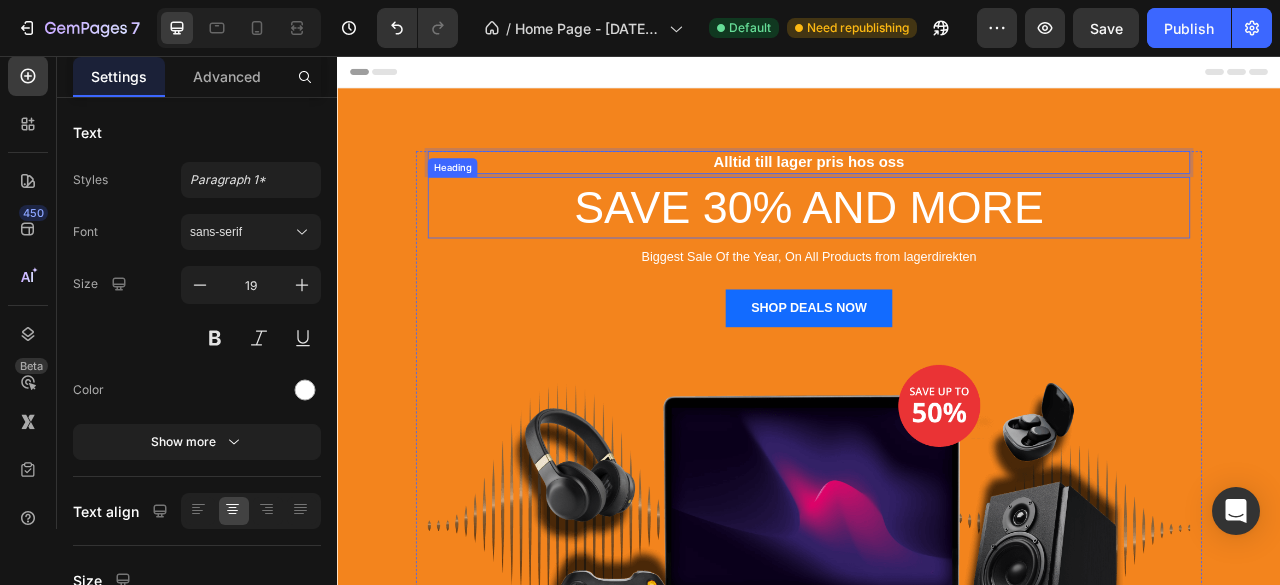 click on "SAVE 30% AND MORE" at bounding box center [937, 249] 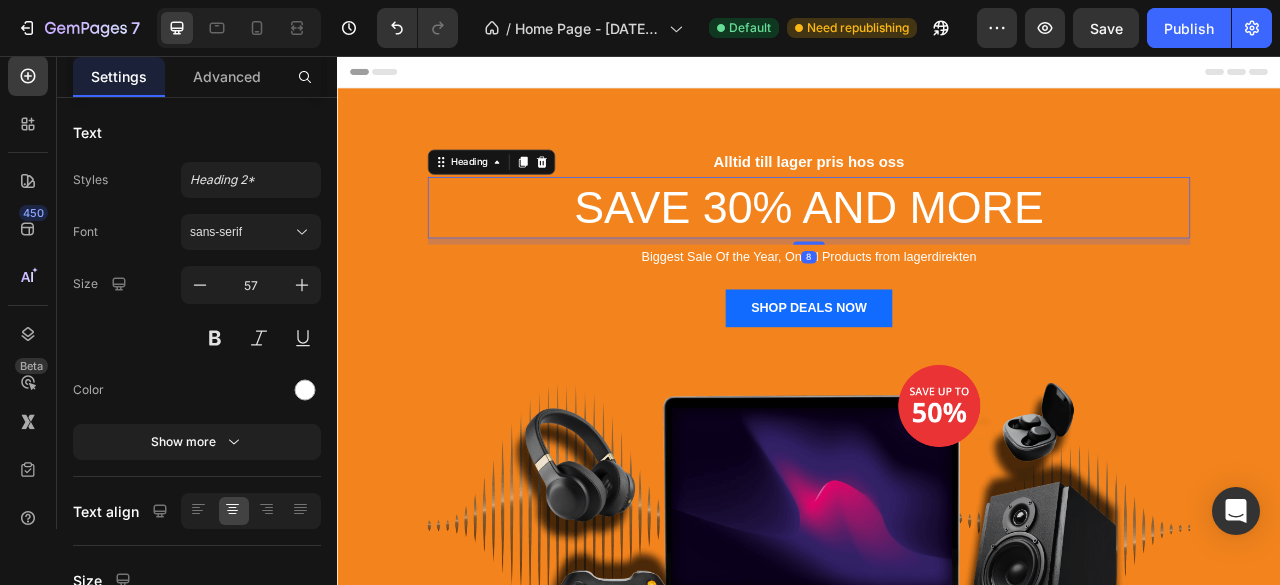 click on "SAVE 30% AND MORE" at bounding box center [937, 249] 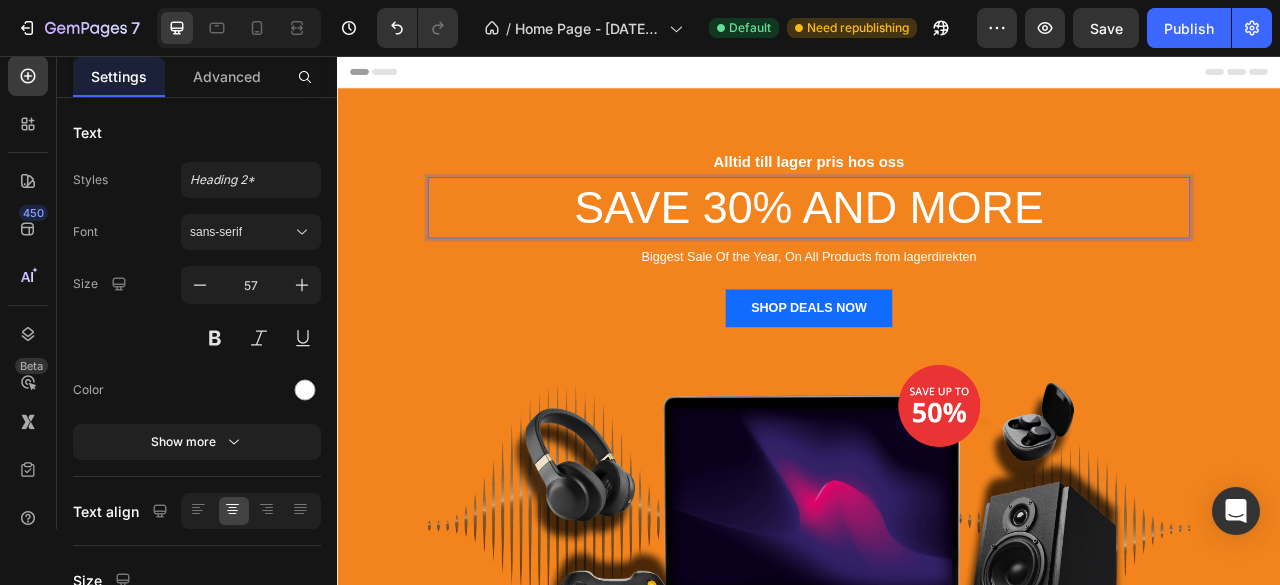 click on "SAVE 30% AND MORE" at bounding box center [937, 249] 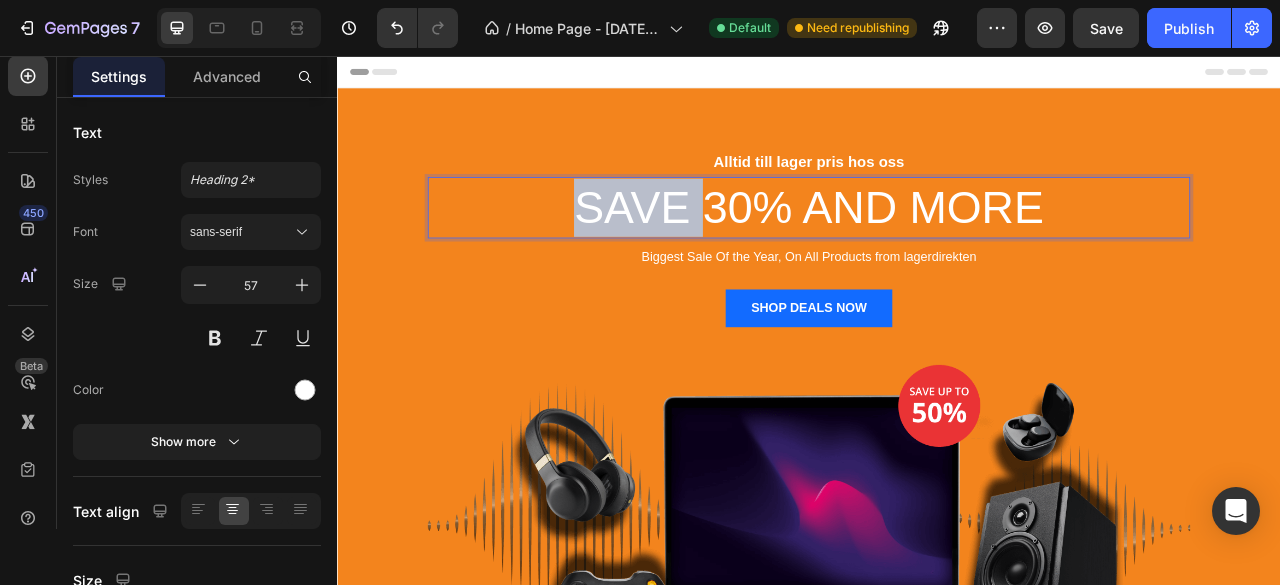 drag, startPoint x: 737, startPoint y: 264, endPoint x: 747, endPoint y: 266, distance: 10.198039 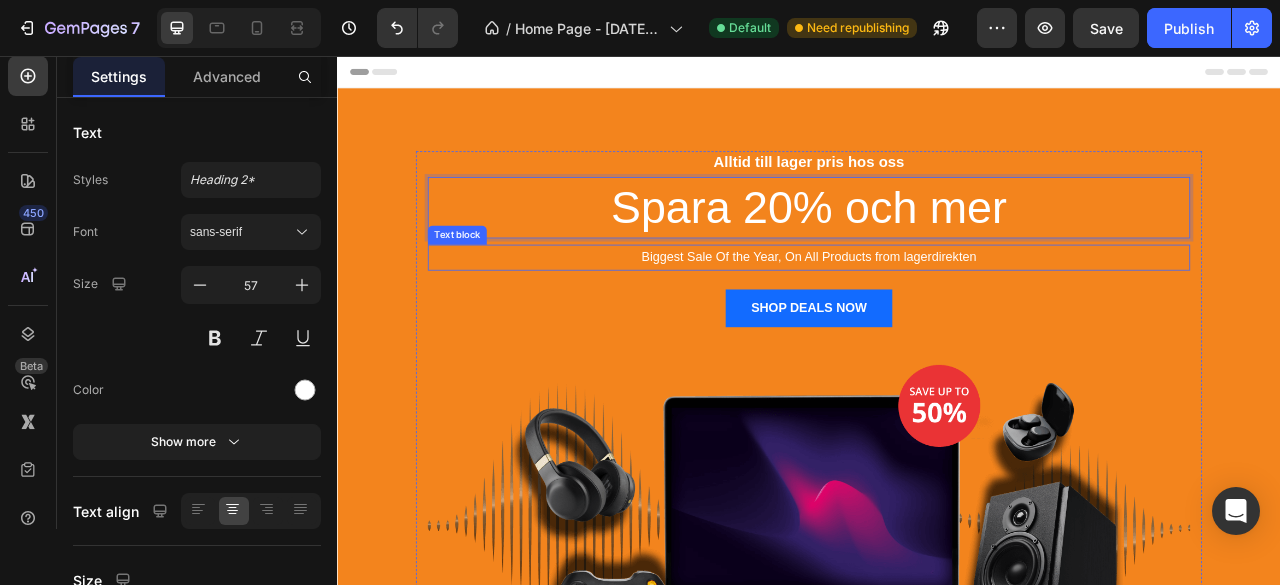 click on "Biggest Sale Of the Year, On All Products from lagerdirekten" at bounding box center (937, 311) 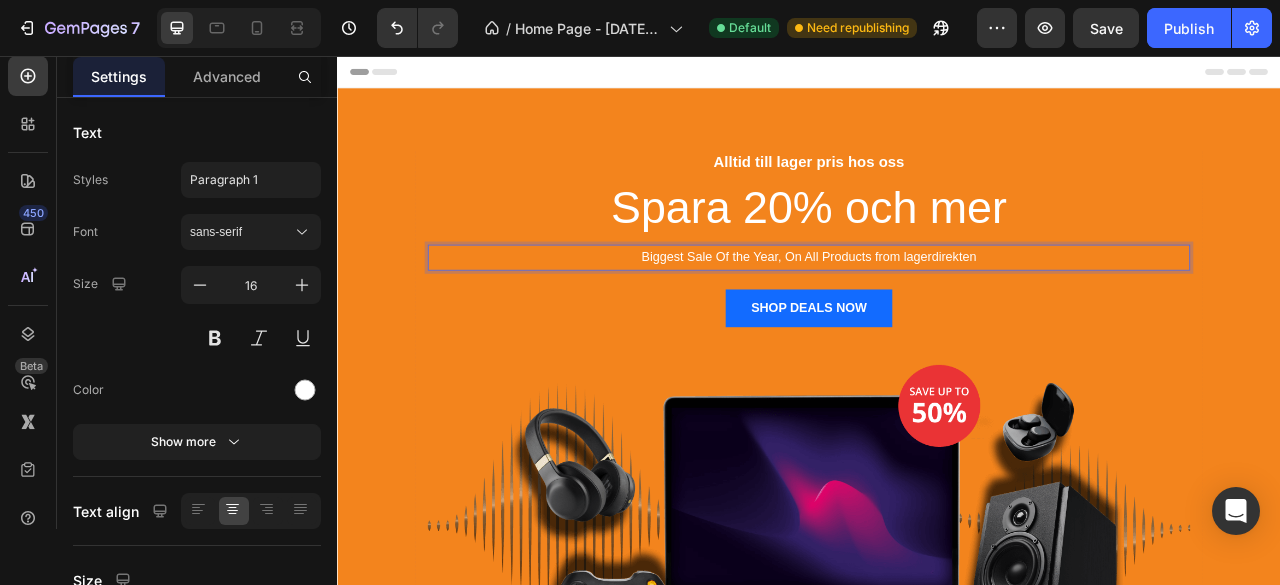 click on "Biggest Sale Of the Year, On All Products from lagerdirekten" at bounding box center (937, 312) 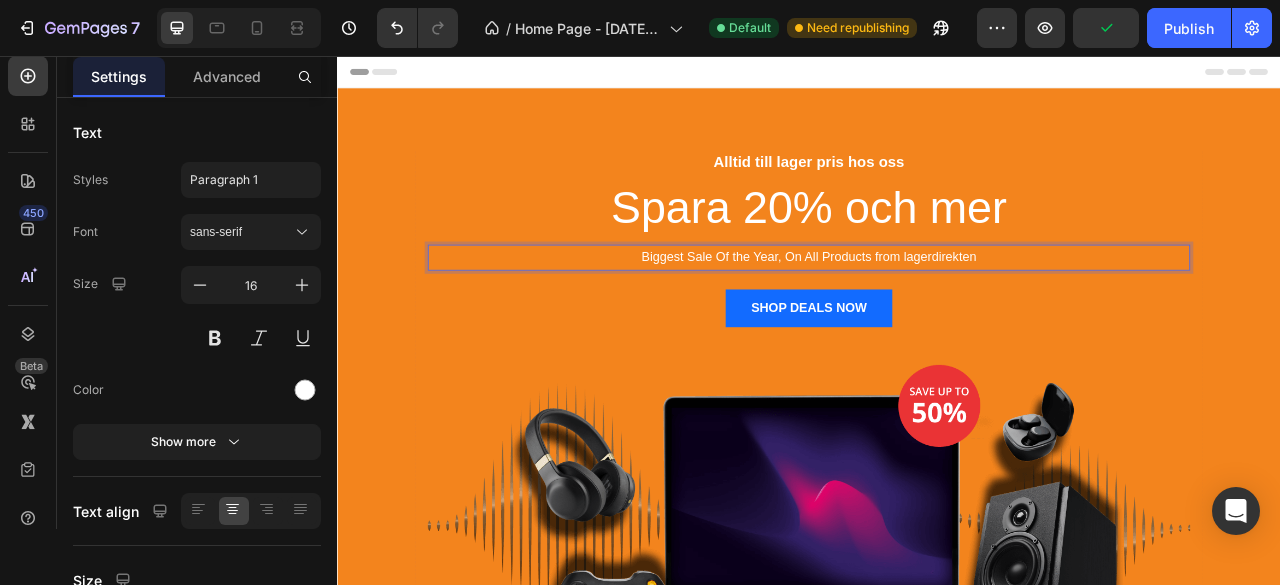 click on "Biggest Sale Of the Year, On All Products from lagerdirekten" at bounding box center (937, 312) 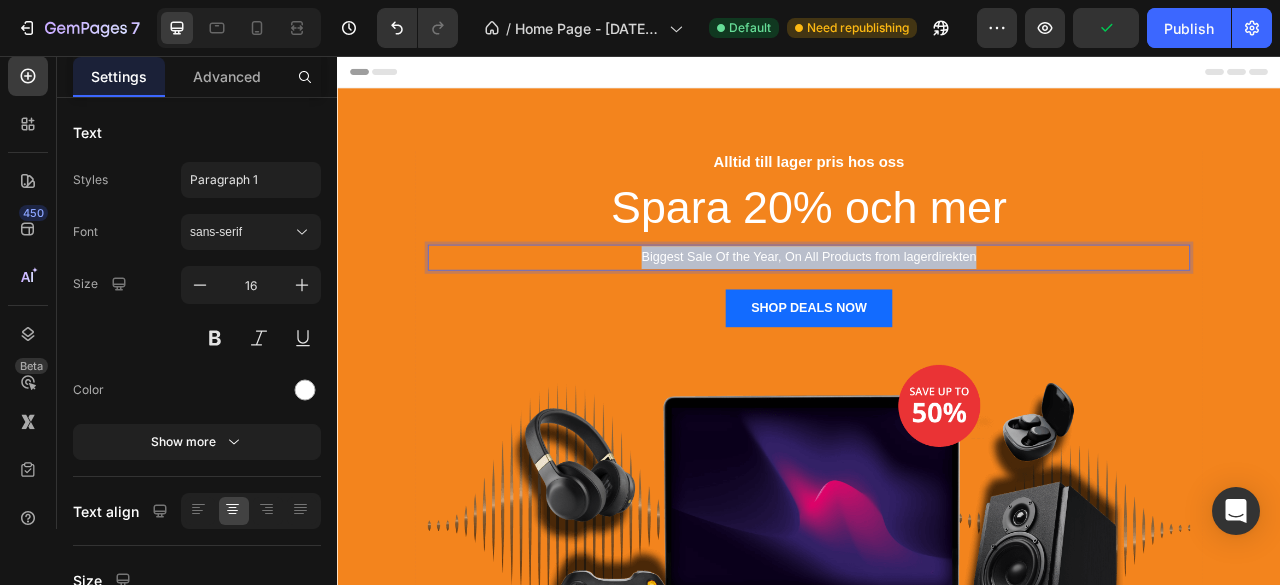 drag, startPoint x: 1166, startPoint y: 312, endPoint x: 692, endPoint y: 314, distance: 474.0042 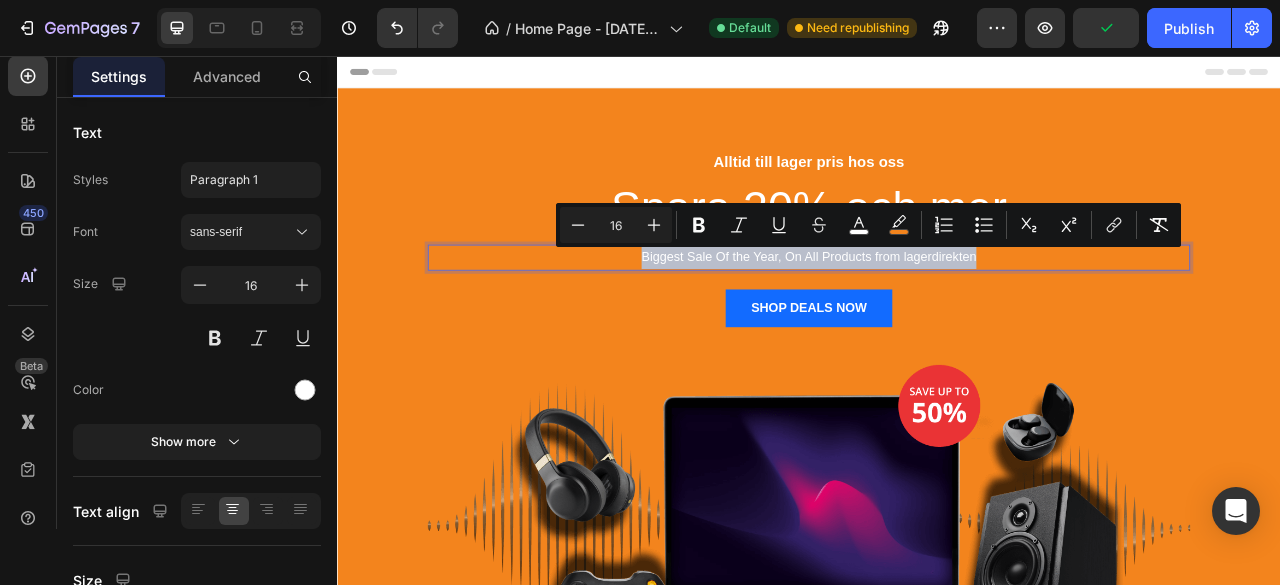copy on "Biggest Sale Of the Year, On All Products from lagerdirekten" 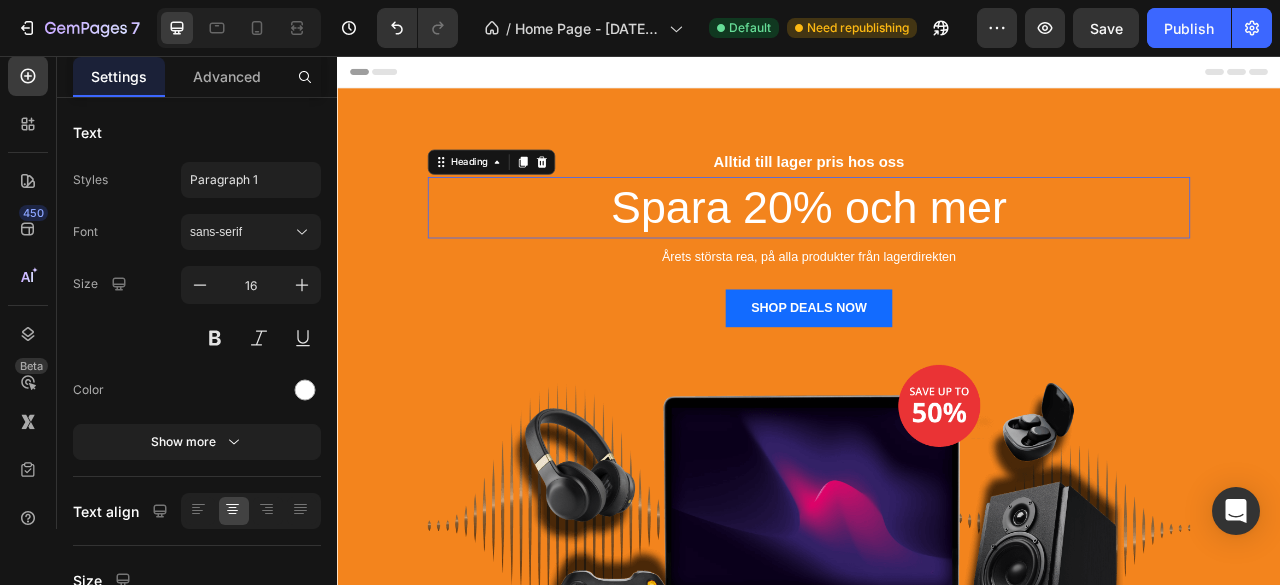click on "Spara 20% och mer" at bounding box center [937, 249] 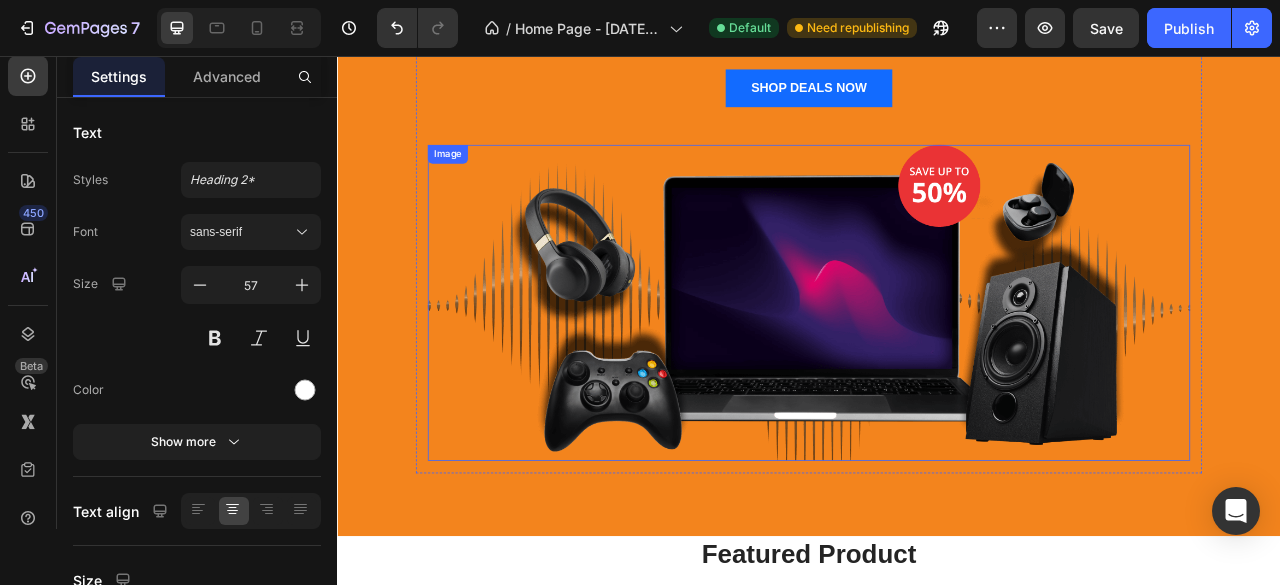 scroll, scrollTop: 0, scrollLeft: 0, axis: both 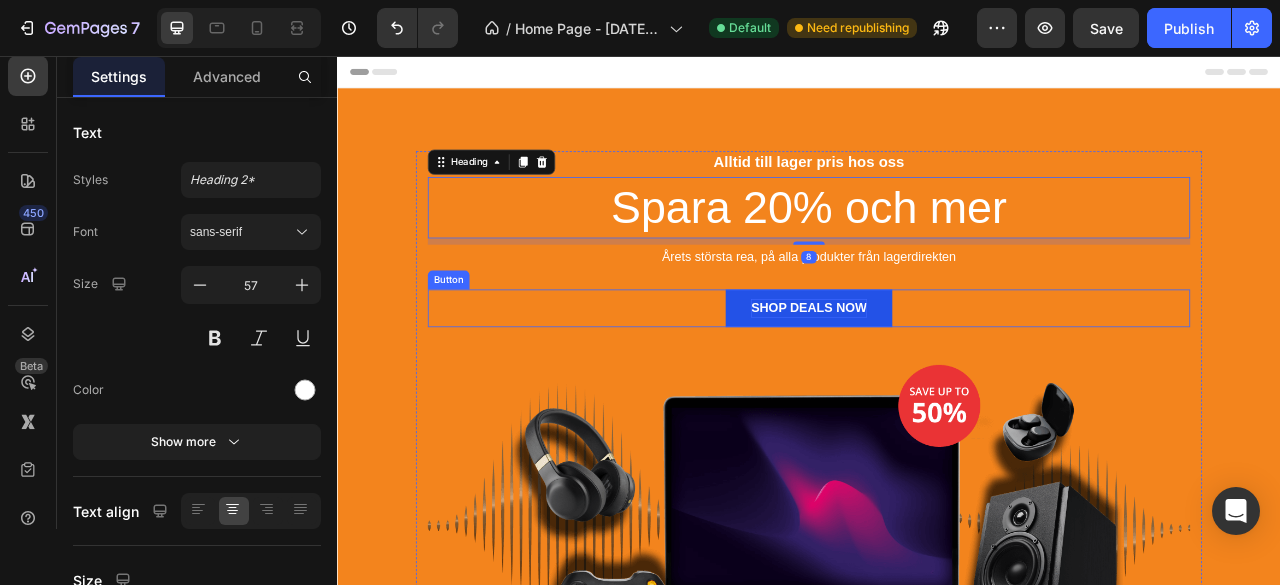 click on "SHOP DEALS NOW" at bounding box center (936, 377) 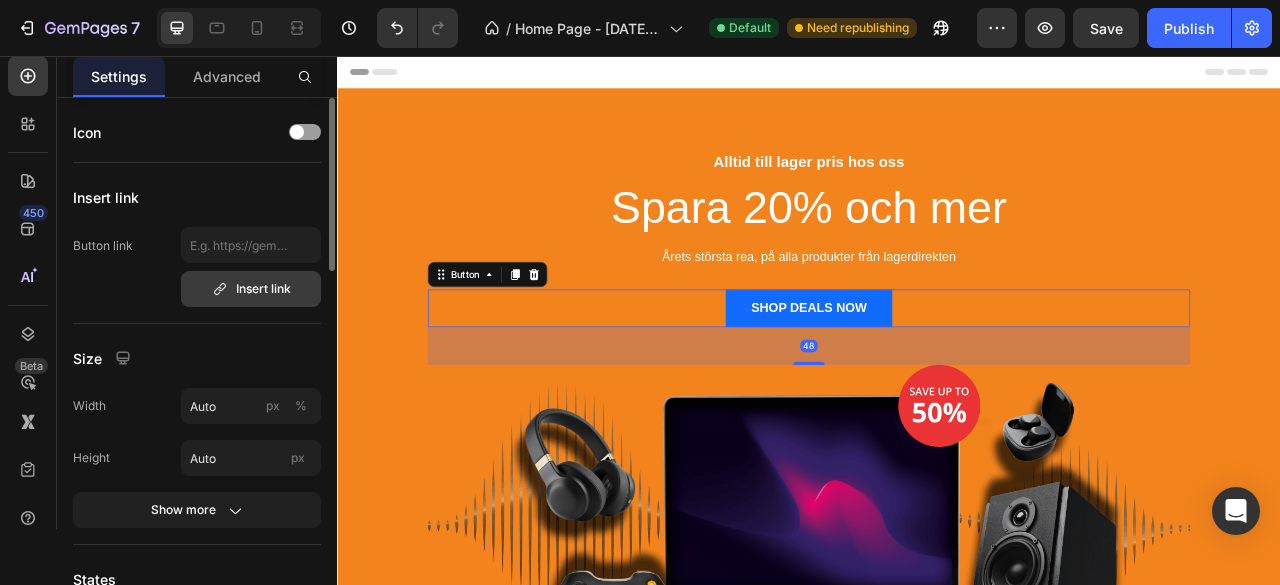 click on "Insert link" at bounding box center [251, 289] 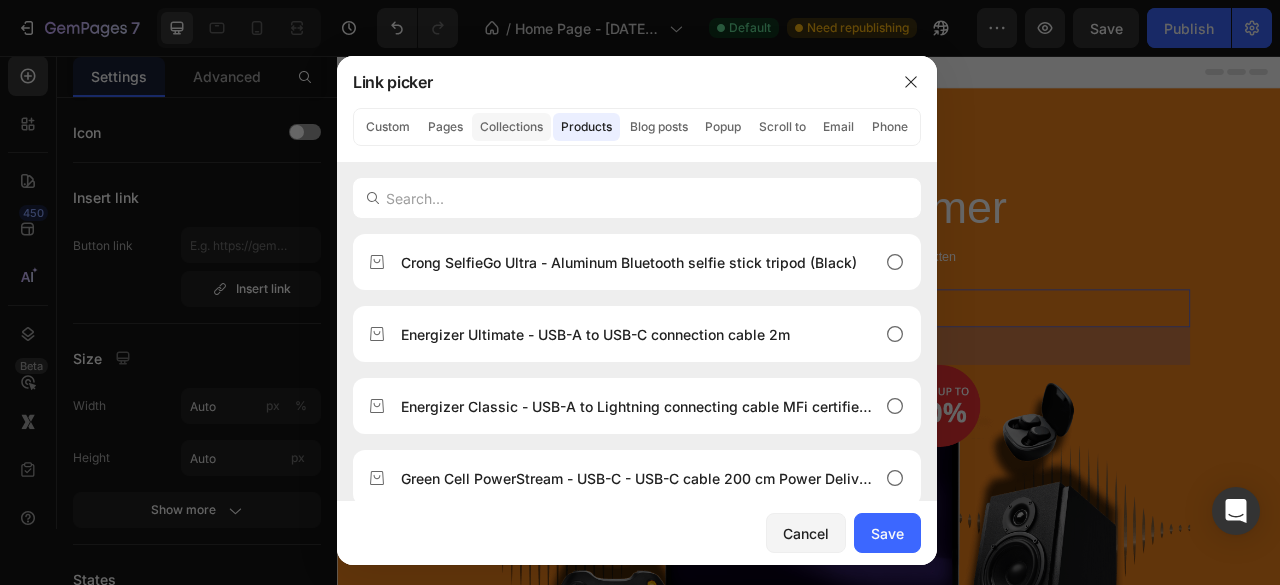 click on "Collections" 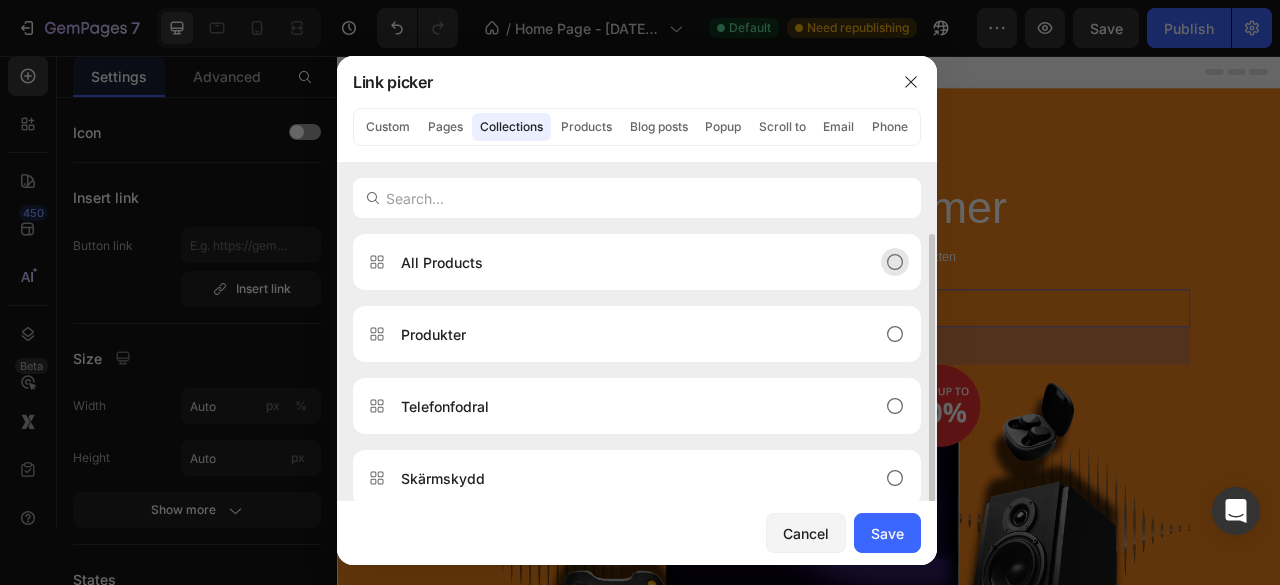 click on "All Products" at bounding box center [621, 262] 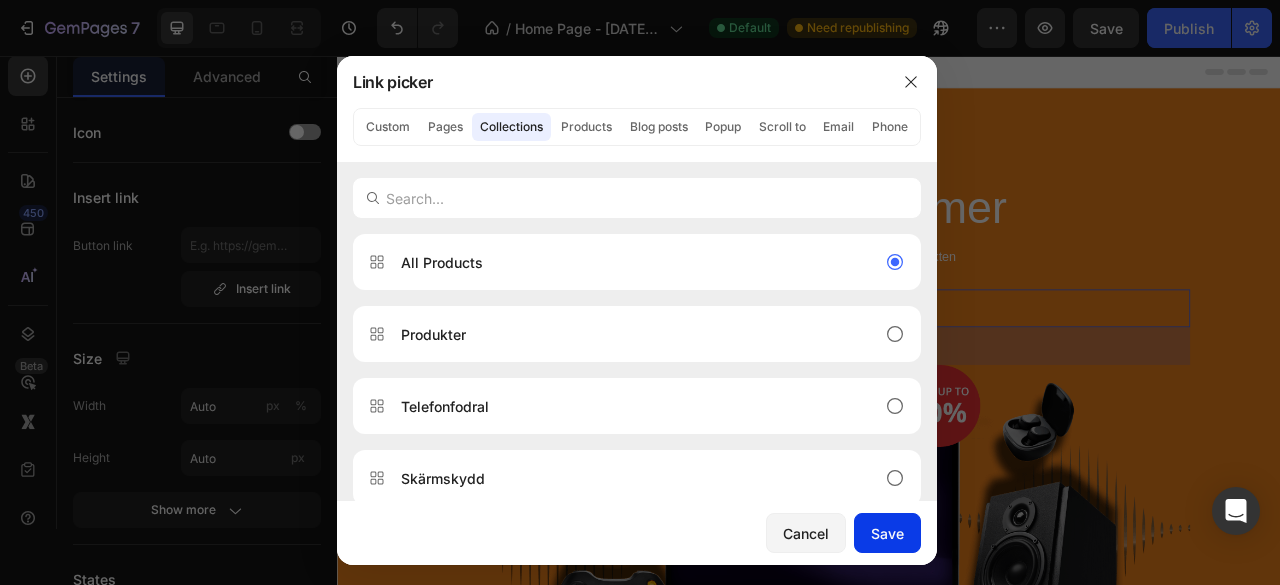 click on "Save" 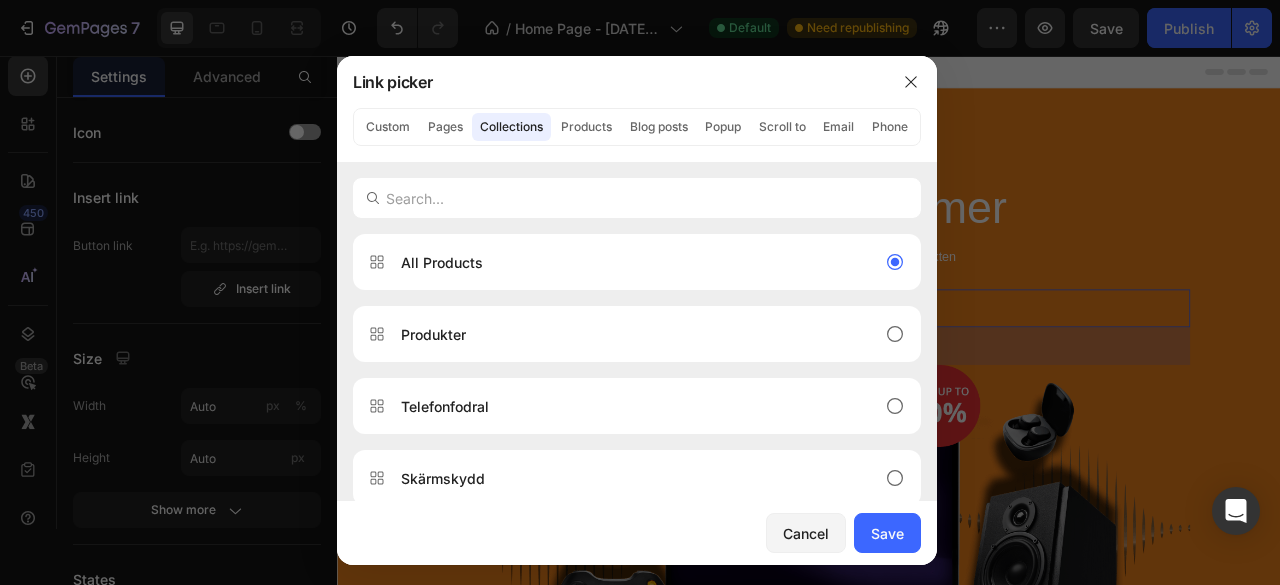 type on "/collections/all" 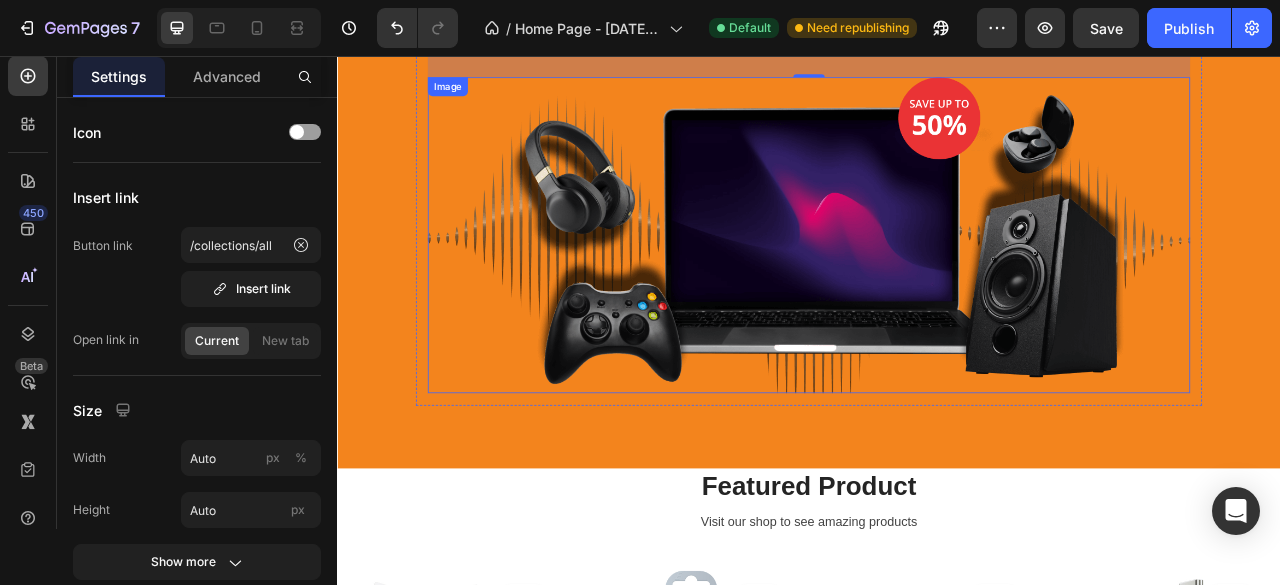 scroll, scrollTop: 0, scrollLeft: 0, axis: both 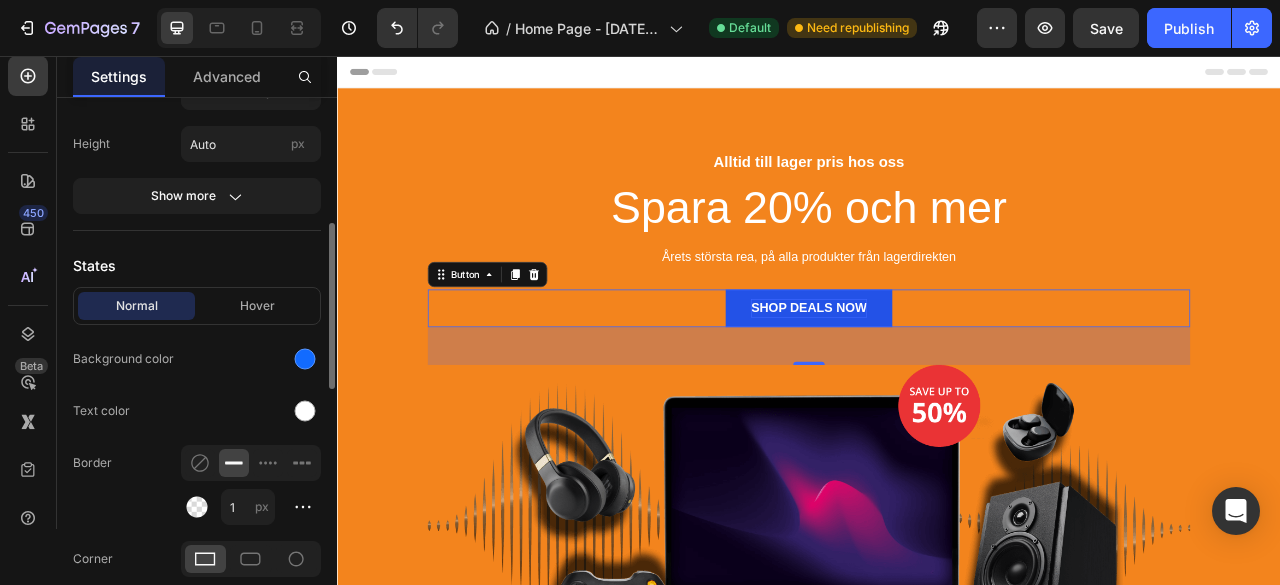 click on "SHOP DEALS NOW" at bounding box center [936, 377] 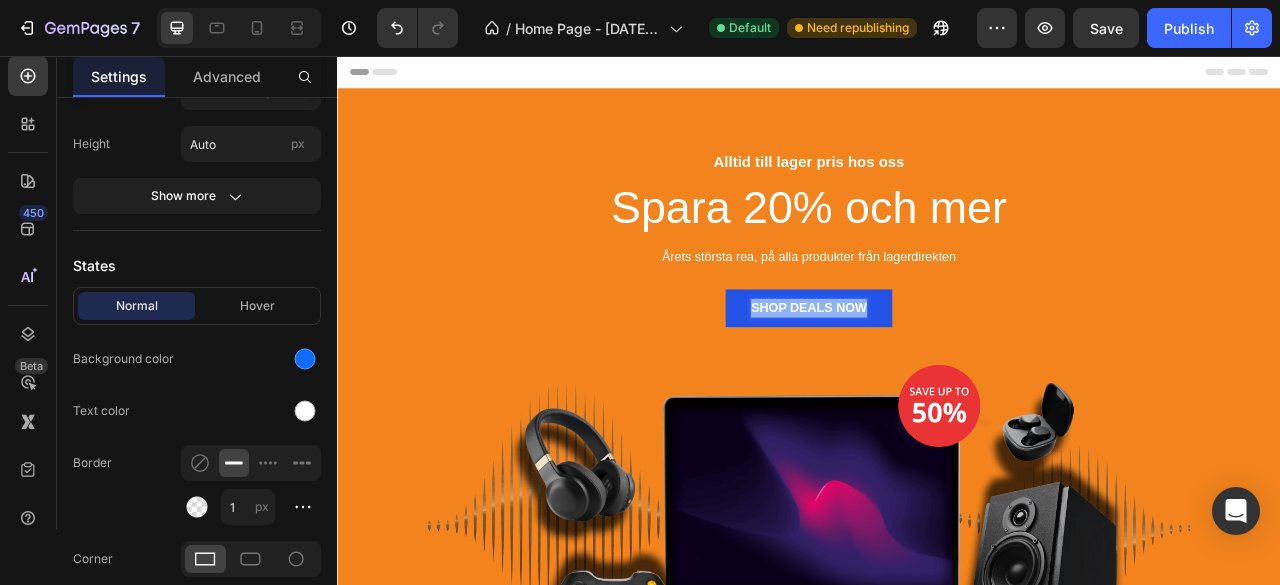 drag, startPoint x: 1001, startPoint y: 376, endPoint x: 824, endPoint y: 369, distance: 177.13837 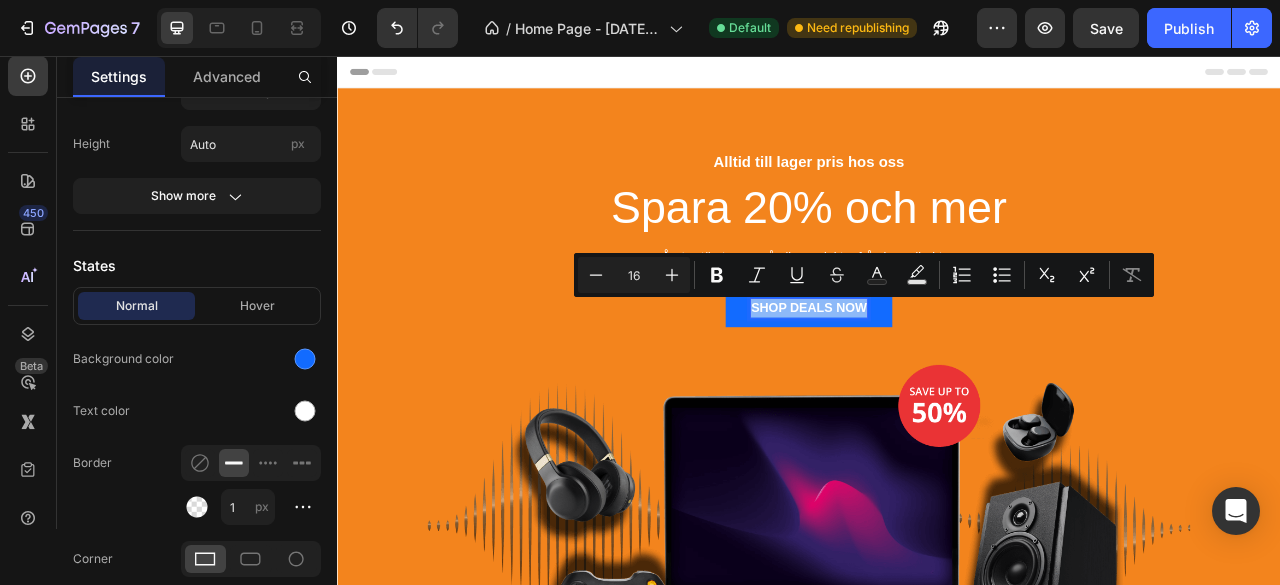 copy on "SHOP DEALS NOW" 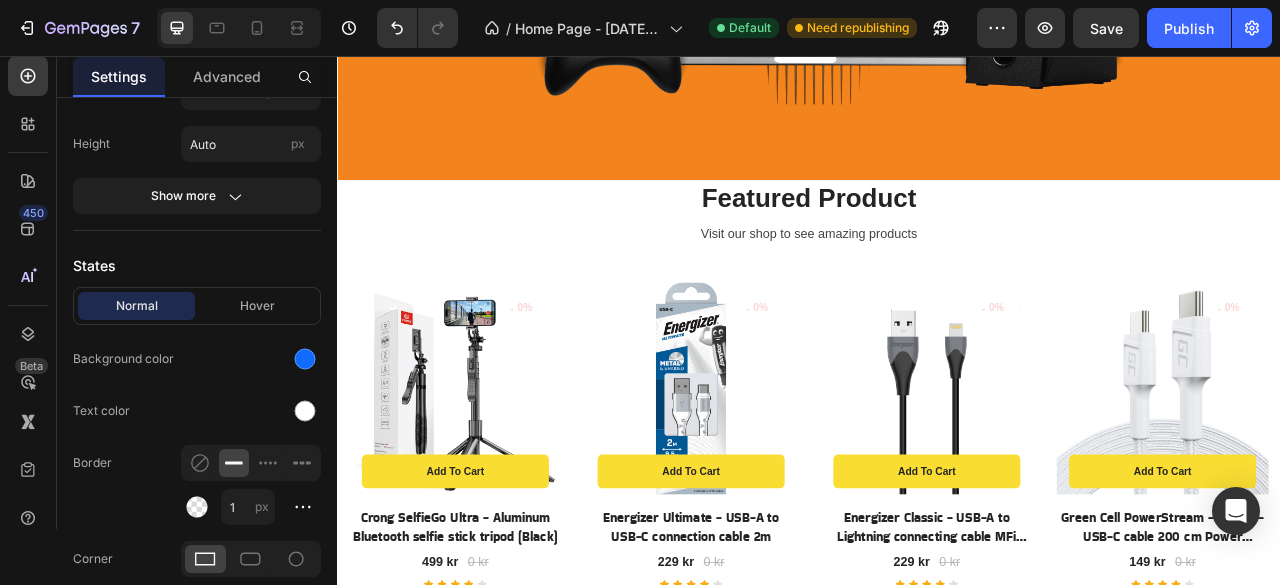 scroll, scrollTop: 366, scrollLeft: 0, axis: vertical 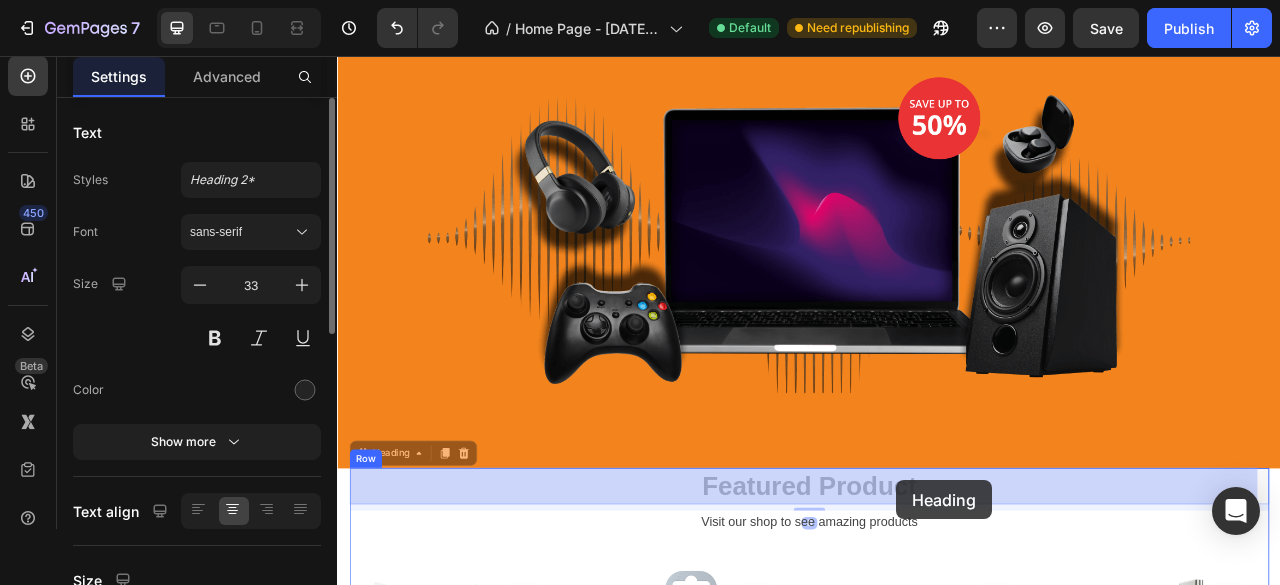 drag, startPoint x: 1087, startPoint y: 599, endPoint x: 1048, endPoint y: 595, distance: 39.20459 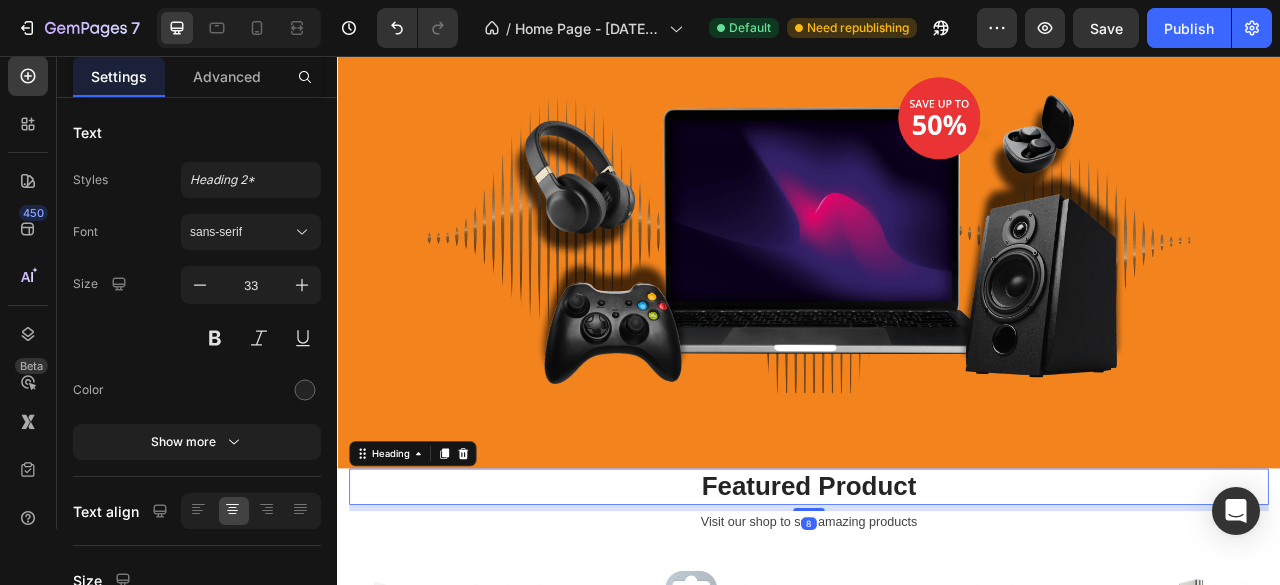 click on "Featured Product" at bounding box center (937, 604) 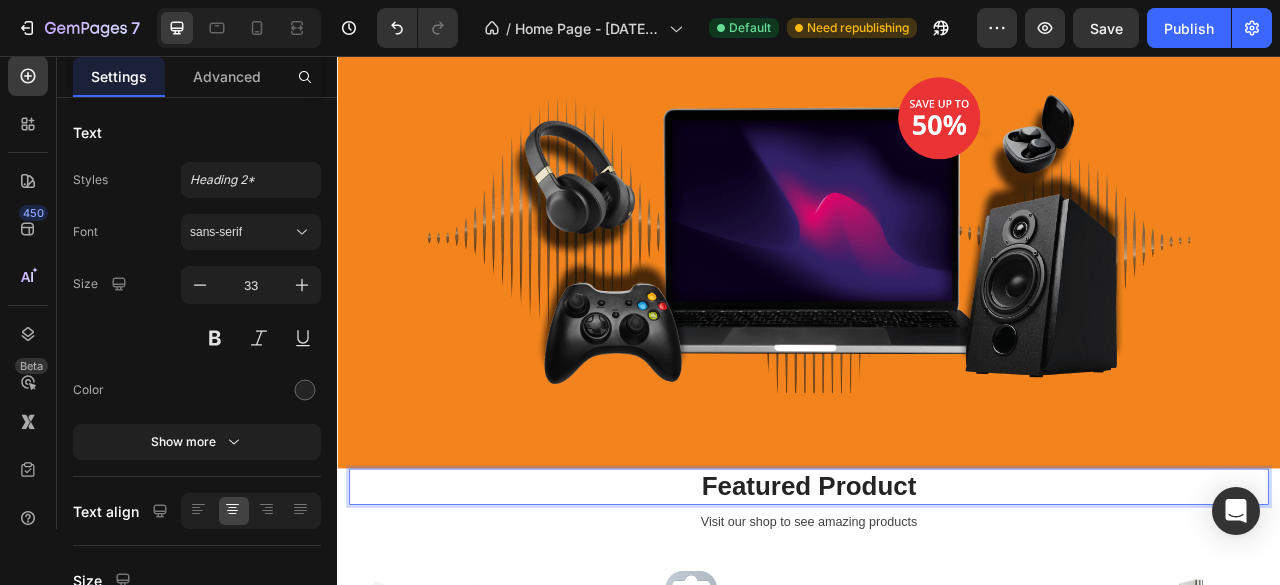 click on "Featured Product" at bounding box center (937, 604) 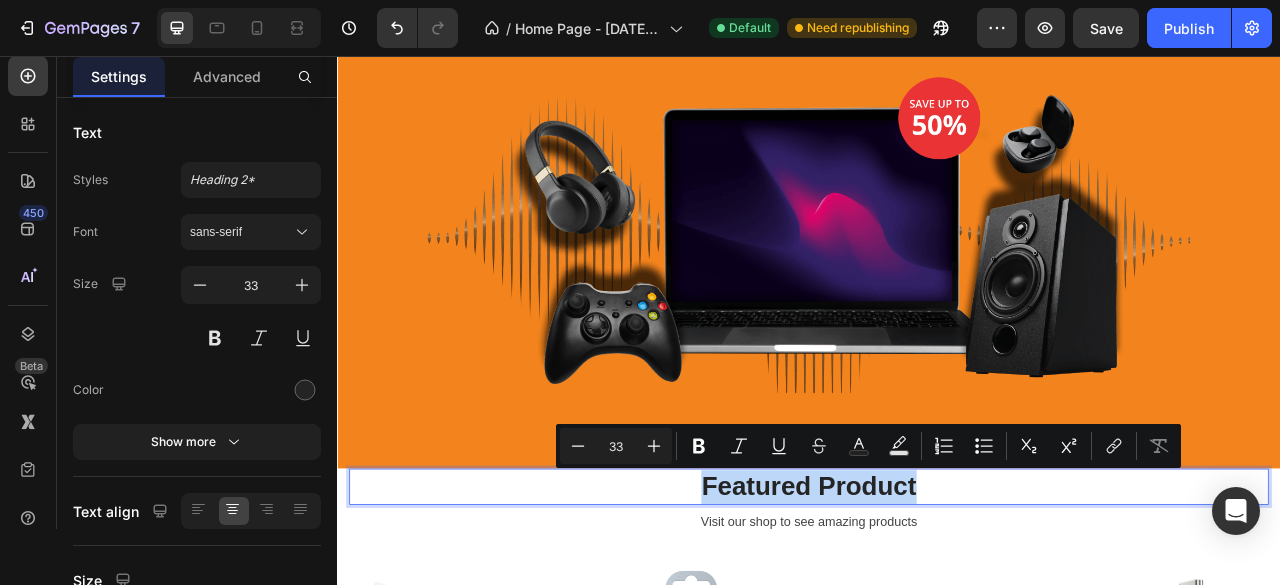 drag, startPoint x: 1067, startPoint y: 607, endPoint x: 1037, endPoint y: 606, distance: 30.016663 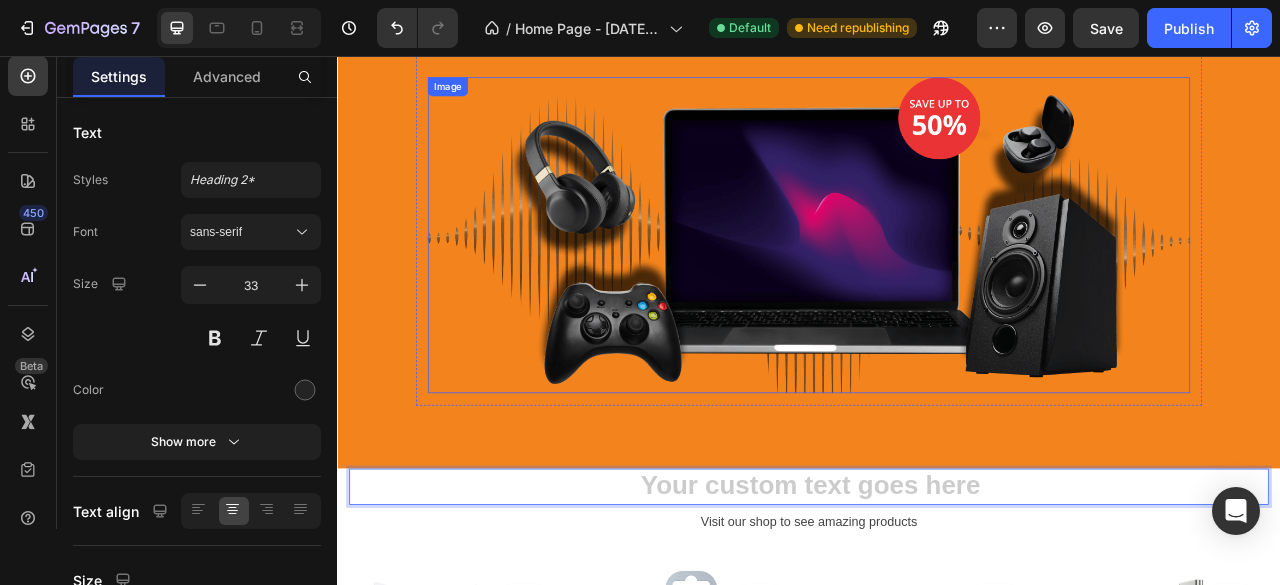 scroll, scrollTop: 115, scrollLeft: 0, axis: vertical 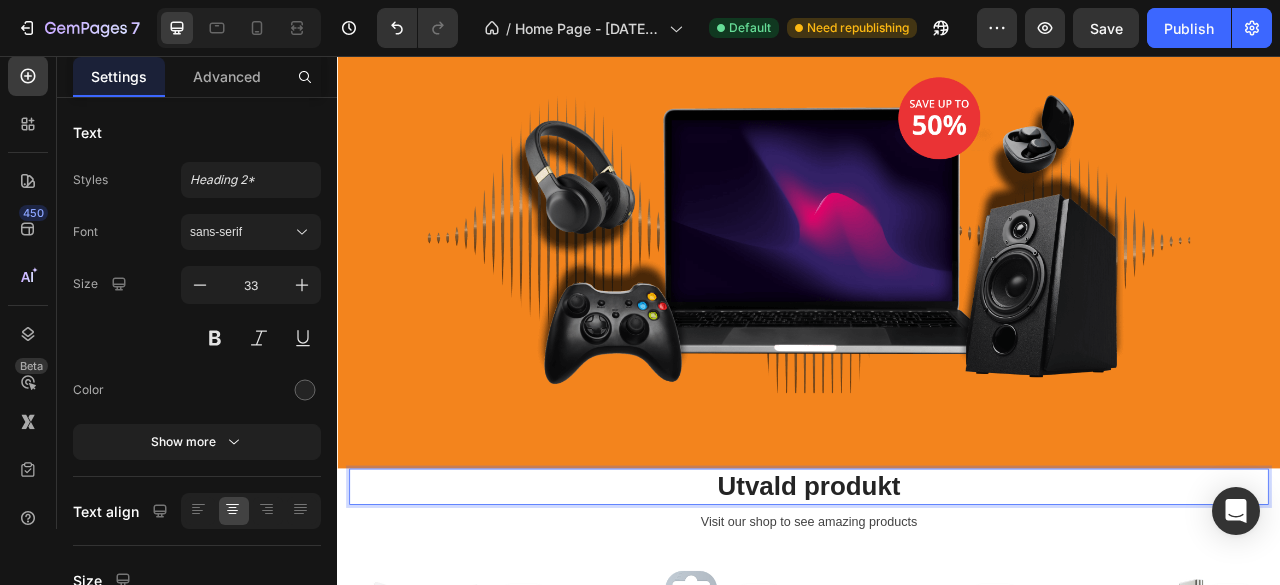 click on "Utvald produkt" at bounding box center (937, 604) 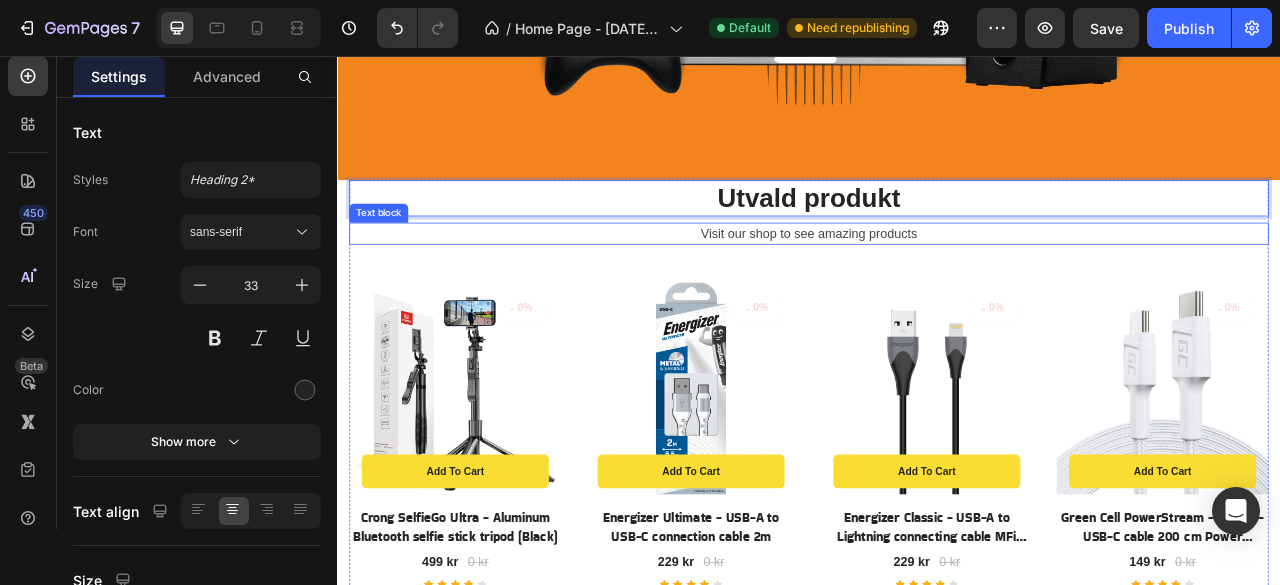 click on "Visit our shop to see amazing products" at bounding box center [937, 282] 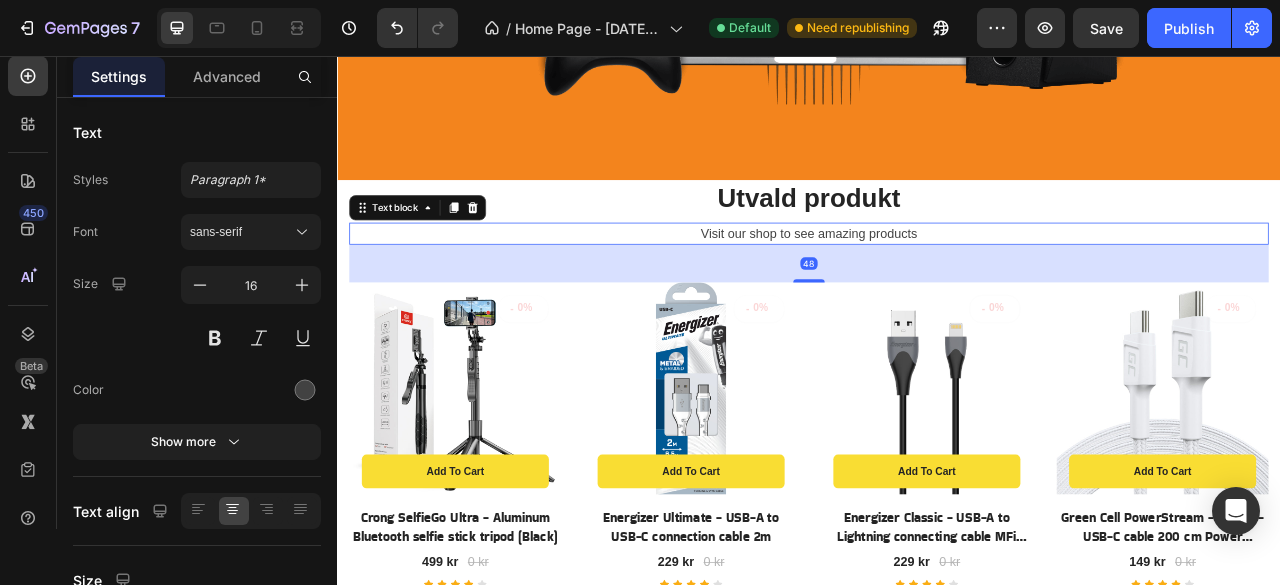 scroll, scrollTop: 0, scrollLeft: 0, axis: both 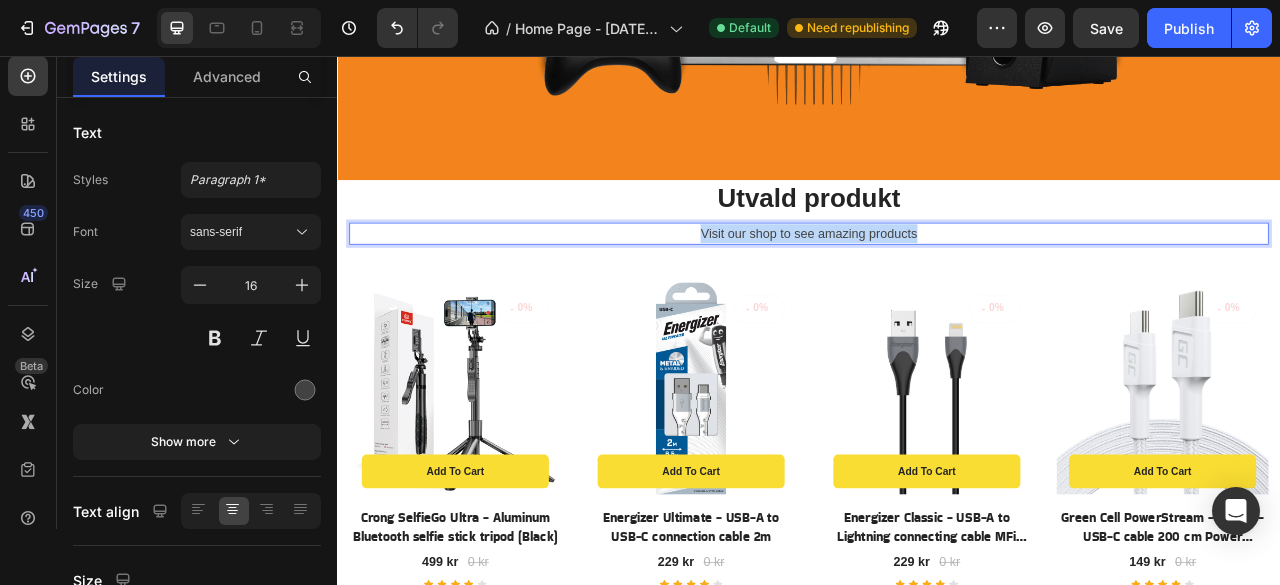 drag, startPoint x: 1074, startPoint y: 284, endPoint x: 702, endPoint y: 275, distance: 372.10886 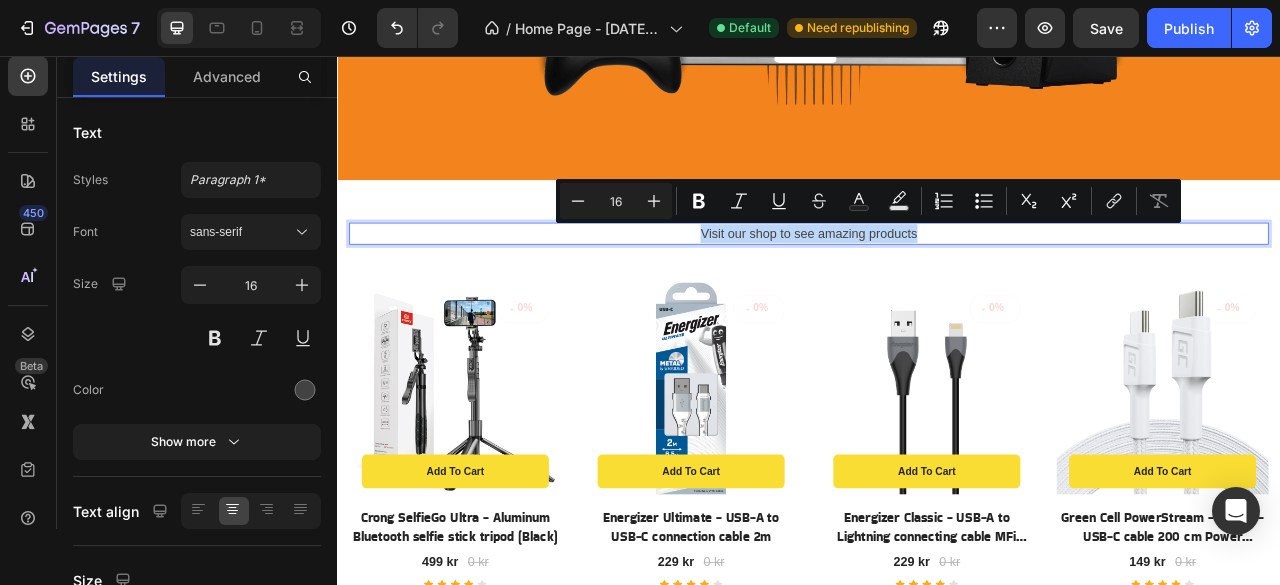 copy on "Visit our shop to see amazing products" 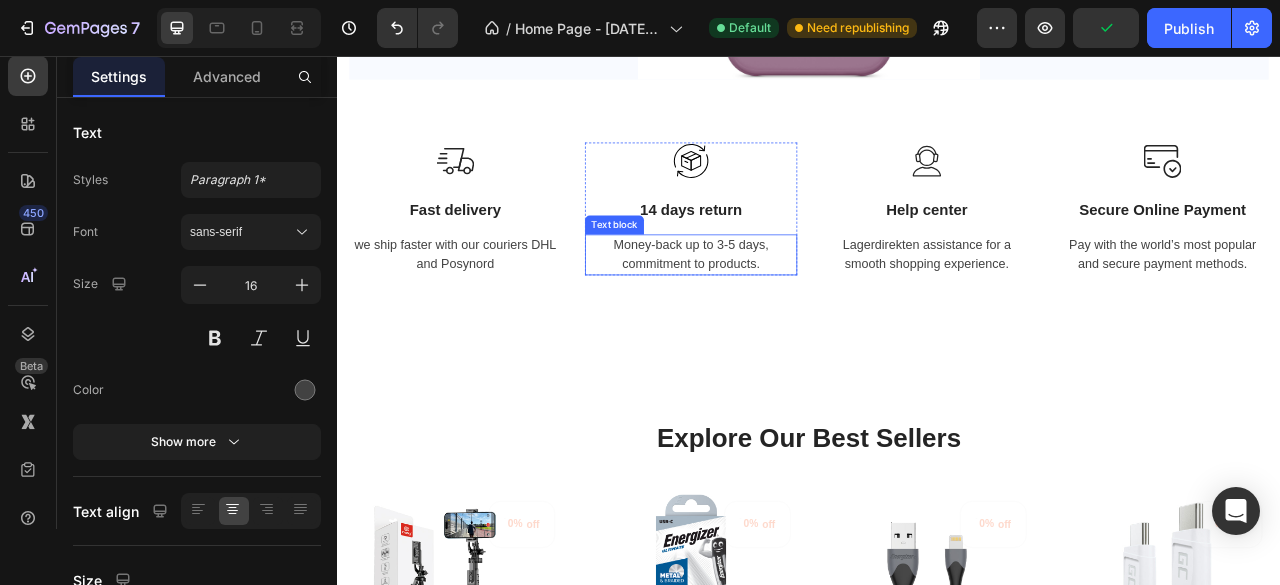 scroll, scrollTop: 1466, scrollLeft: 0, axis: vertical 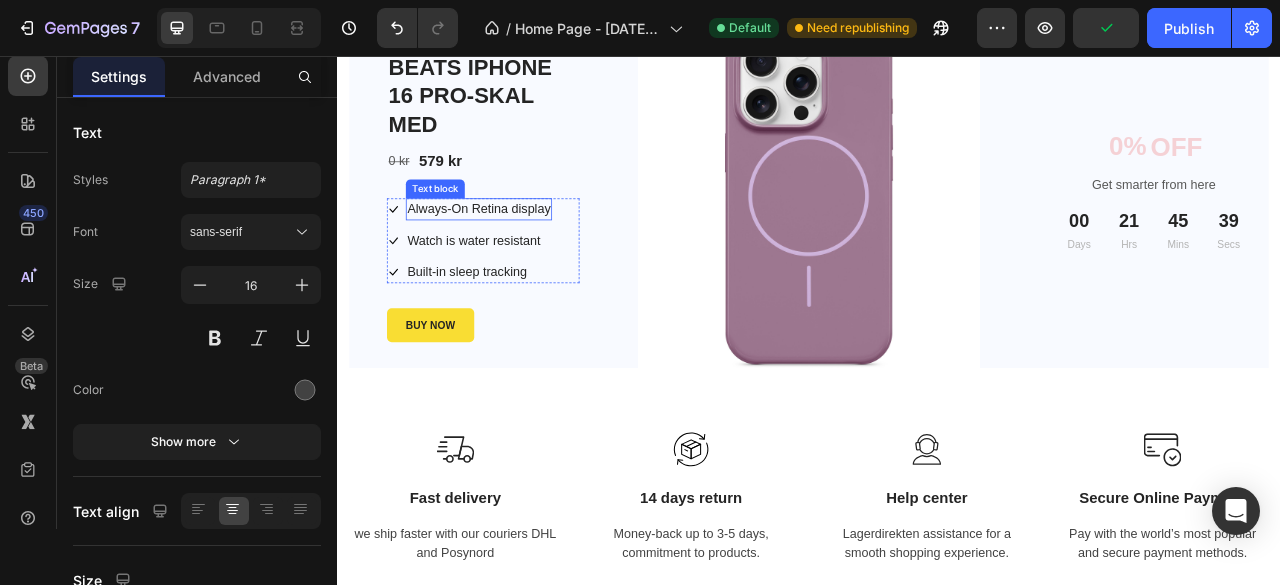 click on "Always-On Retina display" at bounding box center [517, 251] 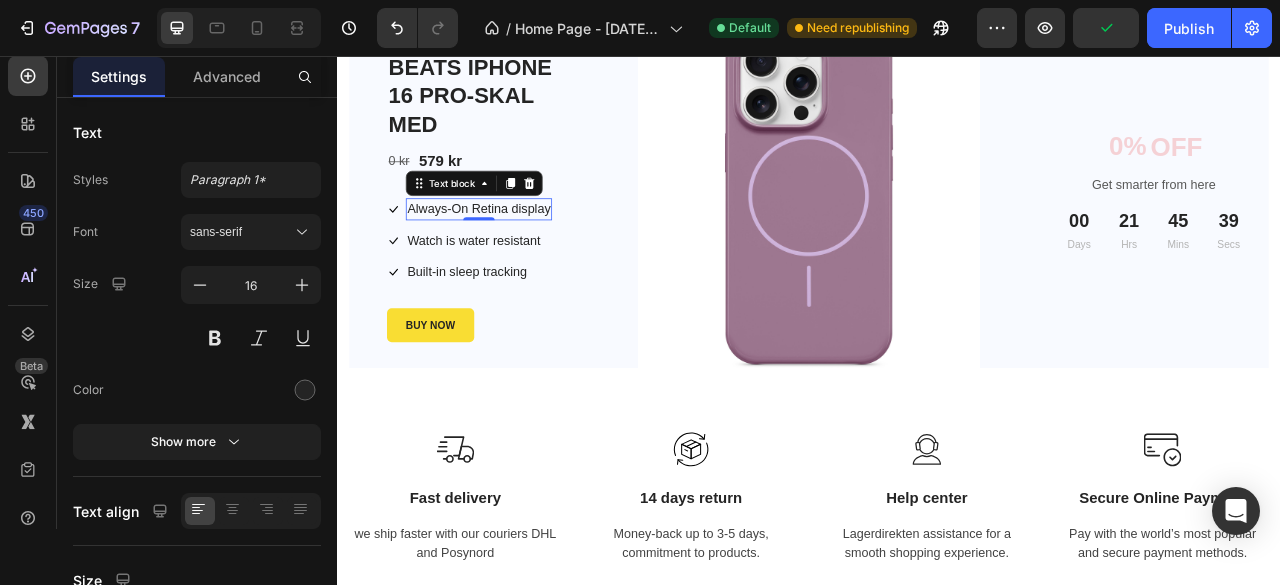 click on "Always-On Retina display" at bounding box center (517, 251) 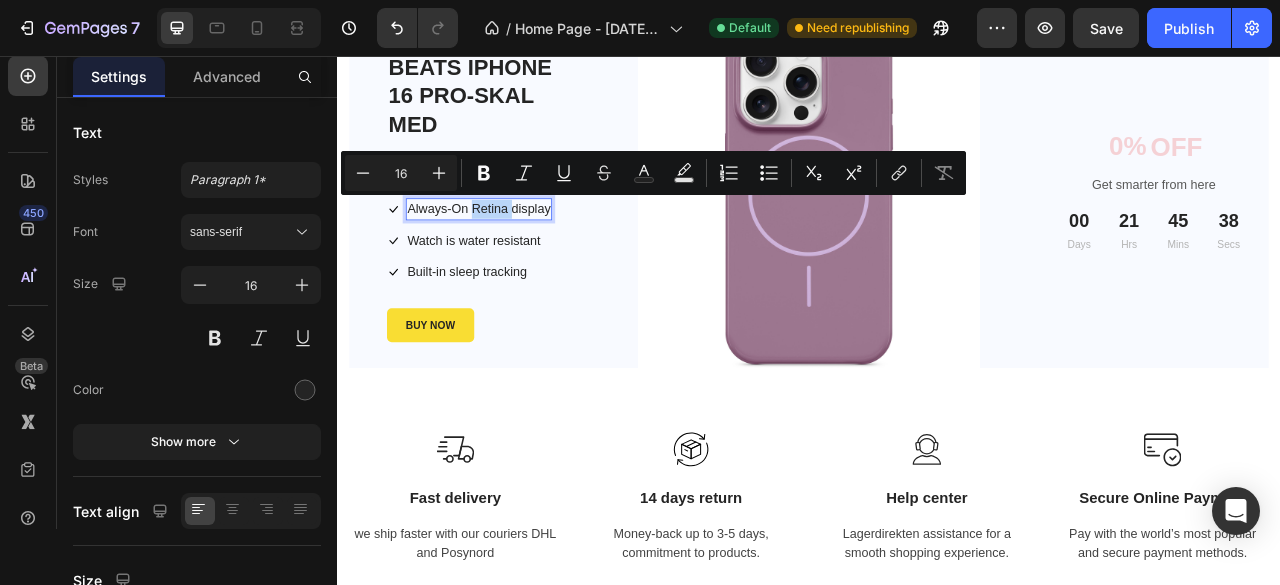 click on "Always-On Retina display" at bounding box center [517, 251] 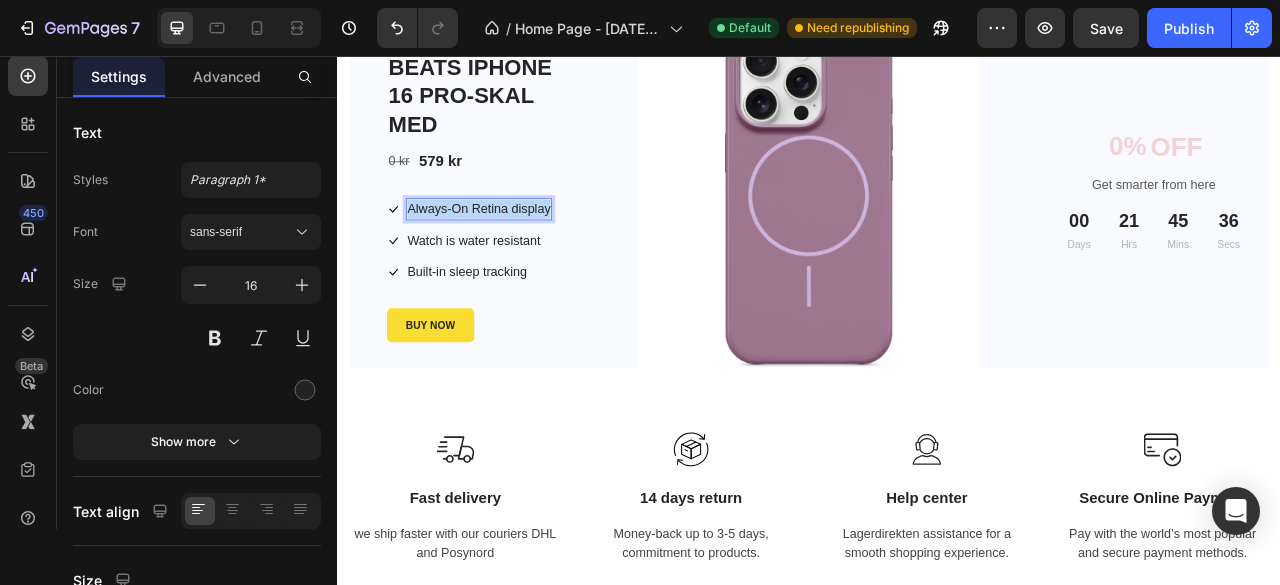 drag, startPoint x: 606, startPoint y: 250, endPoint x: 426, endPoint y: 247, distance: 180.025 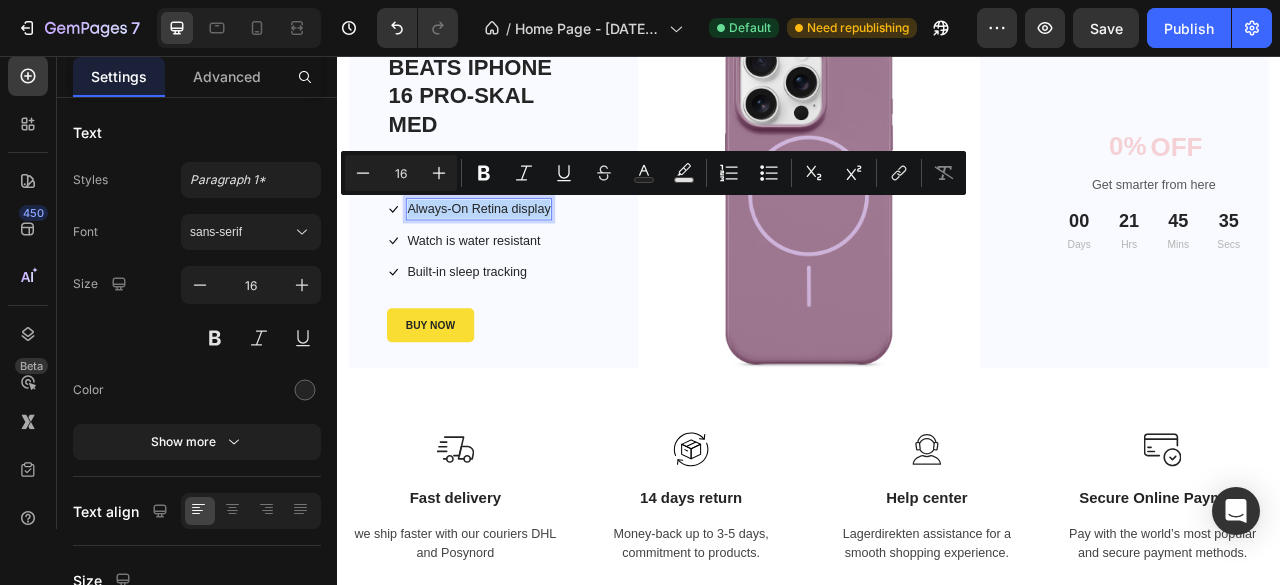 copy on "Always-On Retina display" 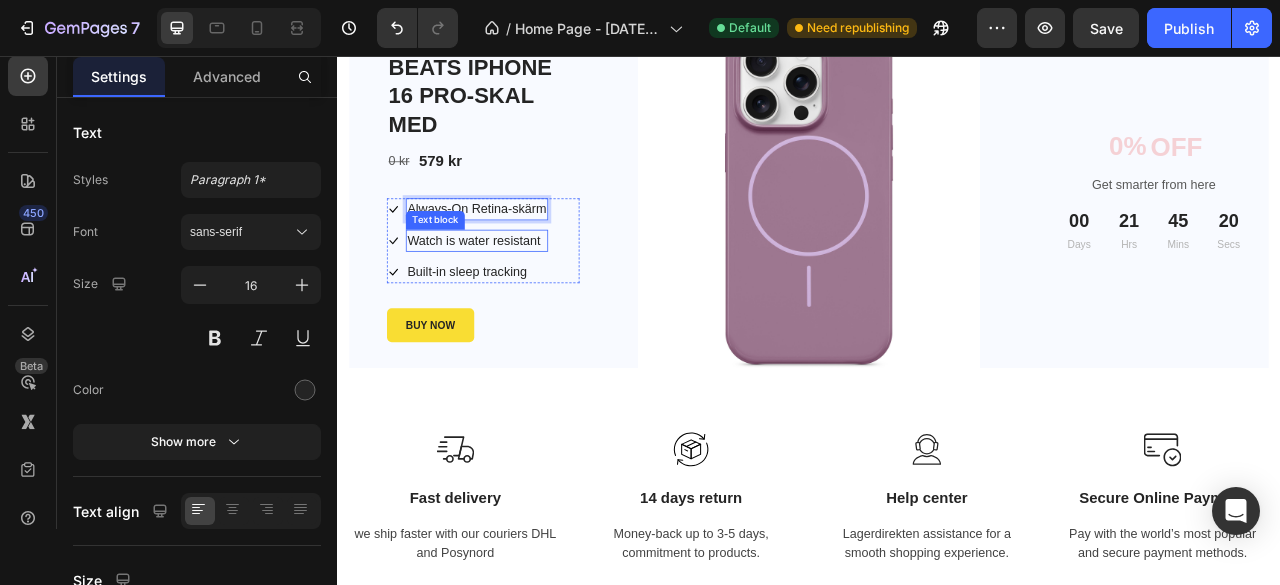 click on "Watch is water resistant" at bounding box center [514, 291] 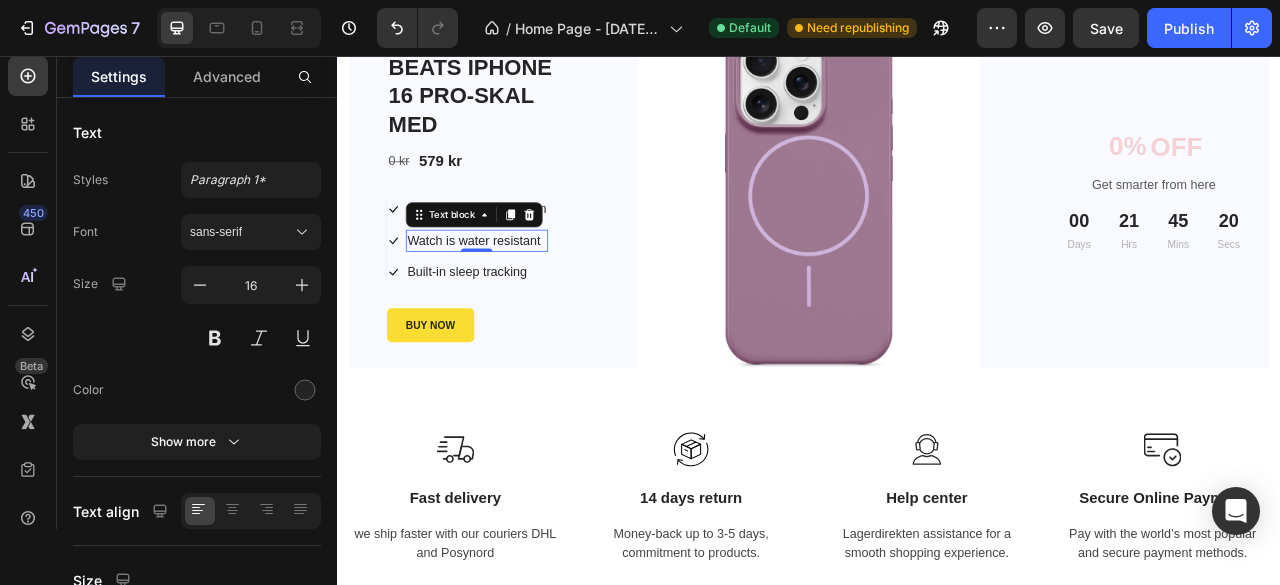 click on "Watch is water resistant" at bounding box center (514, 291) 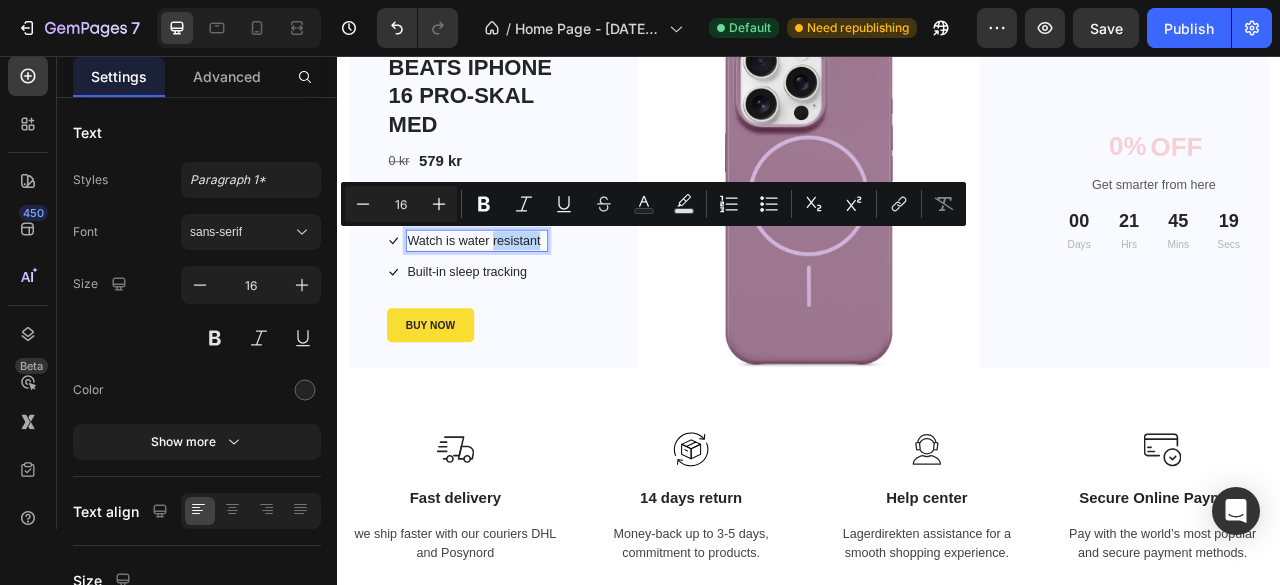 click on "Watch is water resistant" at bounding box center (514, 291) 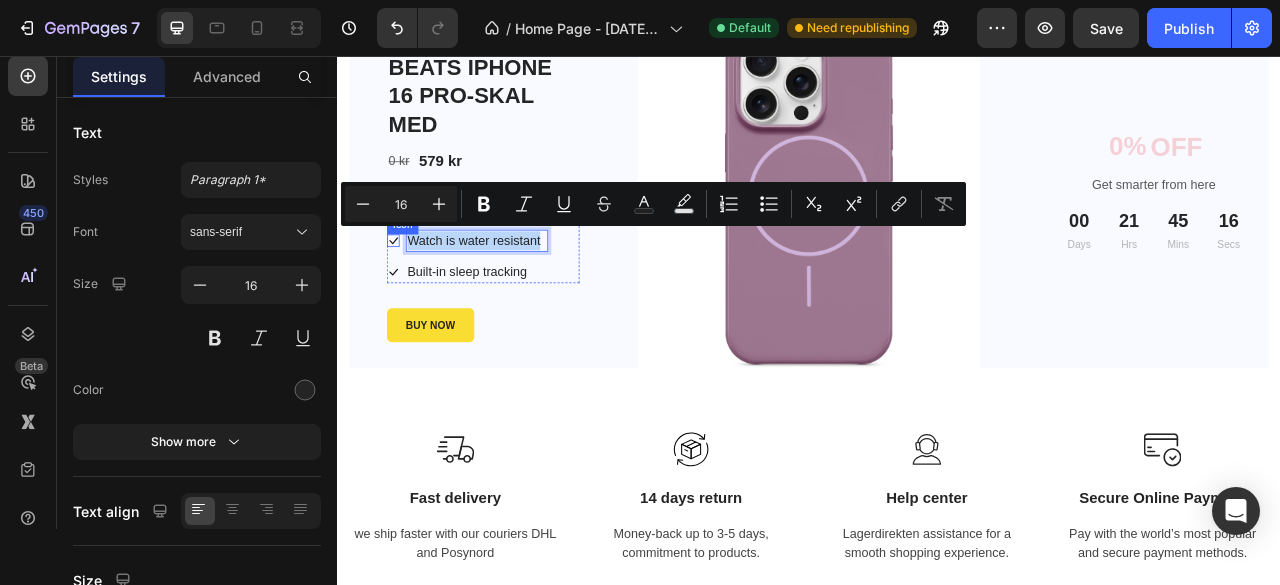 drag, startPoint x: 597, startPoint y: 287, endPoint x: 415, endPoint y: 288, distance: 182.00275 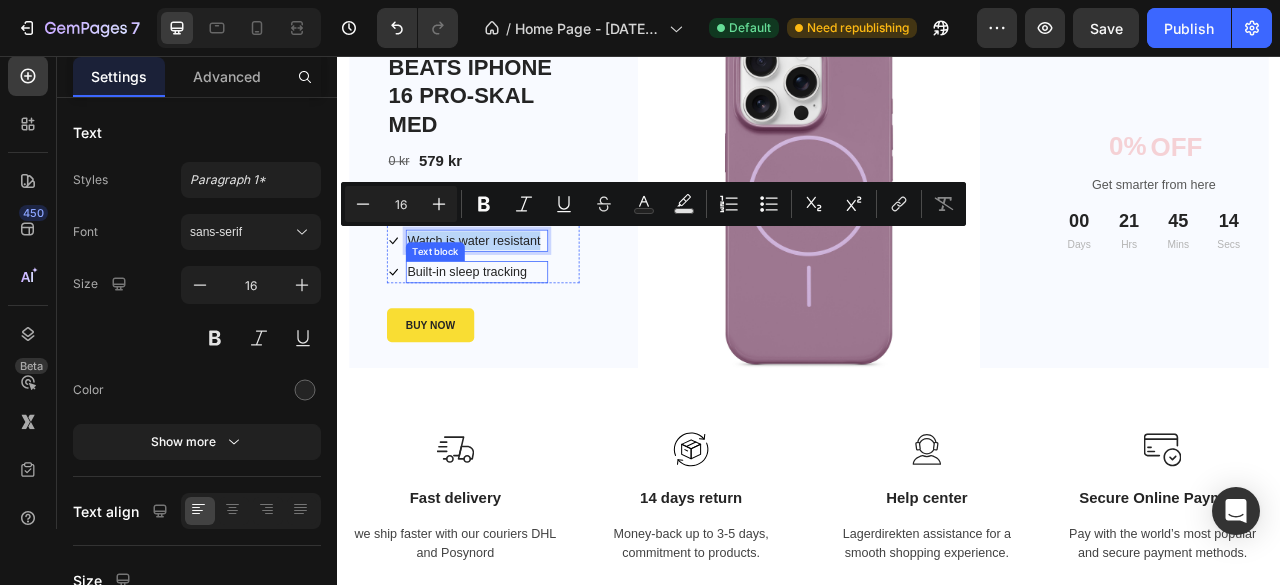 copy on "Watch is water resistant" 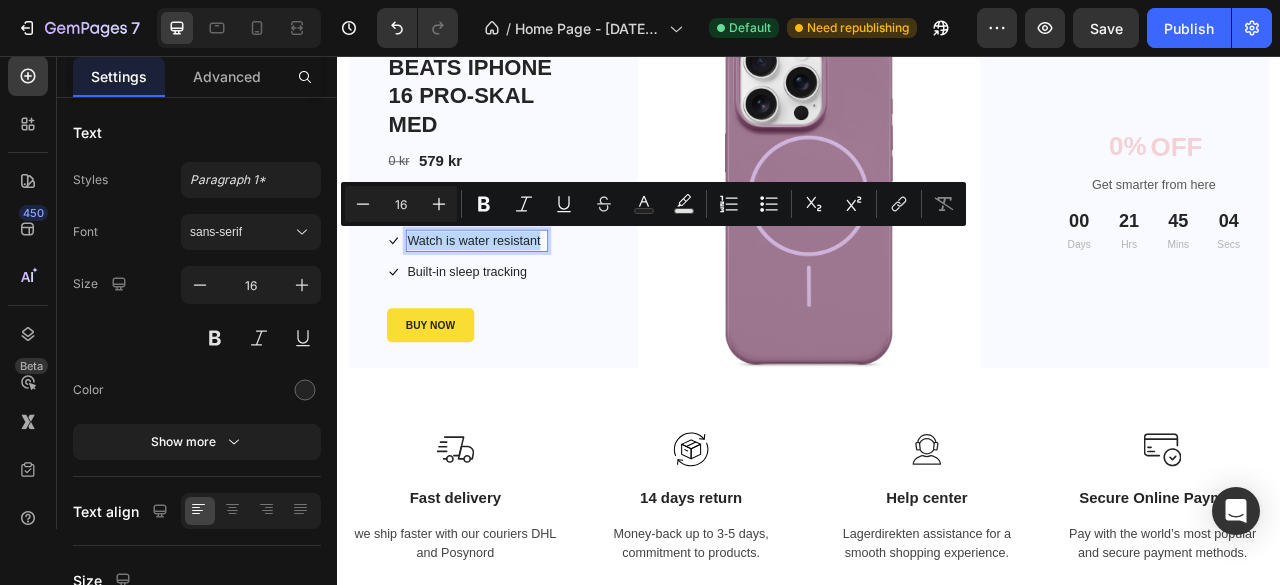 click on "Watch is water resistant" at bounding box center [514, 291] 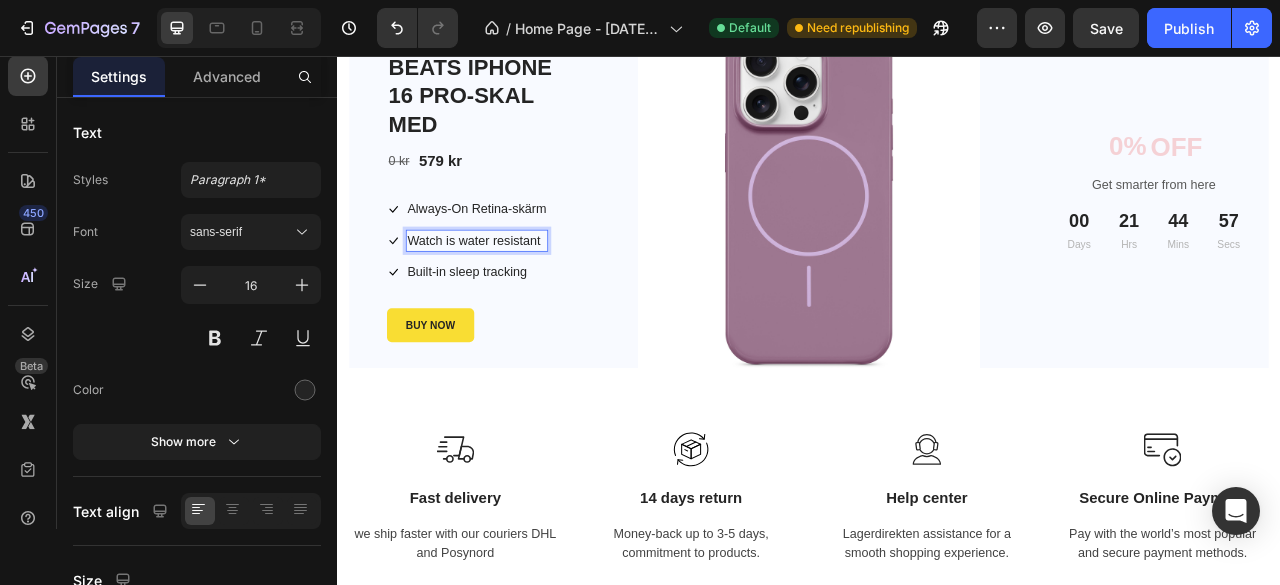 click on "Watch is water resistant" at bounding box center (514, 291) 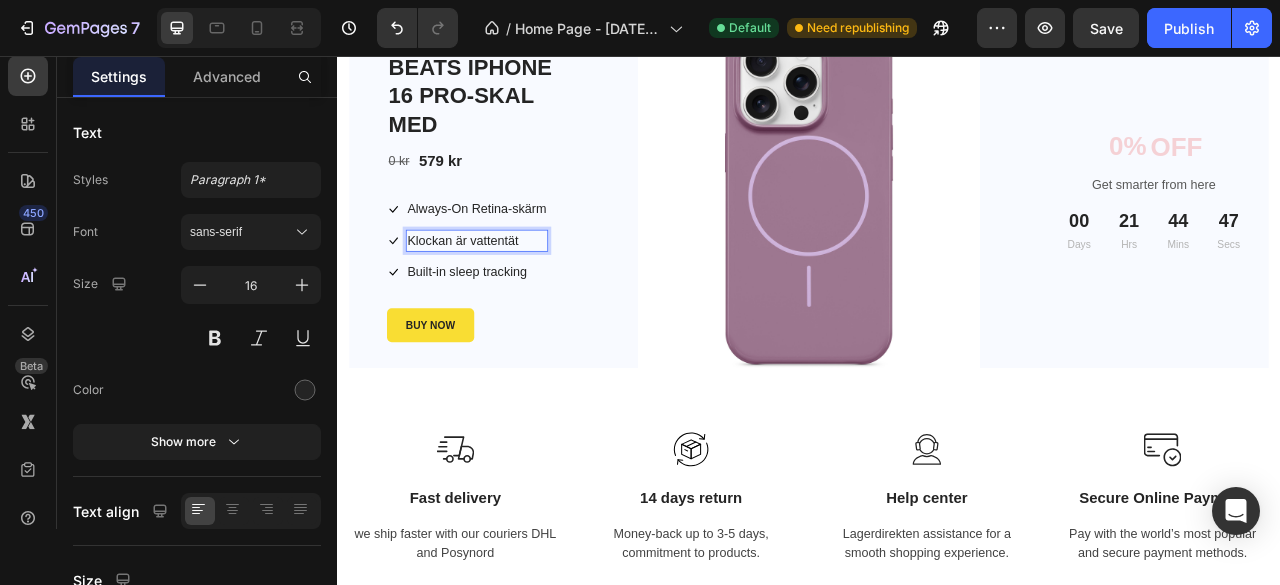 click on "Klockan är vattentät" at bounding box center (514, 291) 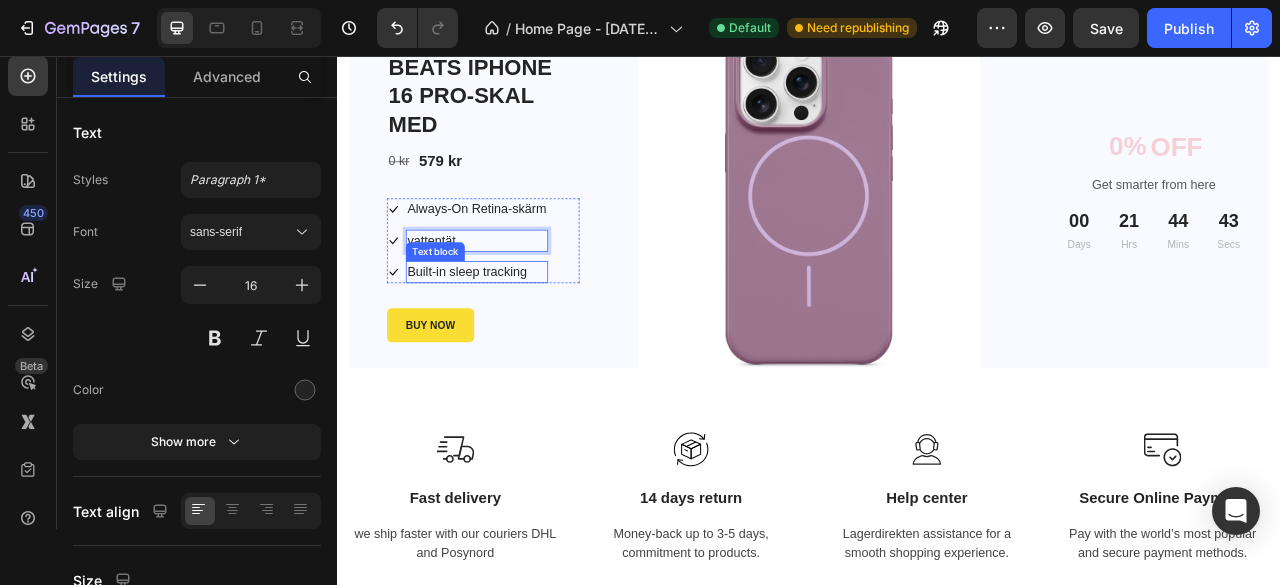 click on "Built-in sleep tracking" at bounding box center (514, 331) 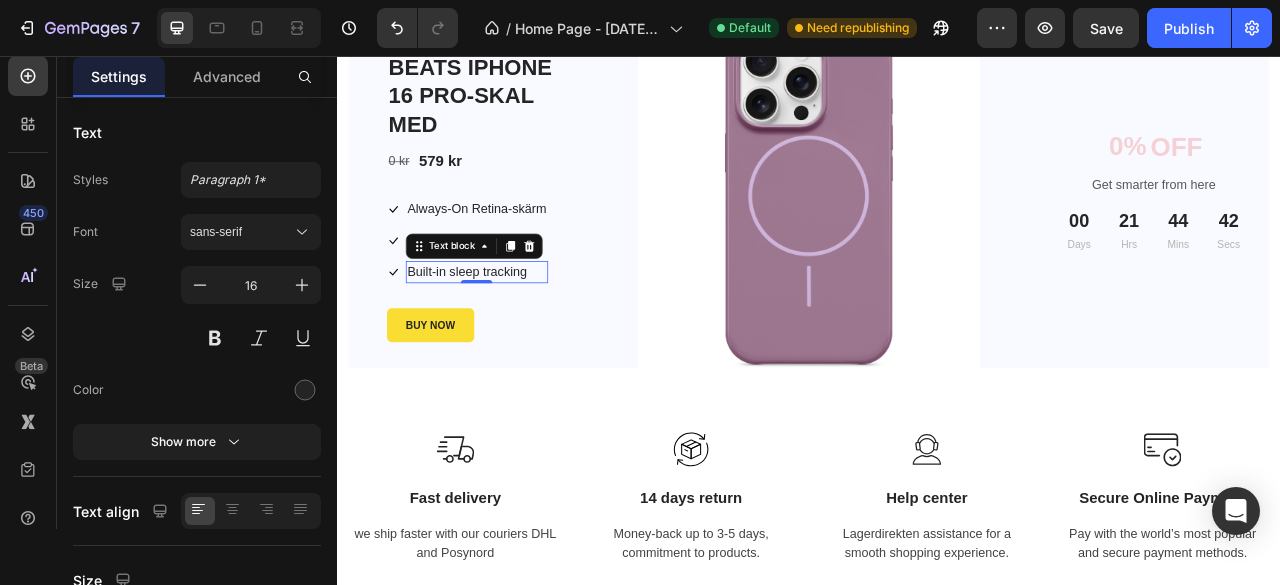 click on "Built-in sleep tracking" at bounding box center [514, 331] 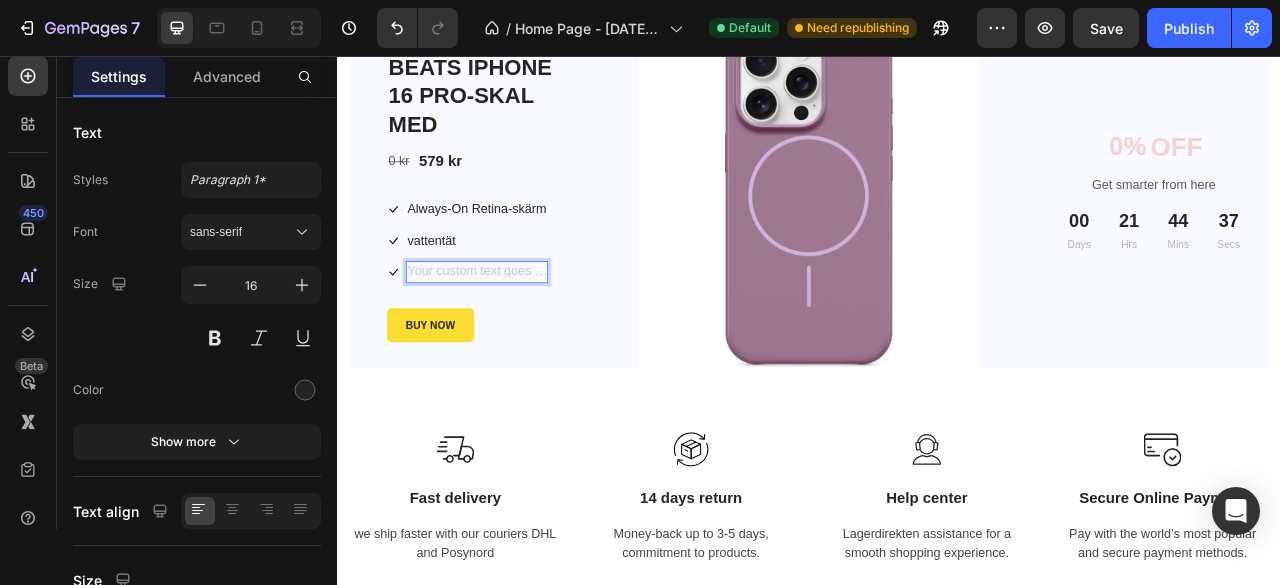 scroll, scrollTop: 1454, scrollLeft: 0, axis: vertical 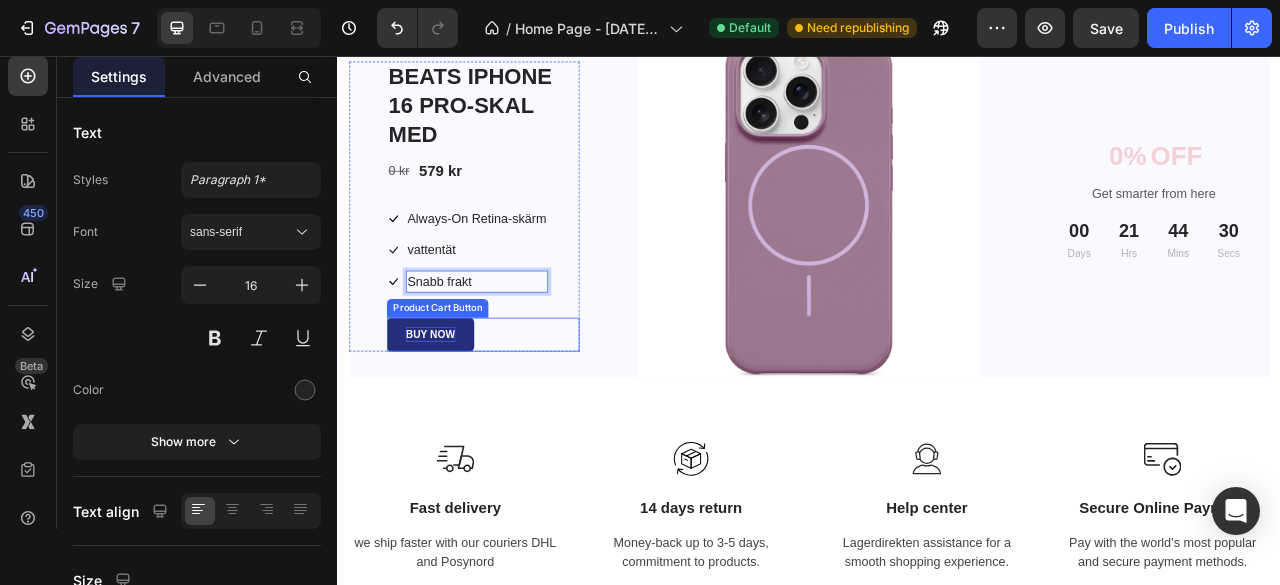click on "BUY NOW" at bounding box center (455, 411) 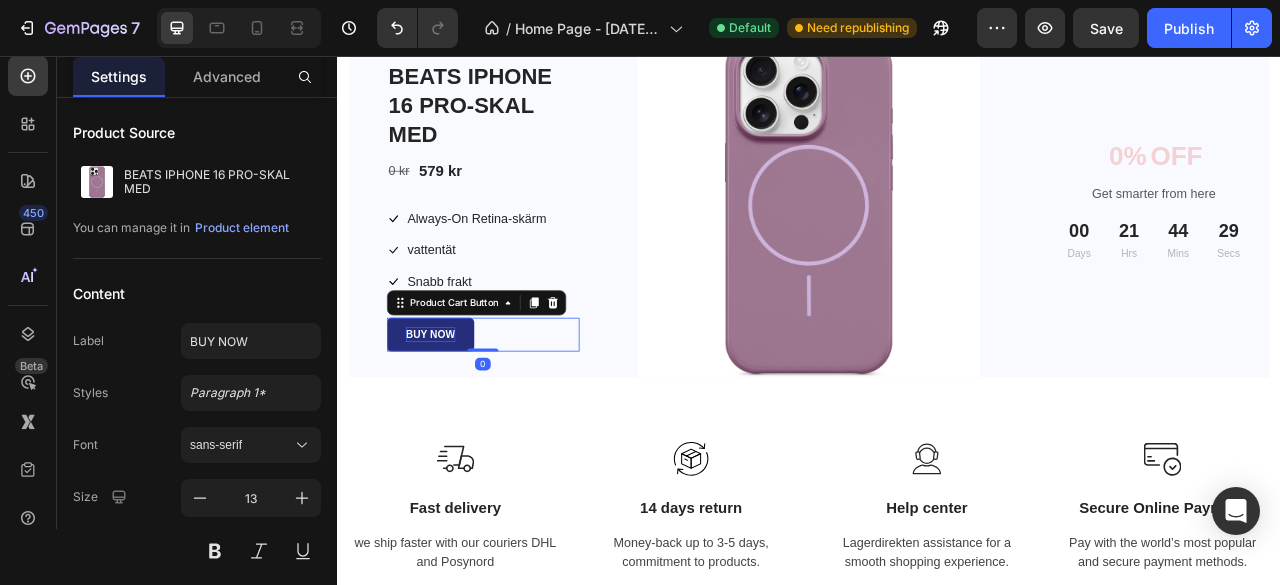 click on "BUY NOW" at bounding box center (455, 411) 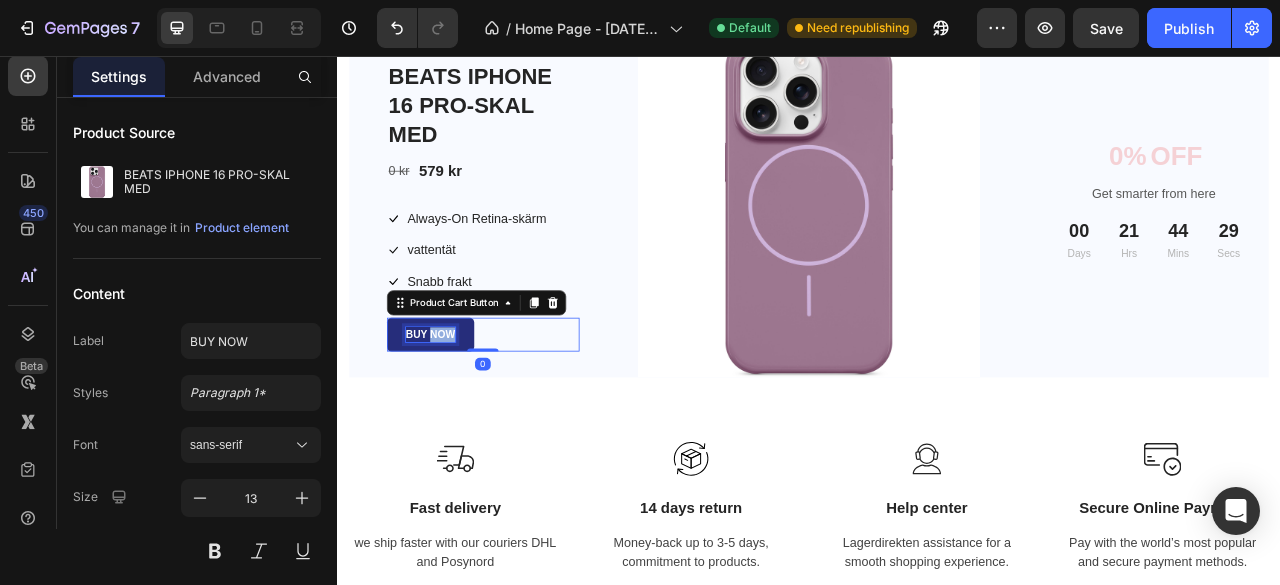 click on "BUY NOW" at bounding box center [455, 411] 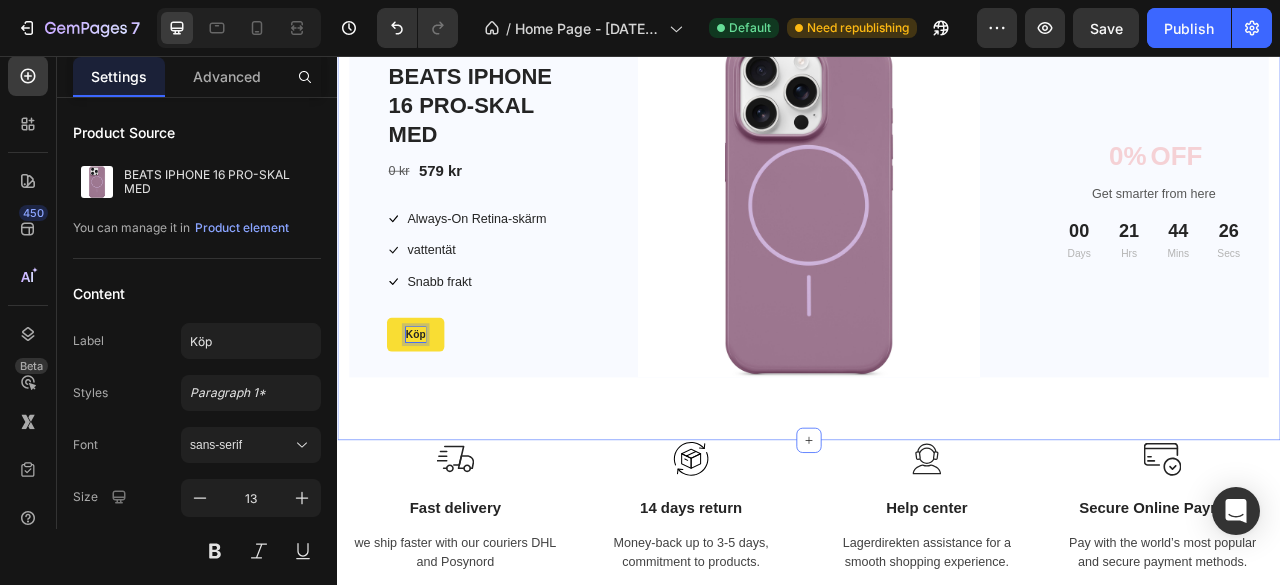 click on "Köp" at bounding box center (436, 411) 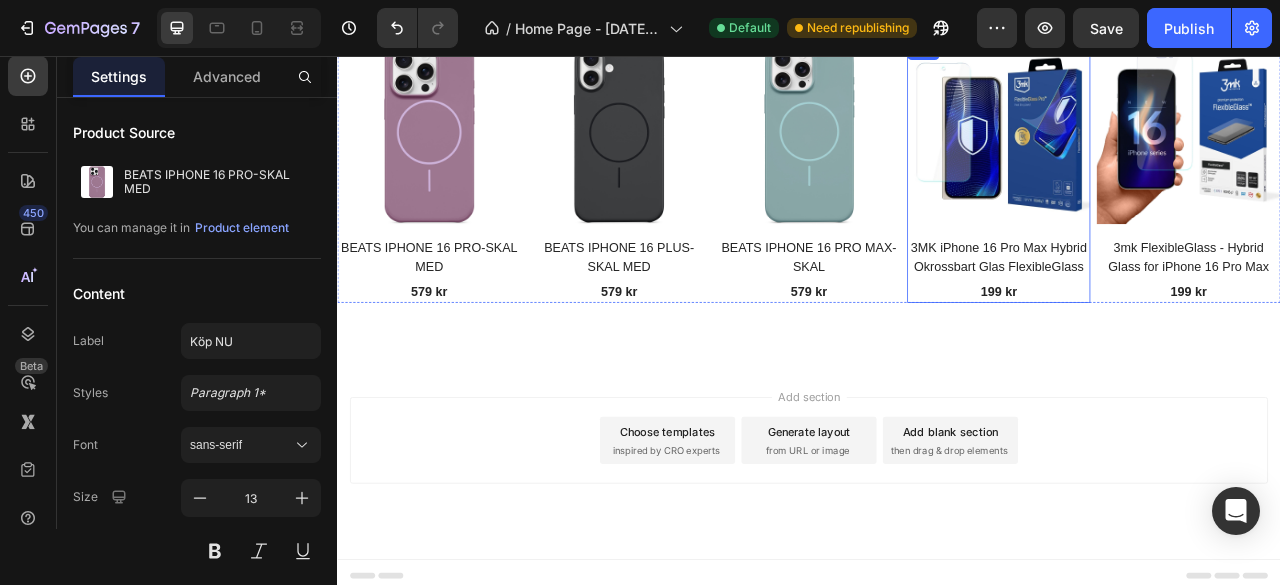 scroll, scrollTop: 2776, scrollLeft: 0, axis: vertical 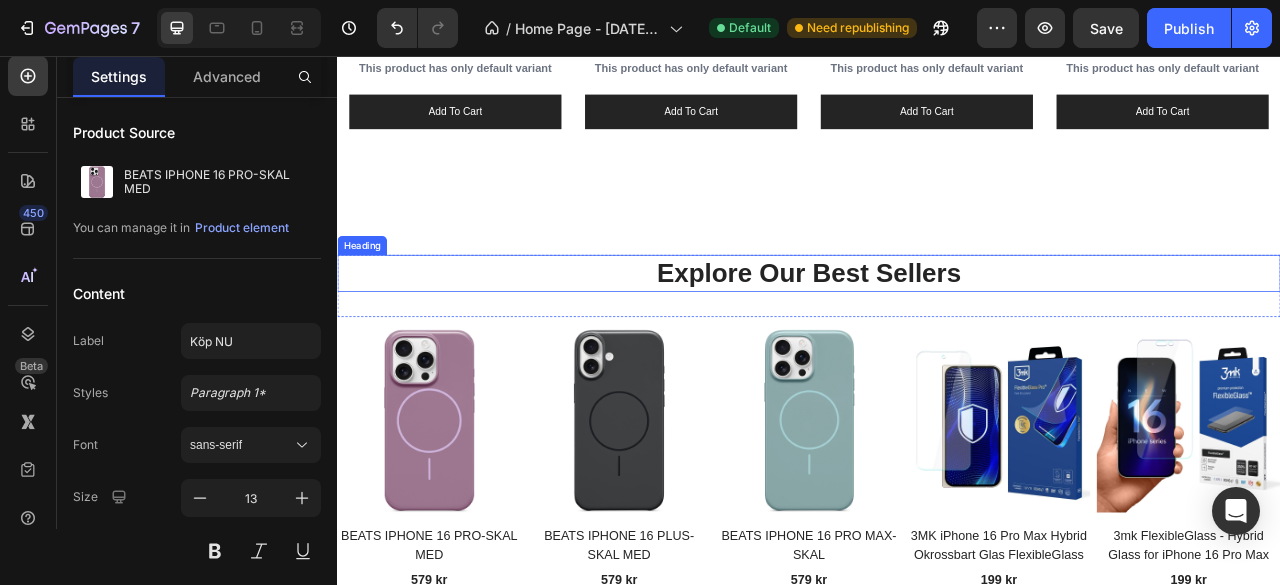 click on "Explore Our Best Sellers" at bounding box center (937, 332) 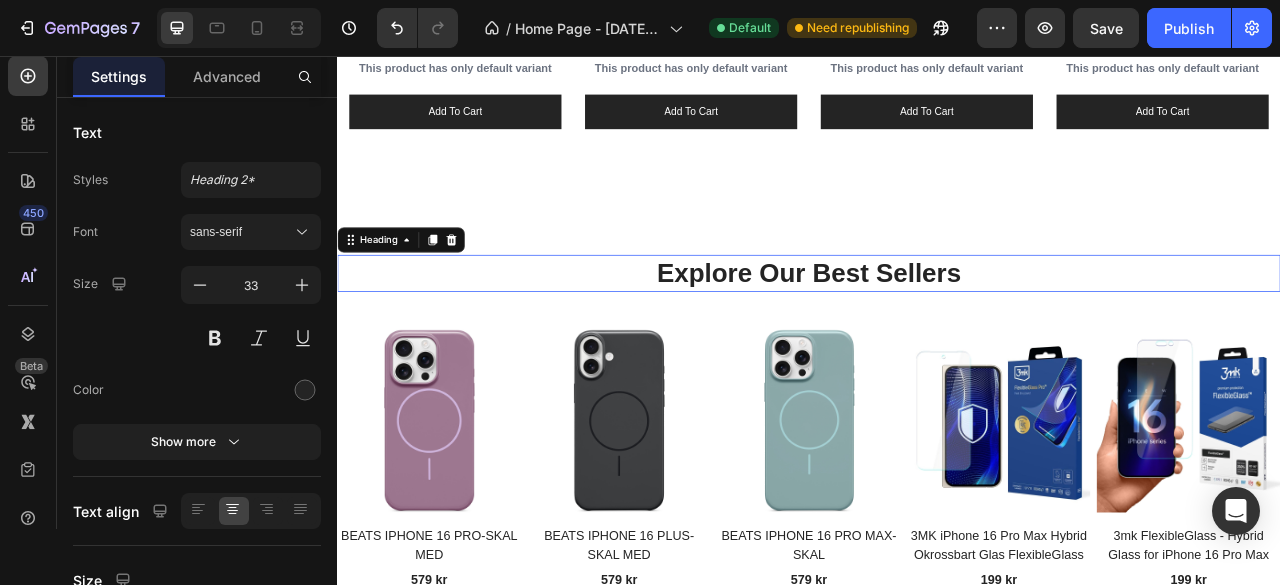 click on "Explore Our Best Sellers" at bounding box center [937, 332] 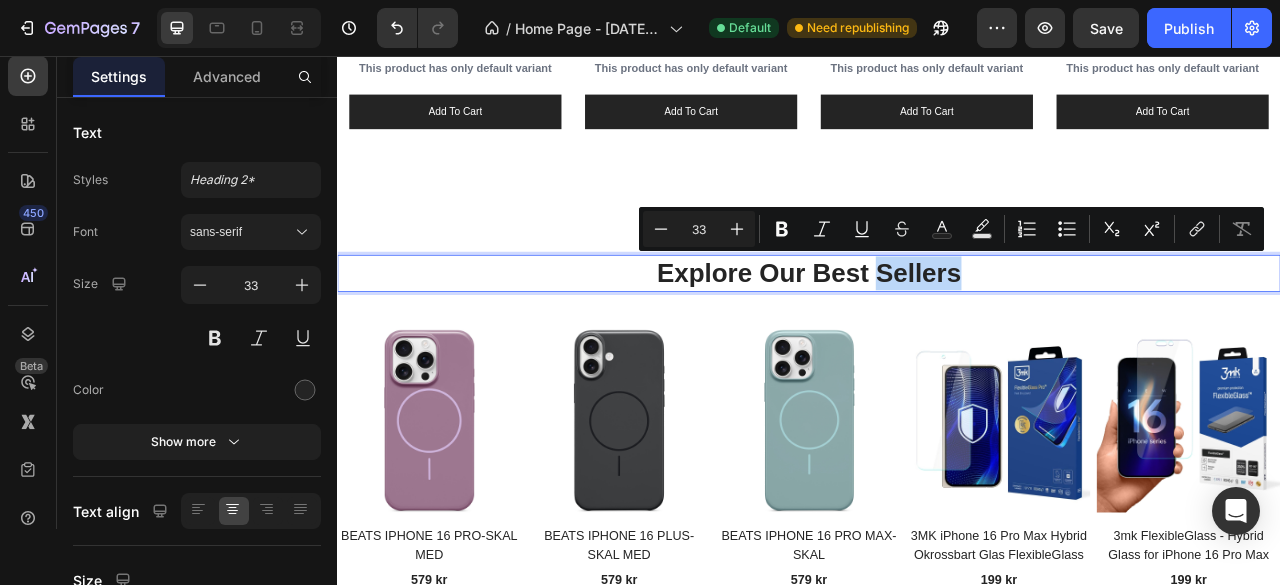 click on "Explore Our Best Sellers" at bounding box center [937, 332] 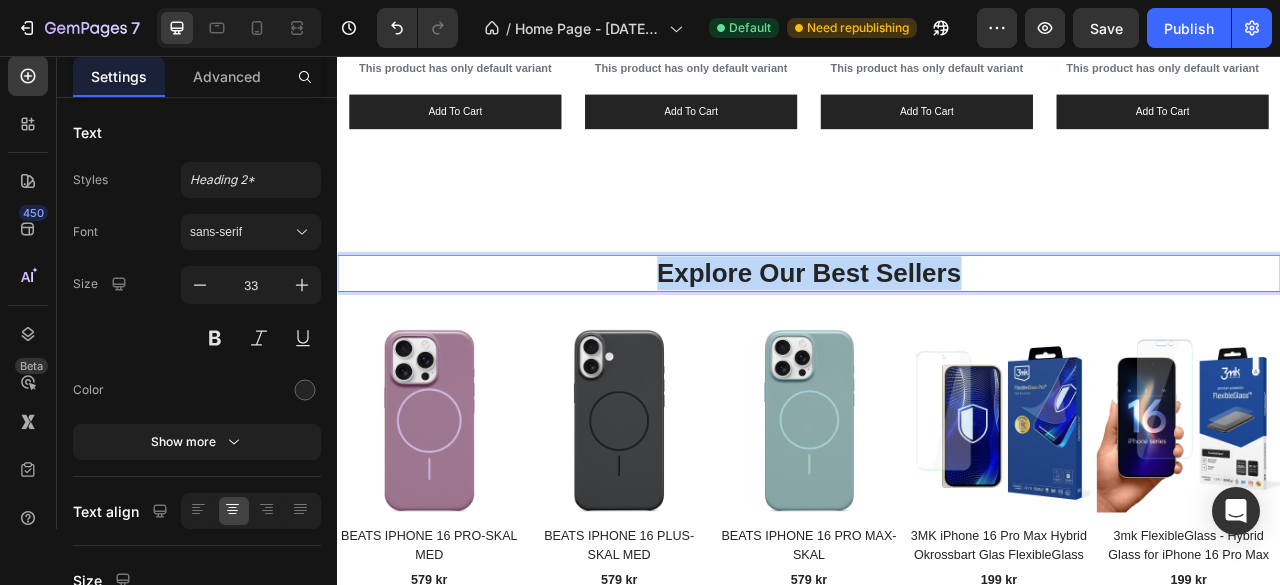 drag, startPoint x: 1127, startPoint y: 325, endPoint x: 725, endPoint y: 325, distance: 402 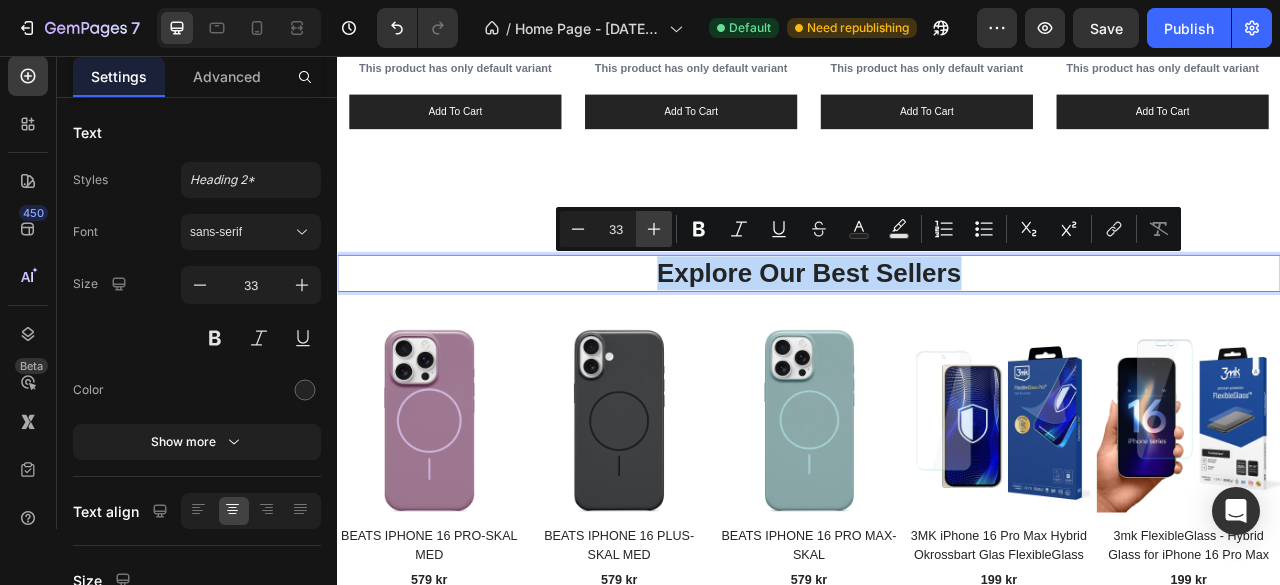 copy on "Explore Our Best Sellers" 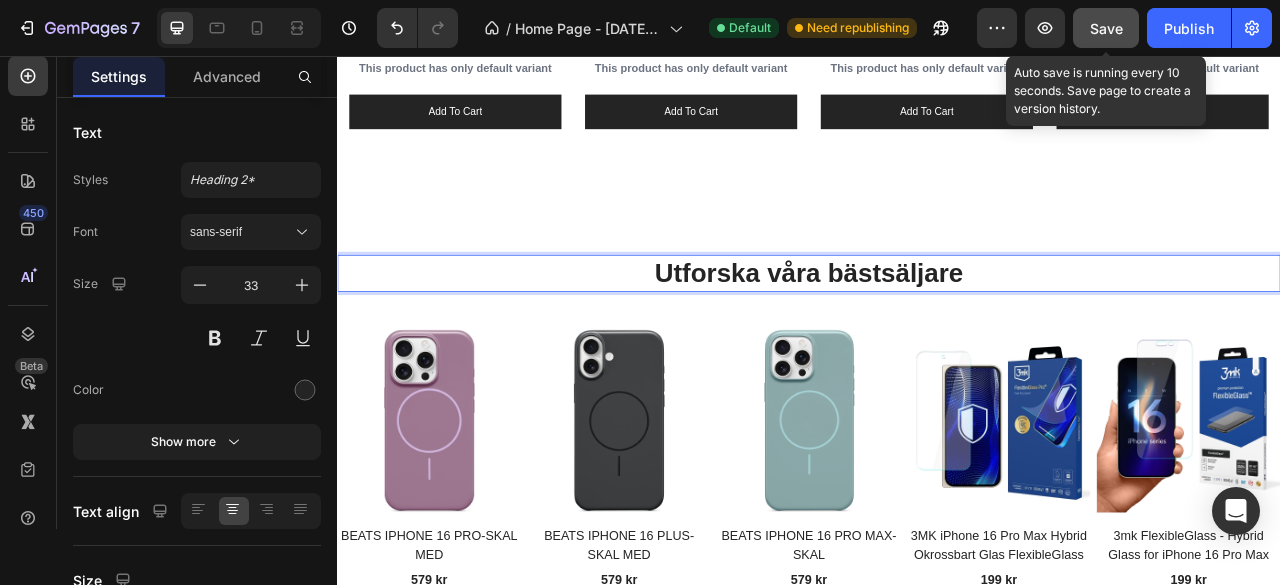 click on "Save" 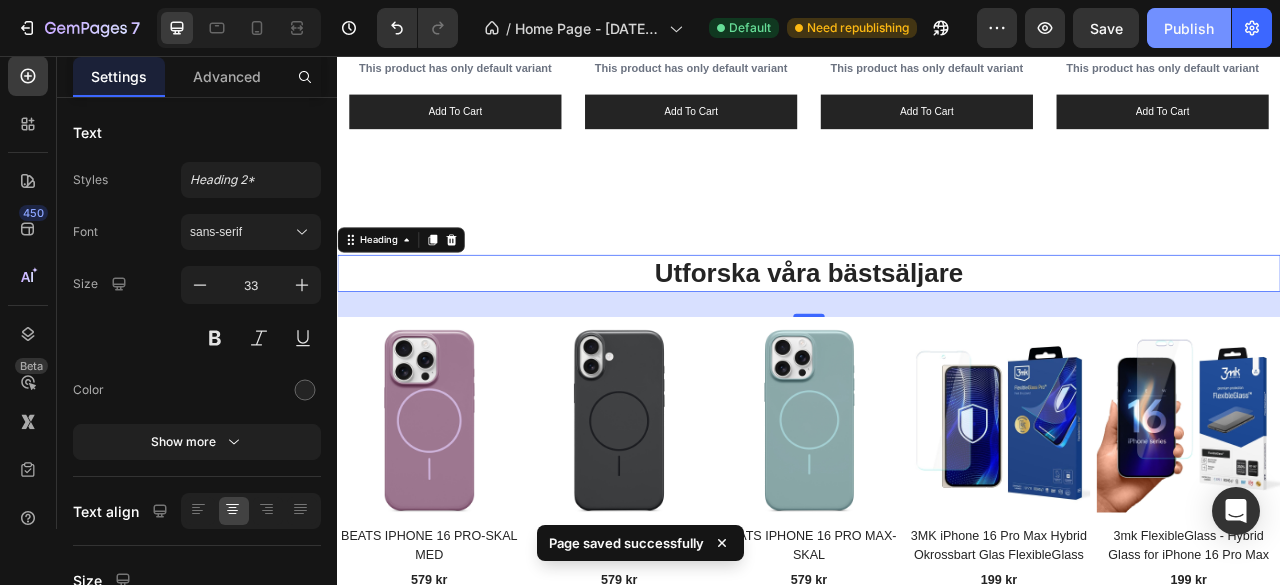 click on "Publish" at bounding box center (1189, 28) 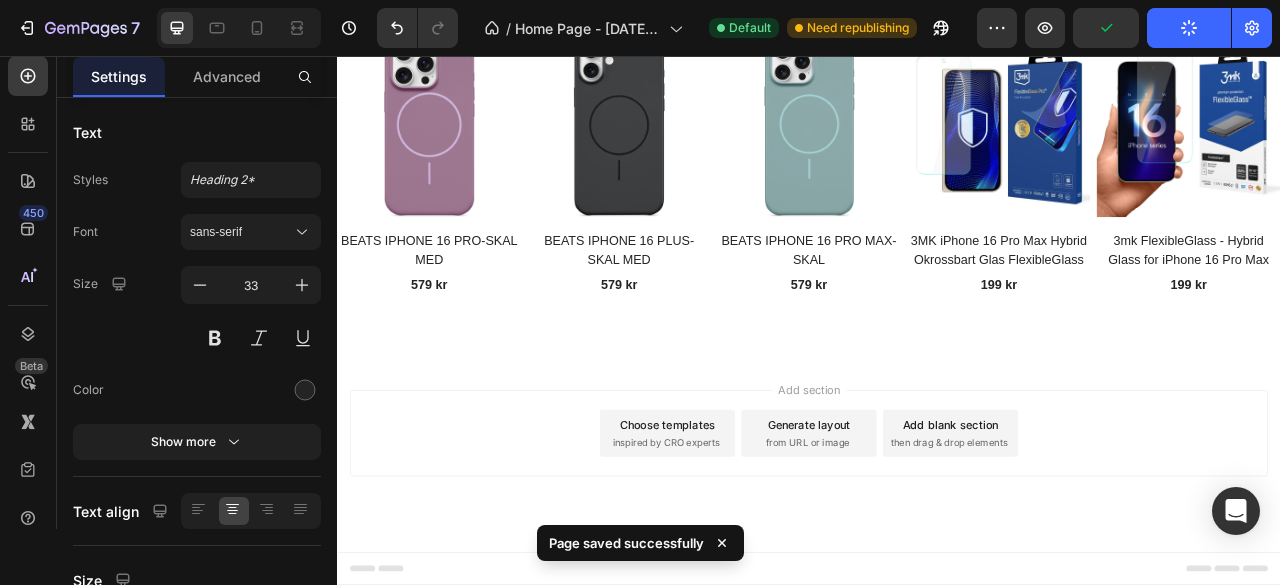 scroll, scrollTop: 0, scrollLeft: 0, axis: both 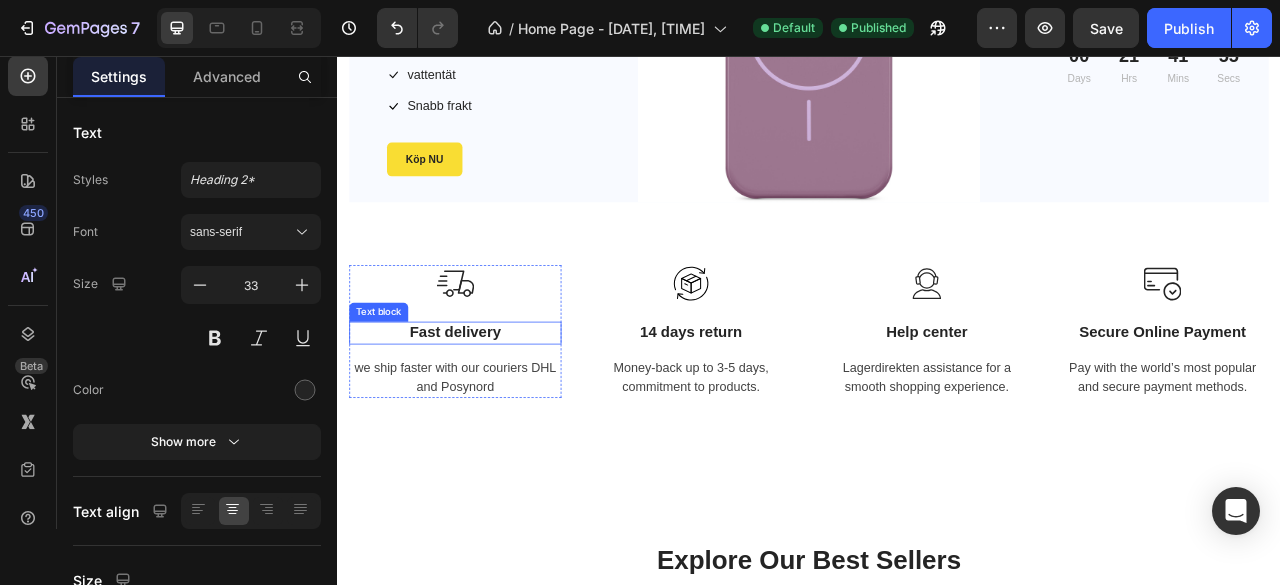click on "Fast delivery" at bounding box center [487, 408] 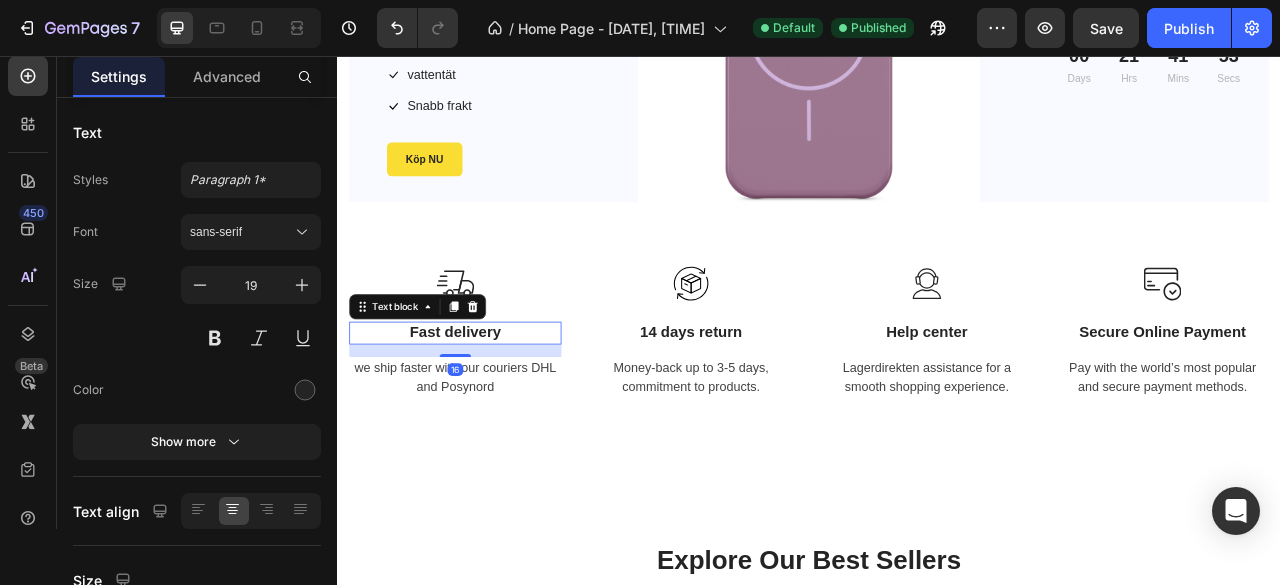 click on "Fast delivery" at bounding box center [487, 408] 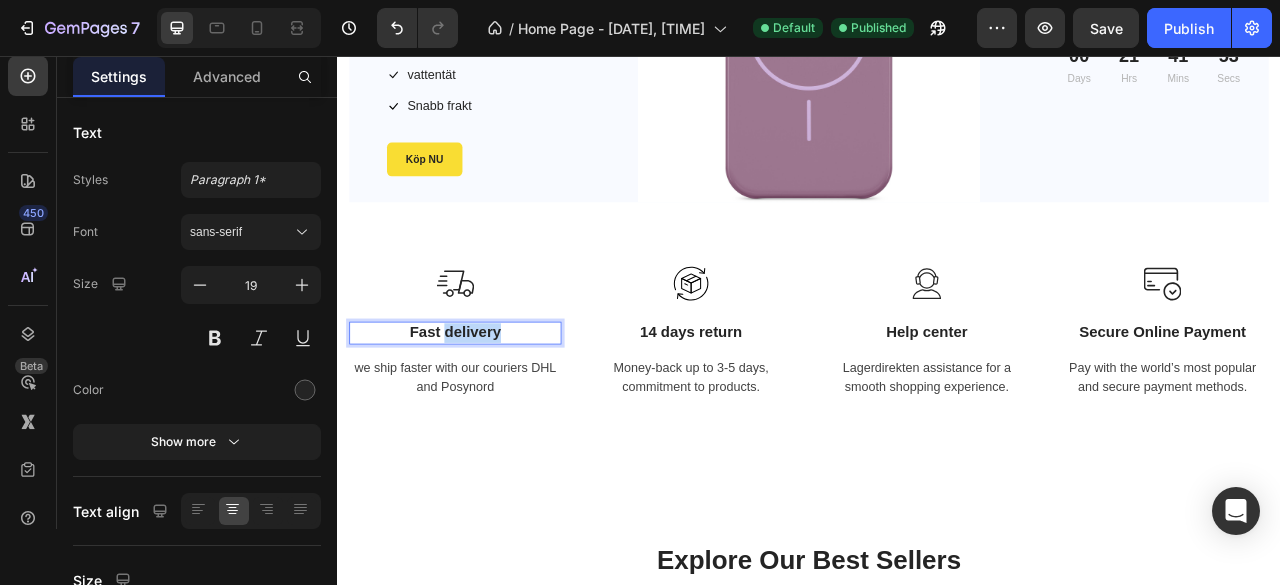click on "Fast delivery" at bounding box center [487, 408] 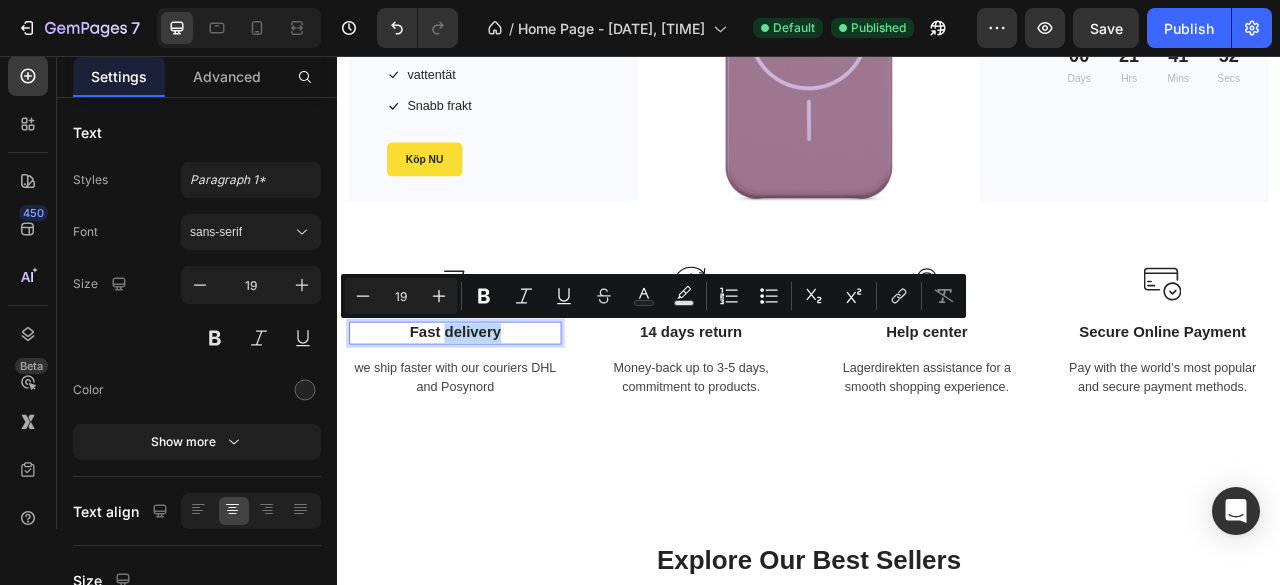 click on "Fast delivery" at bounding box center [487, 408] 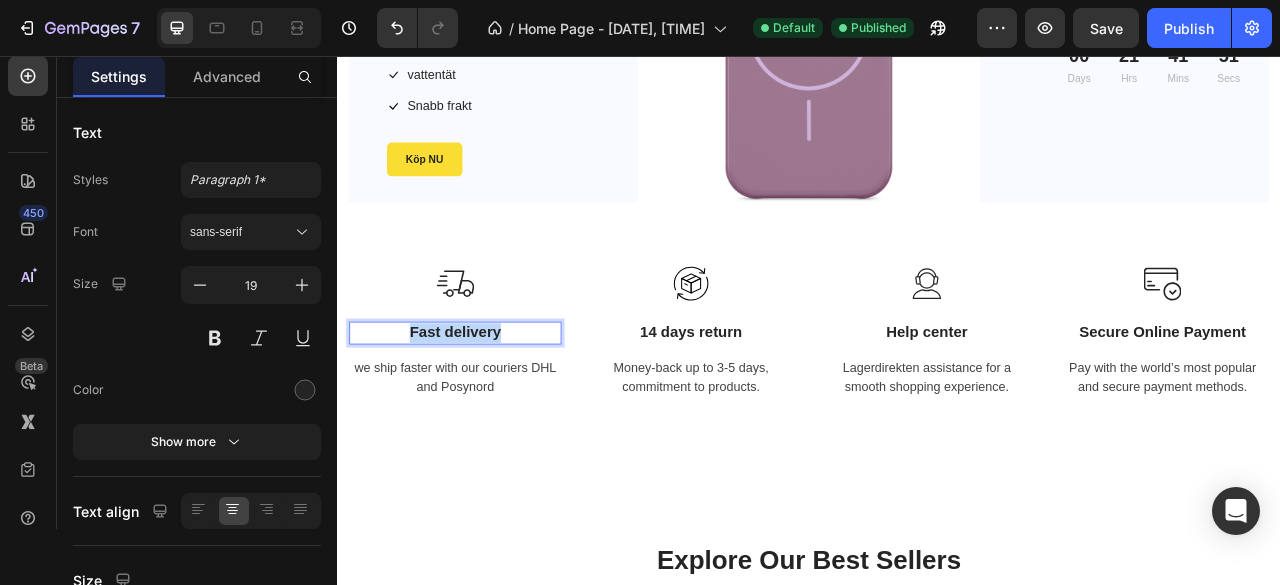 drag, startPoint x: 544, startPoint y: 398, endPoint x: 421, endPoint y: 400, distance: 123.01626 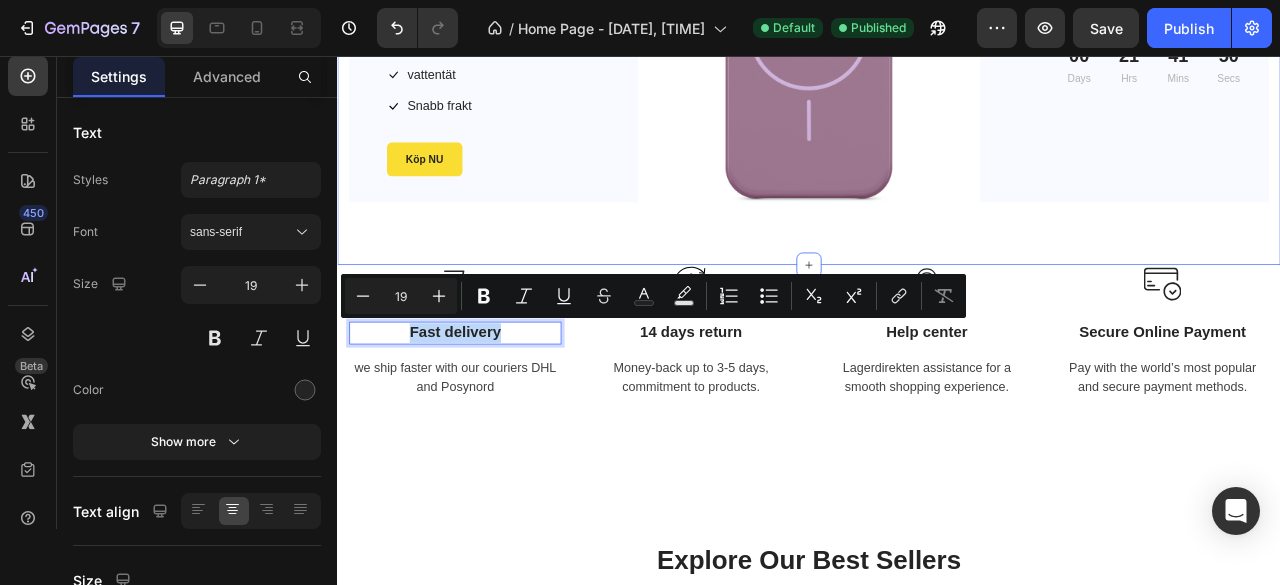 copy on "Fast delivery" 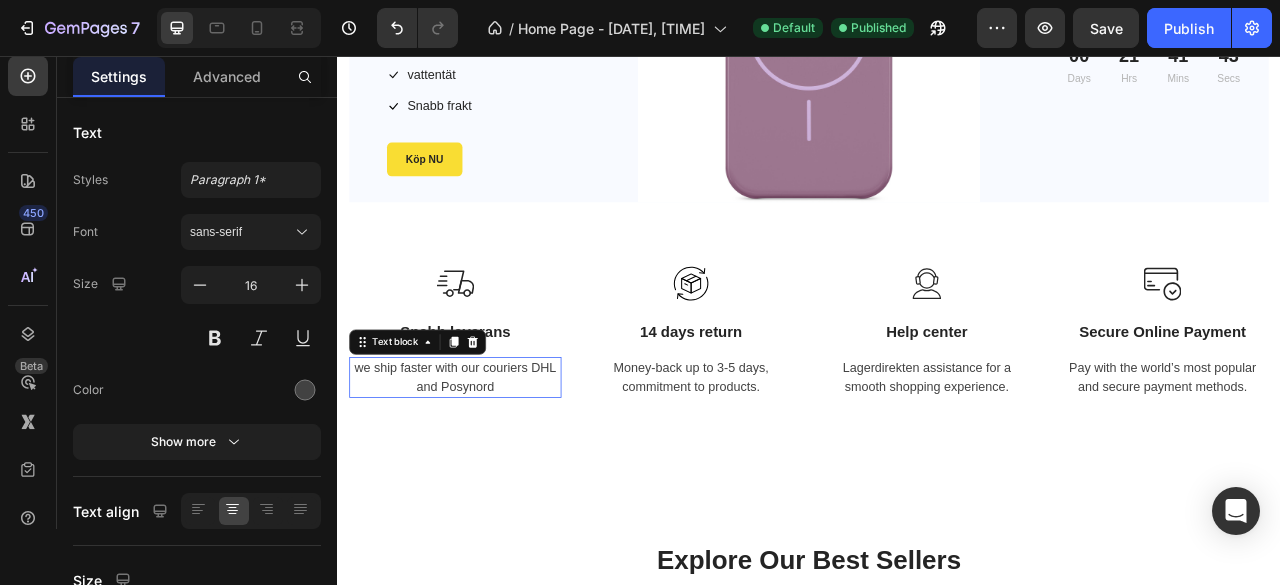 click on "we ship faster with our couriers DHL and Posynord" at bounding box center [487, 465] 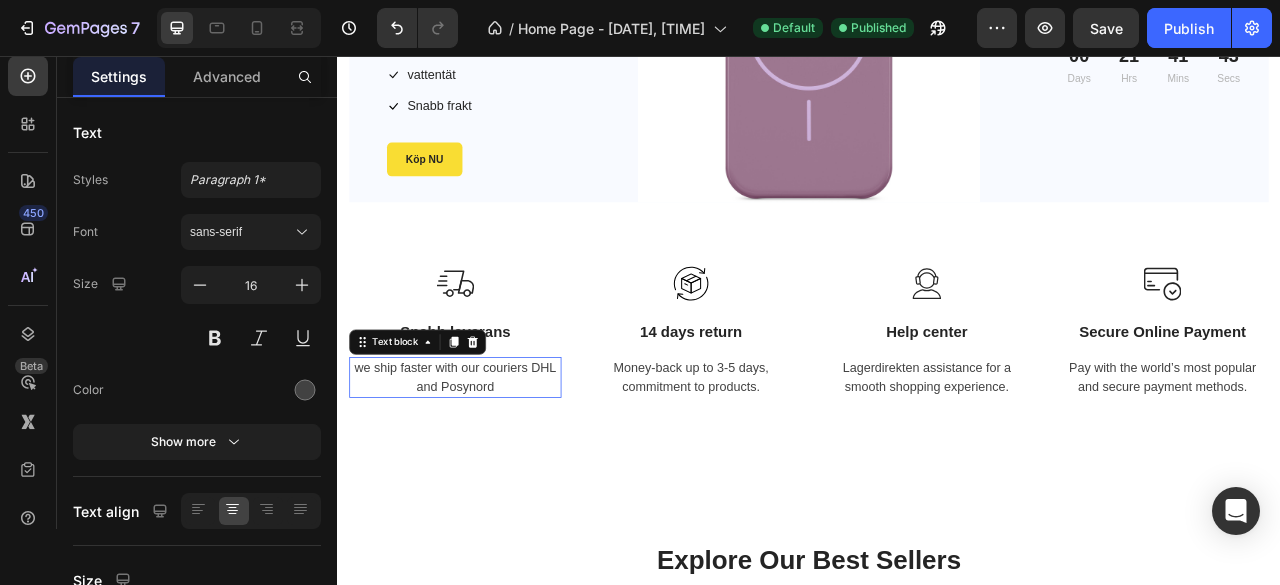 click on "we ship faster with our couriers DHL and Posynord" at bounding box center (487, 465) 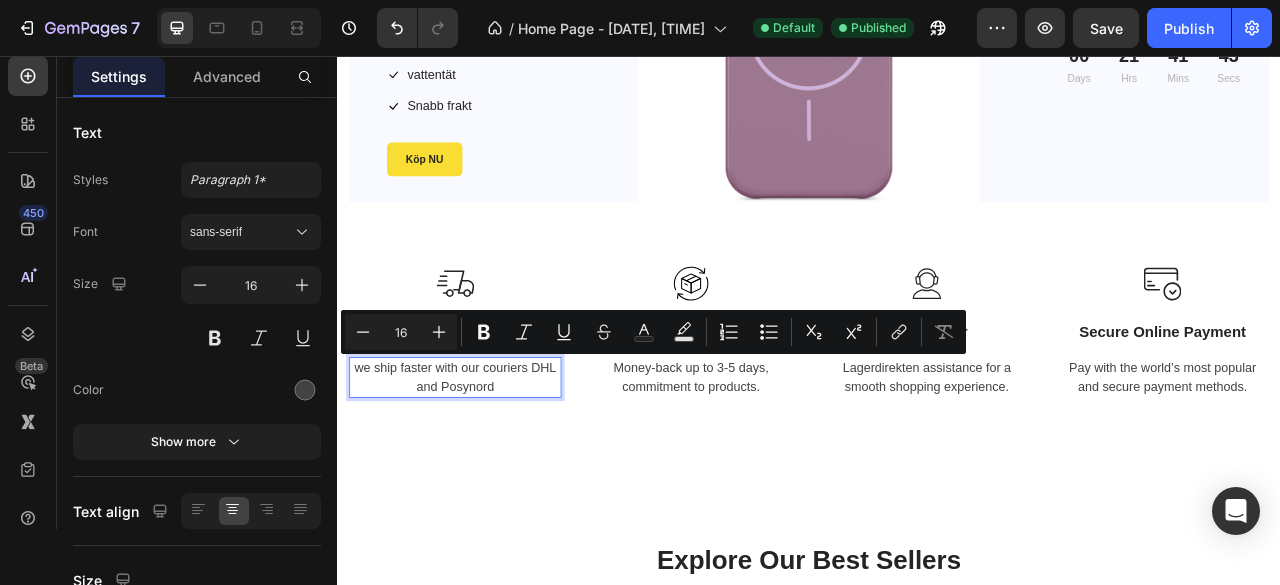 click on "we ship faster with our couriers DHL and Posynord" at bounding box center [487, 465] 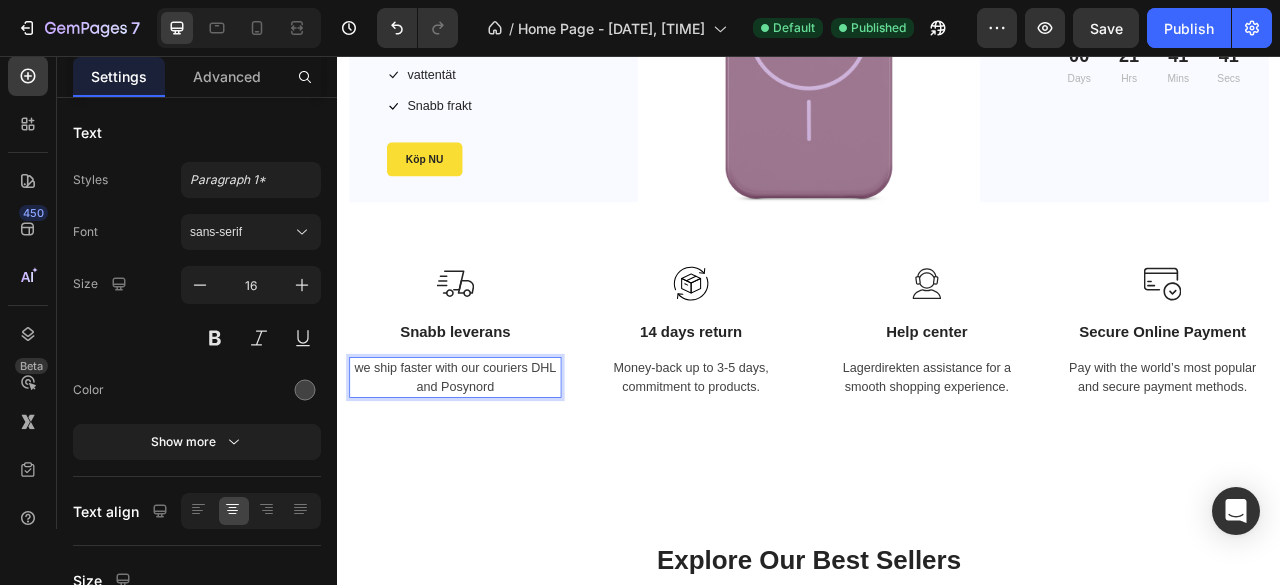 drag, startPoint x: 538, startPoint y: 473, endPoint x: 360, endPoint y: 446, distance: 180.0361 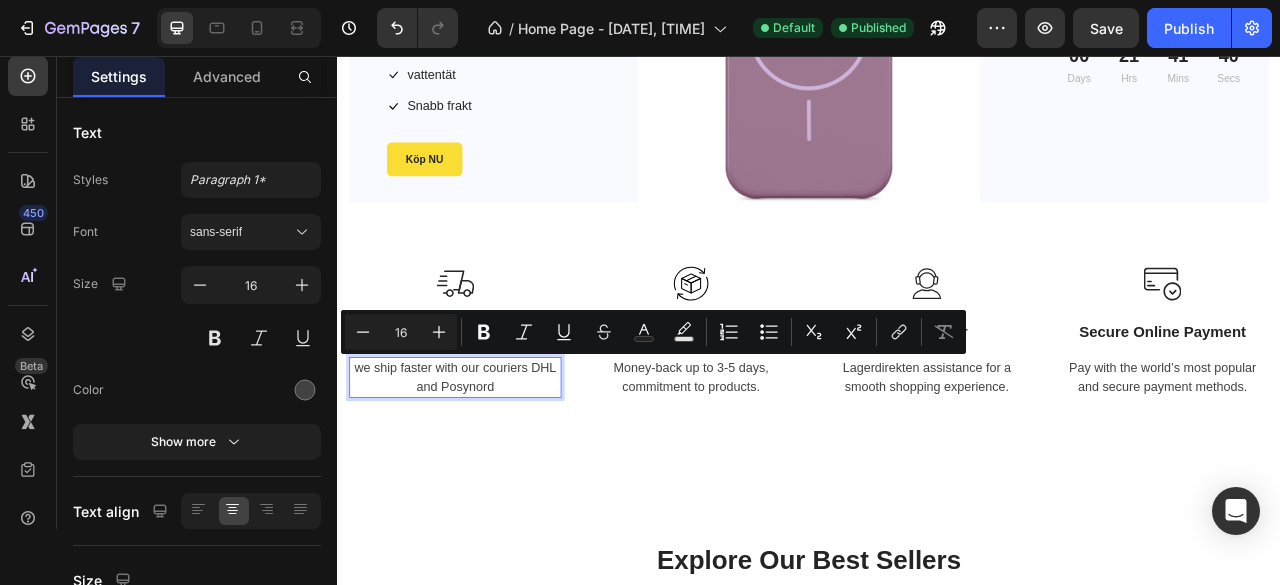 copy on "we ship faster with our couriers DHL and Posynord" 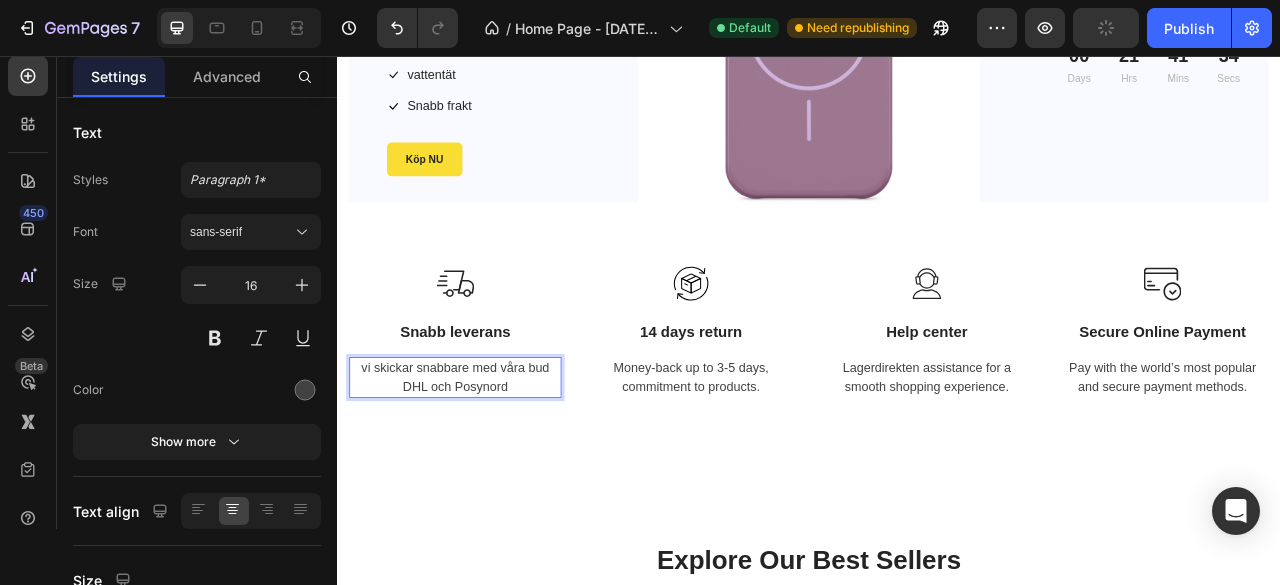 click on "vi skickar snabbare med våra bud DHL och Posynord" at bounding box center [487, 465] 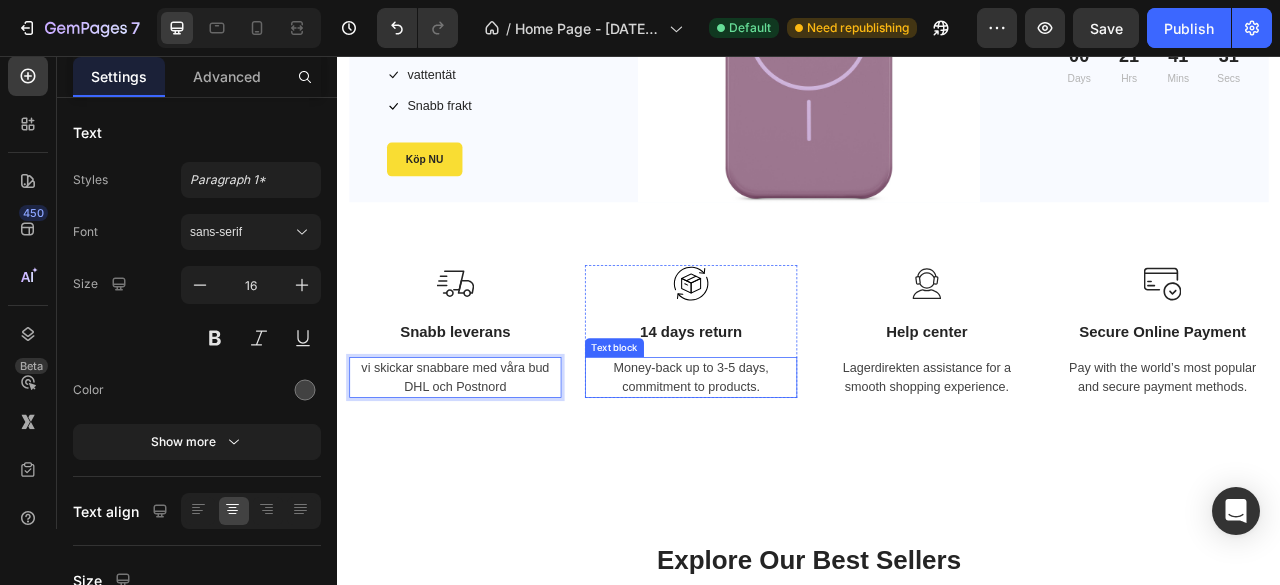 click on "Money-back up to 3-5 days, commitment to products." at bounding box center [787, 465] 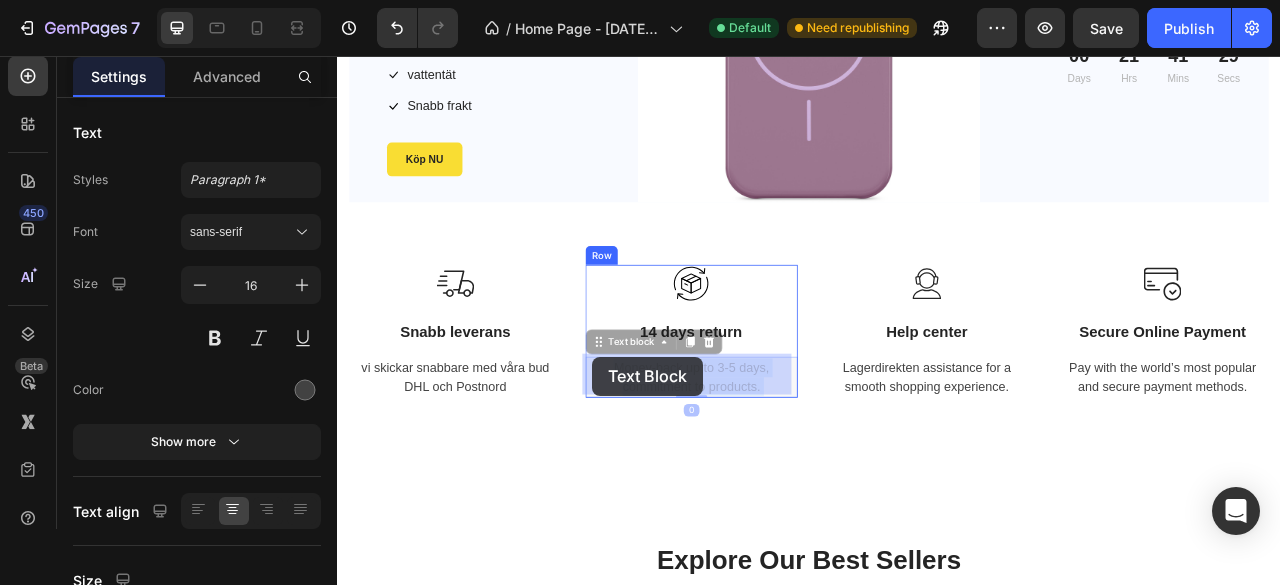 drag, startPoint x: 880, startPoint y: 475, endPoint x: 662, endPoint y: 439, distance: 220.95248 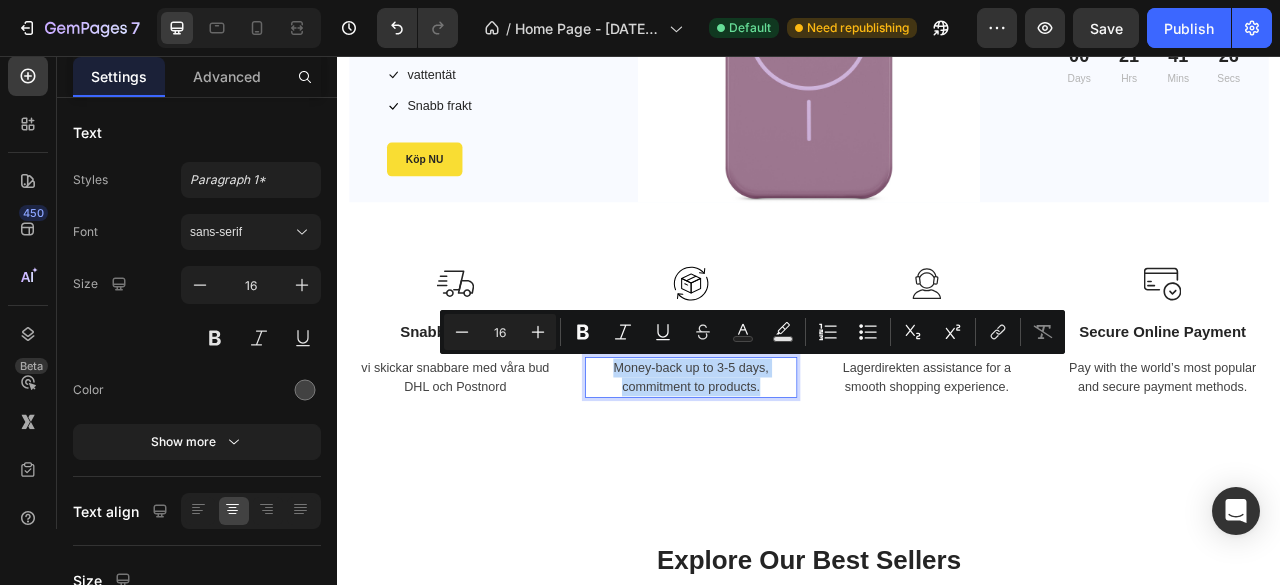 drag, startPoint x: 871, startPoint y: 473, endPoint x: 676, endPoint y: 448, distance: 196.59604 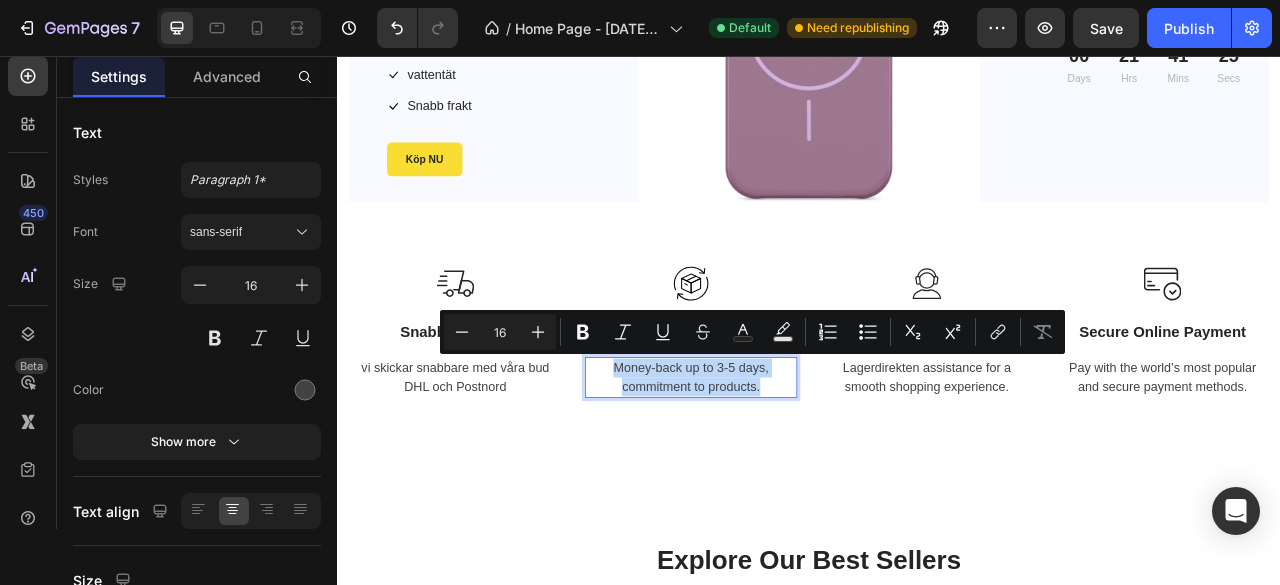 copy on "Money-back up to 3-5 days, commitment to products." 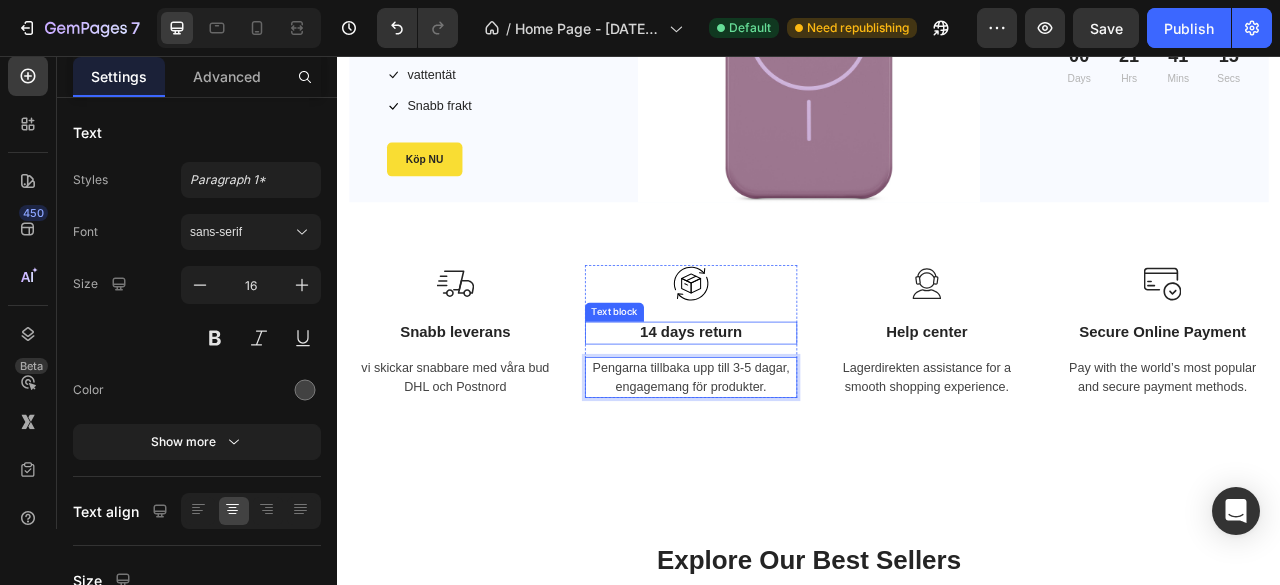 click on "14 days return" at bounding box center [787, 408] 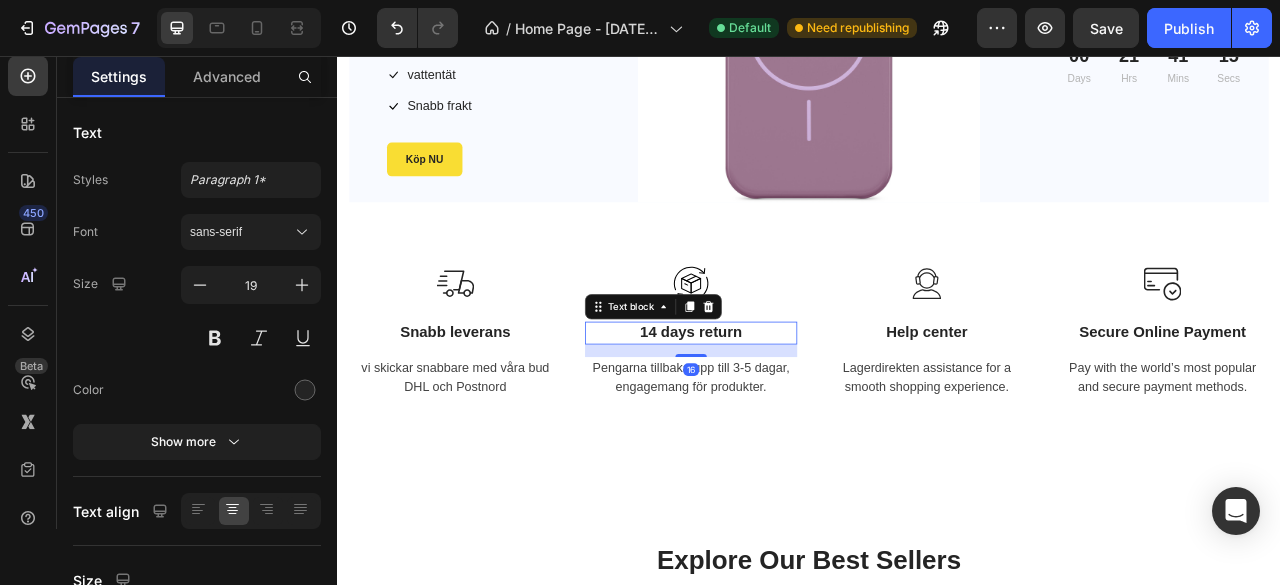click on "14 days return" at bounding box center (787, 408) 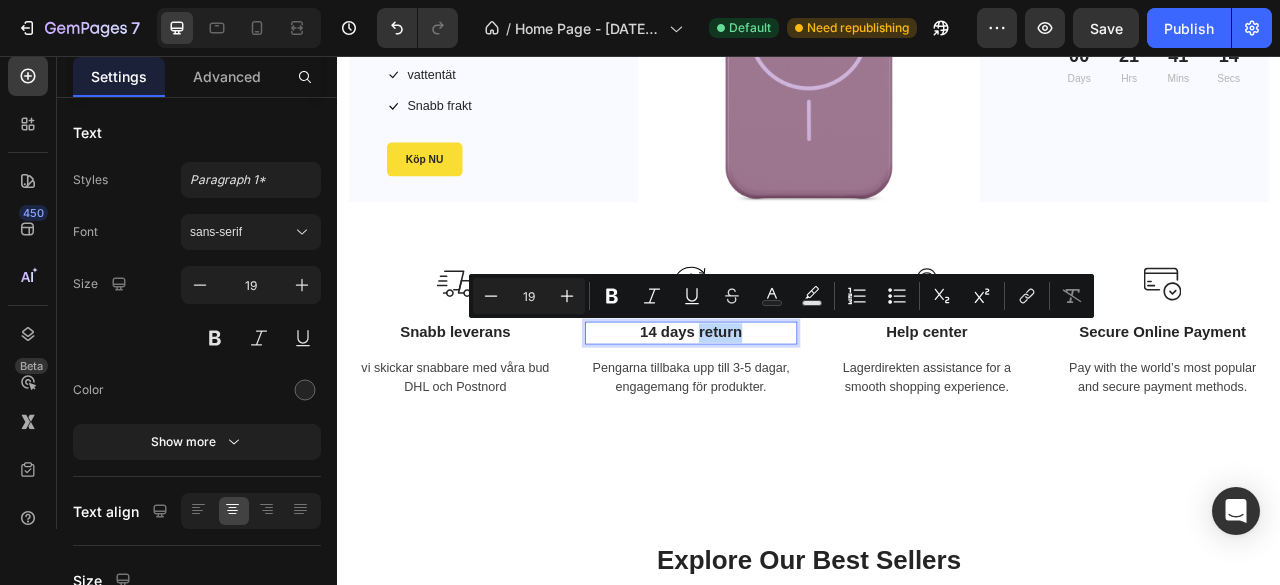 click on "14 days return" at bounding box center [787, 408] 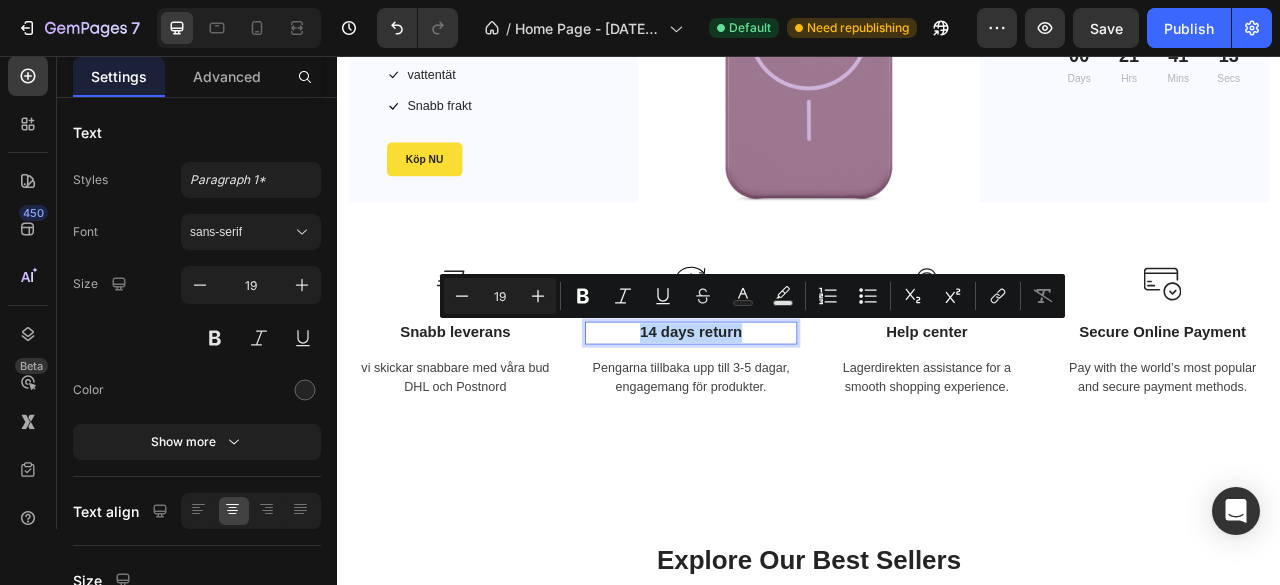 drag, startPoint x: 849, startPoint y: 401, endPoint x: 678, endPoint y: 404, distance: 171.0263 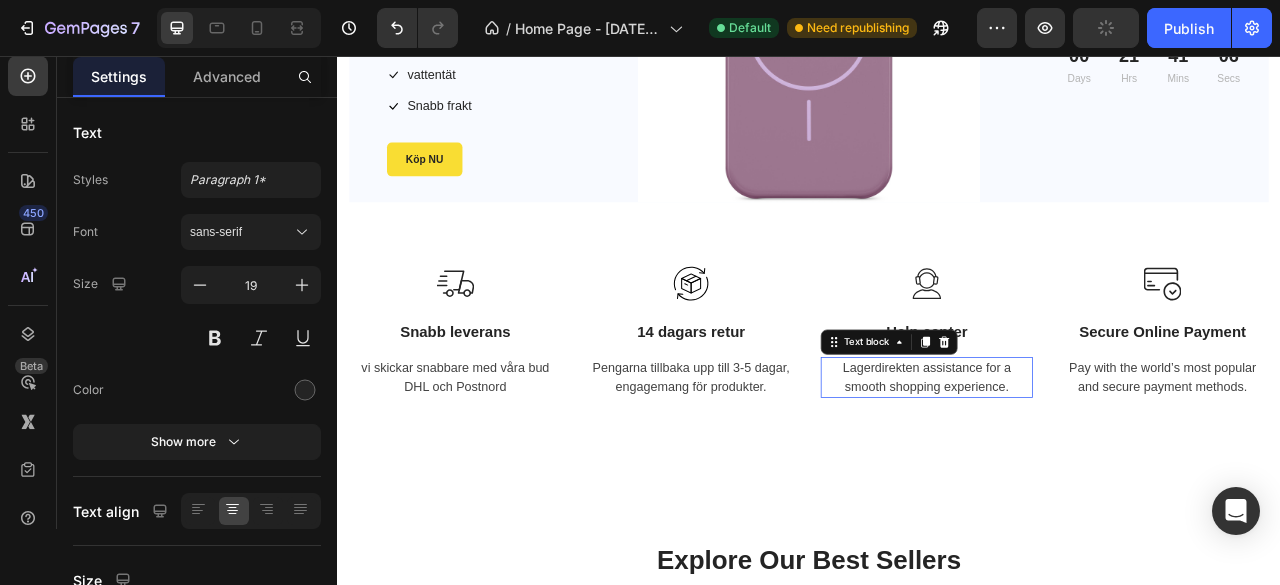 click on "Lagerdirekten assistance for a smooth shopping experience." at bounding box center [1087, 465] 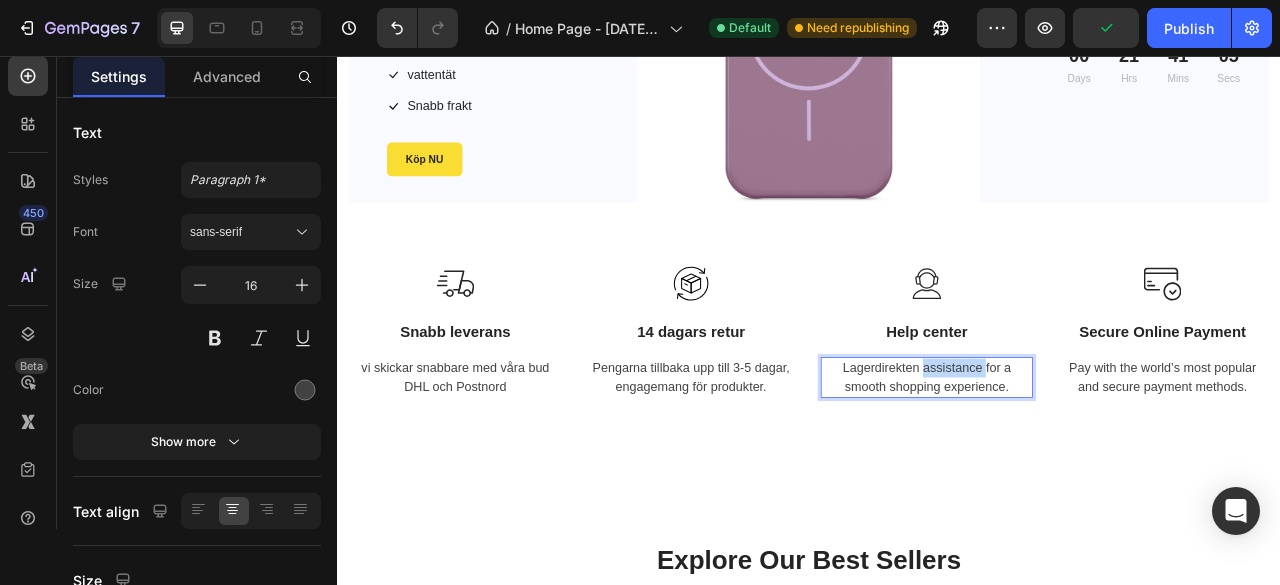 click on "Lagerdirekten assistance for a smooth shopping experience." at bounding box center [1087, 465] 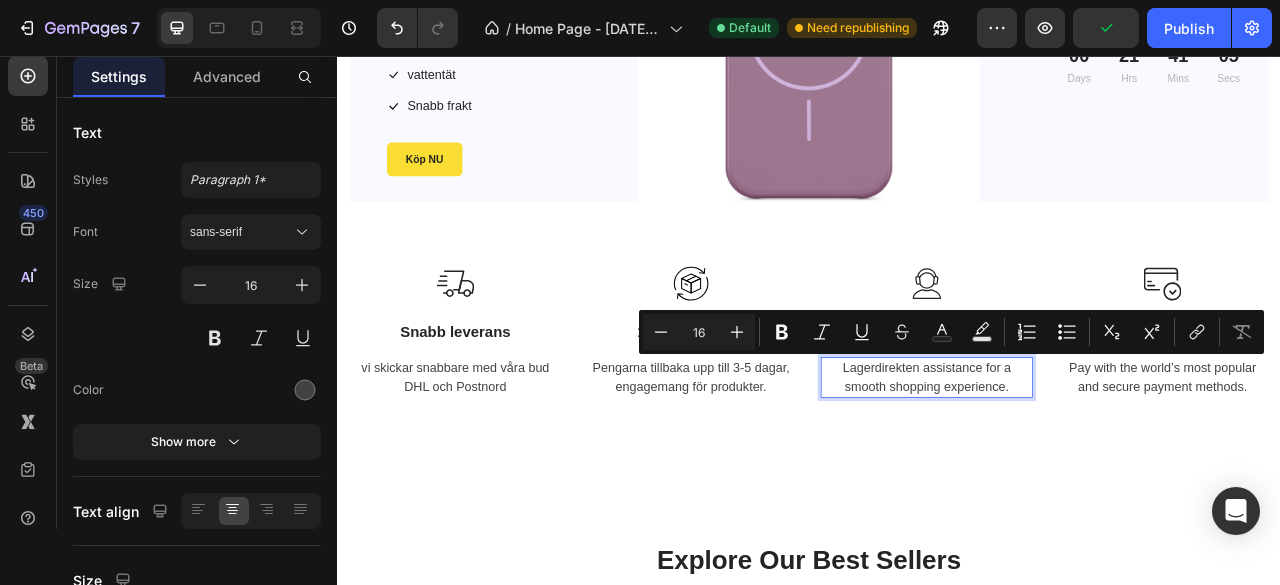 click on "Lagerdirekten assistance for a smooth shopping experience." at bounding box center (1087, 465) 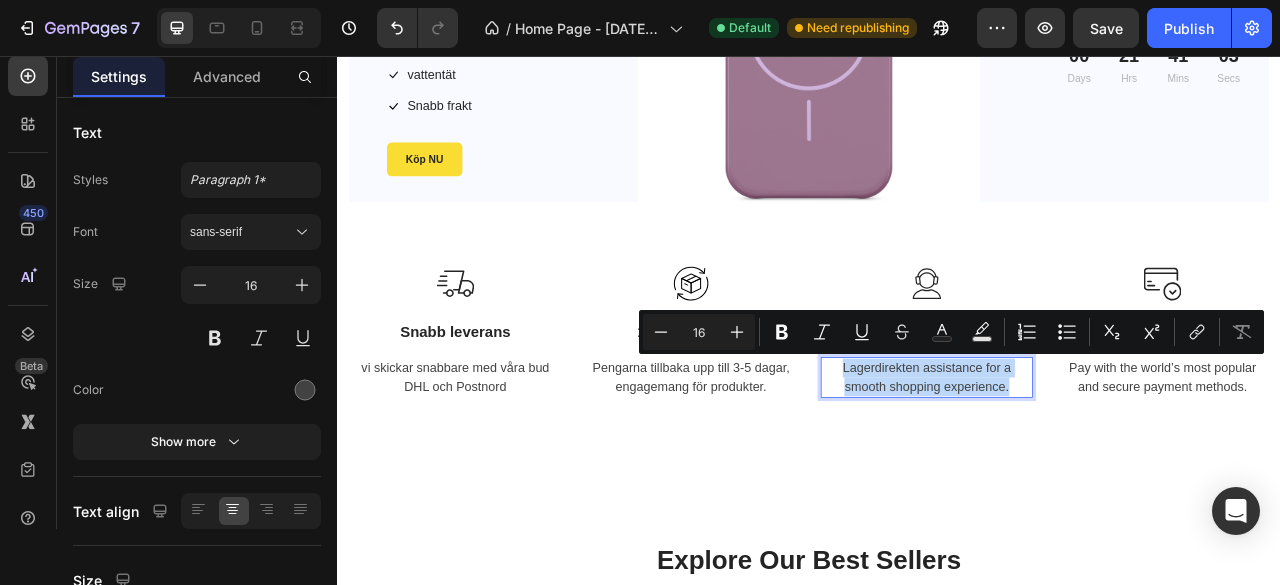 drag, startPoint x: 1196, startPoint y: 476, endPoint x: 965, endPoint y: 455, distance: 231.95258 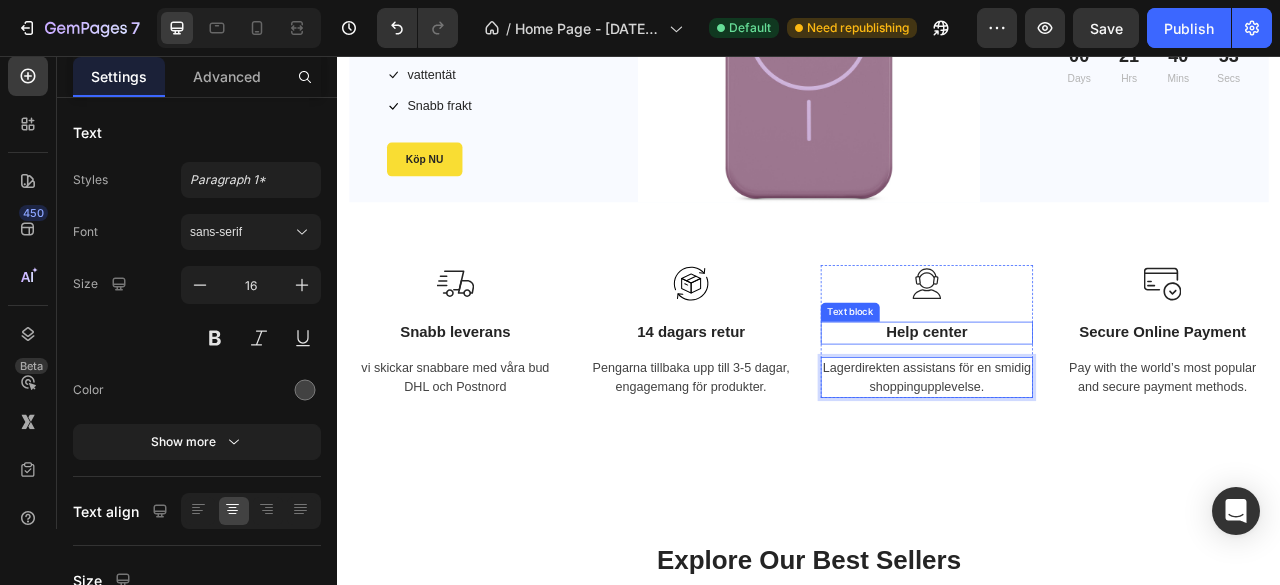 click on "Help center" at bounding box center [1087, 408] 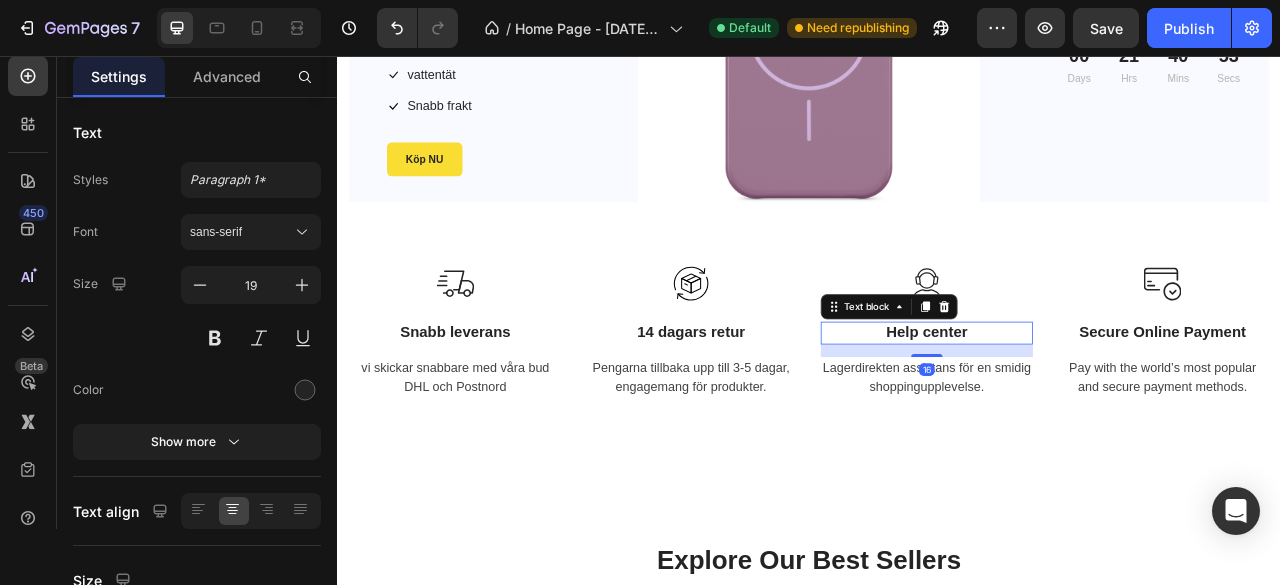 click on "Help center" at bounding box center (1087, 408) 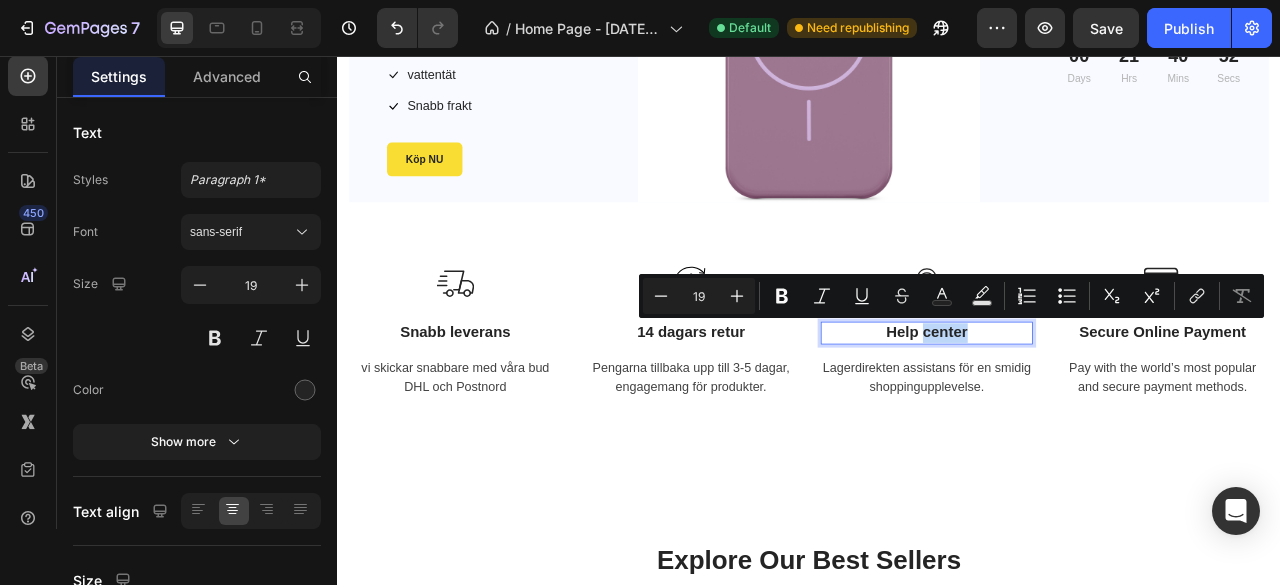 click on "Help center" at bounding box center [1087, 408] 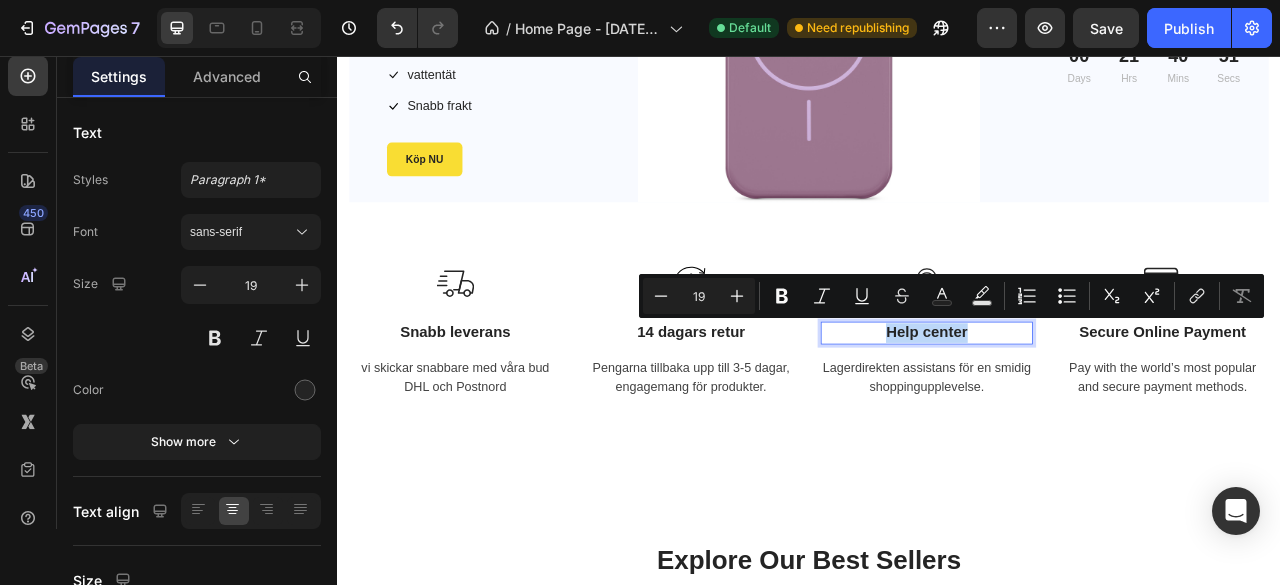drag, startPoint x: 1131, startPoint y: 400, endPoint x: 988, endPoint y: 410, distance: 143.34923 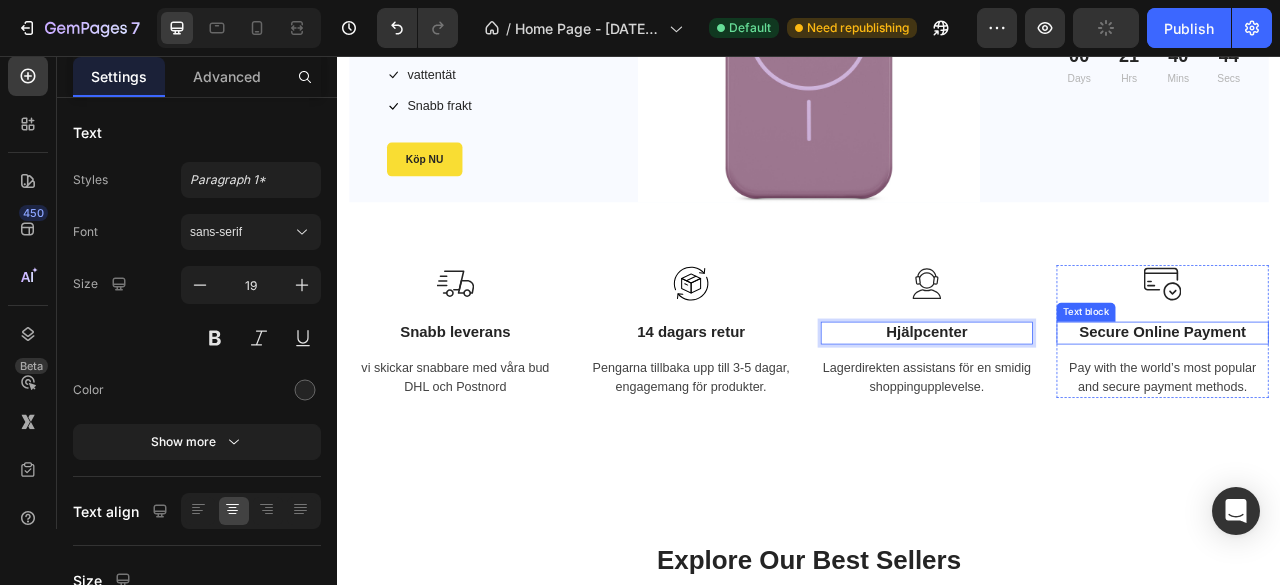 click on "Secure Online Payment" at bounding box center [1387, 408] 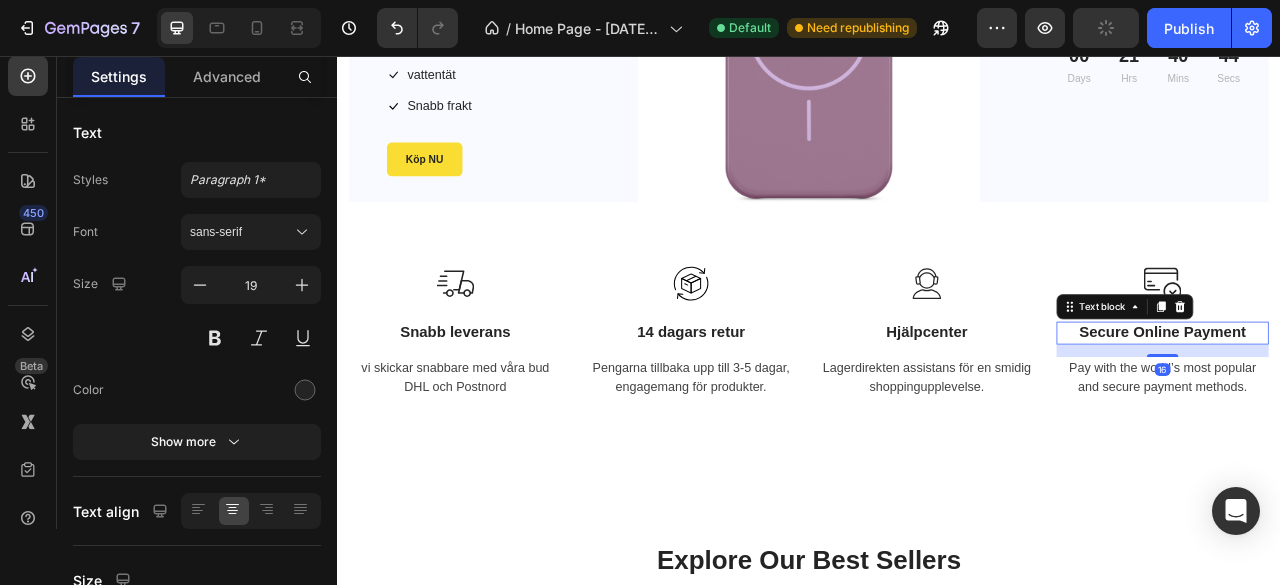click on "Secure Online Payment" at bounding box center [1387, 408] 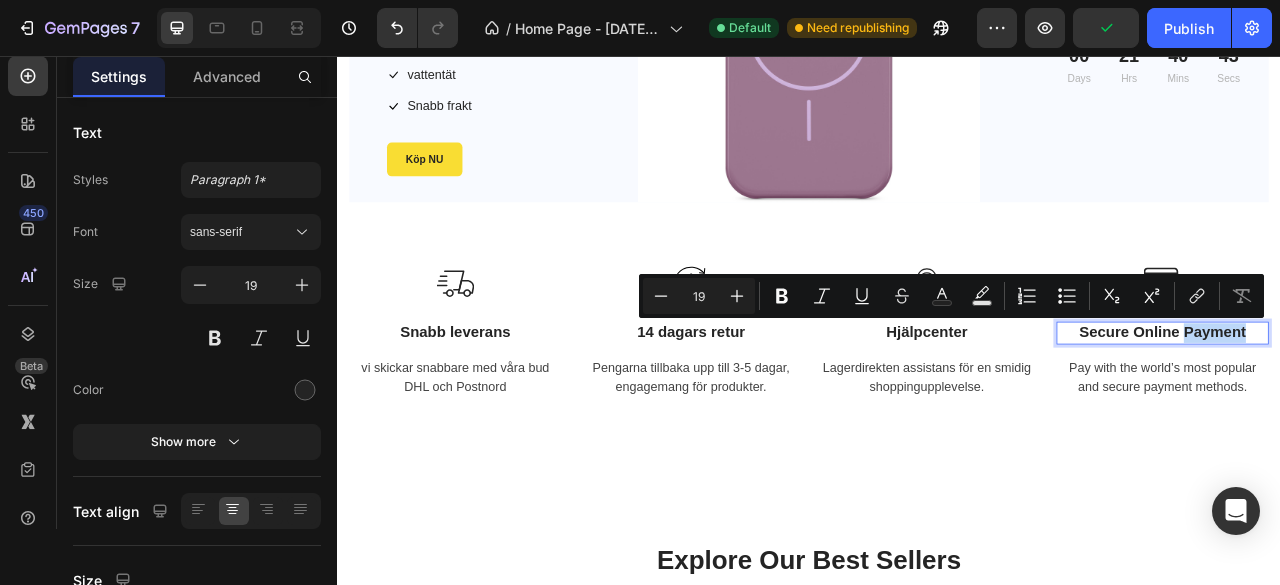 click on "Secure Online Payment" at bounding box center (1387, 408) 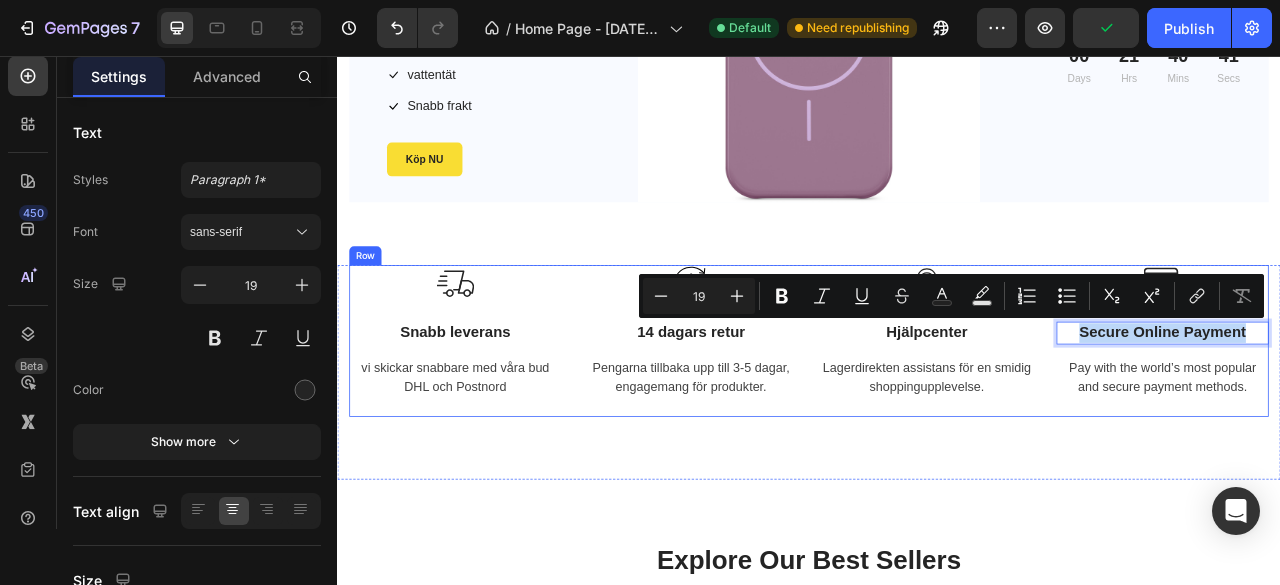 drag, startPoint x: 1492, startPoint y: 405, endPoint x: 1233, endPoint y: 434, distance: 260.6185 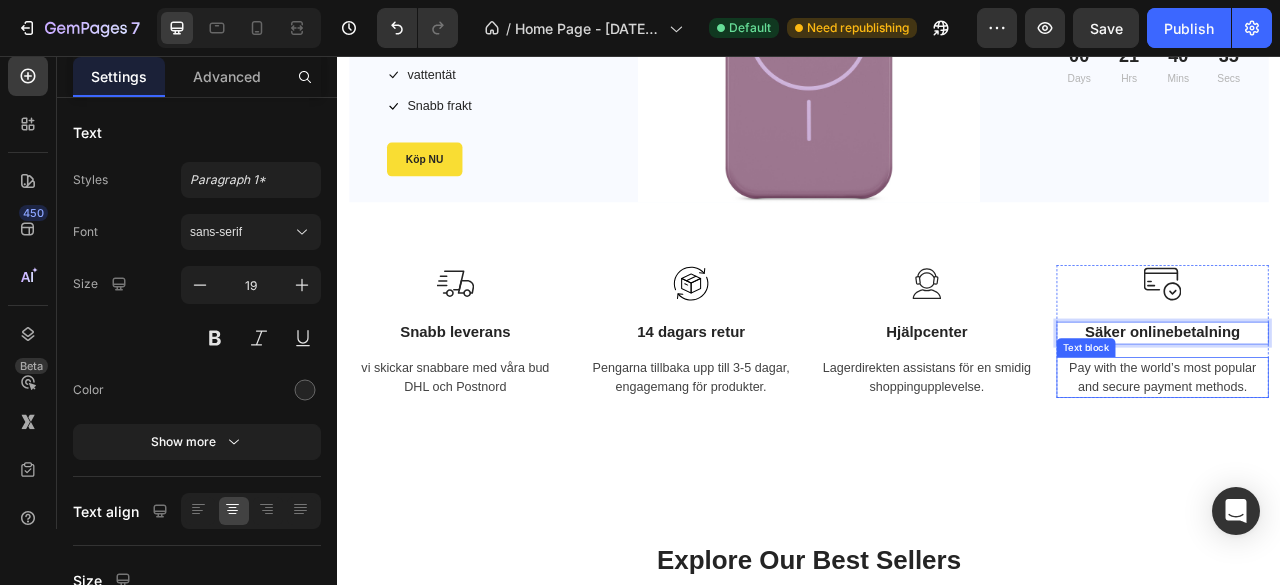 click on "Pay with the world’s most popular and secure payment methods." at bounding box center [1387, 465] 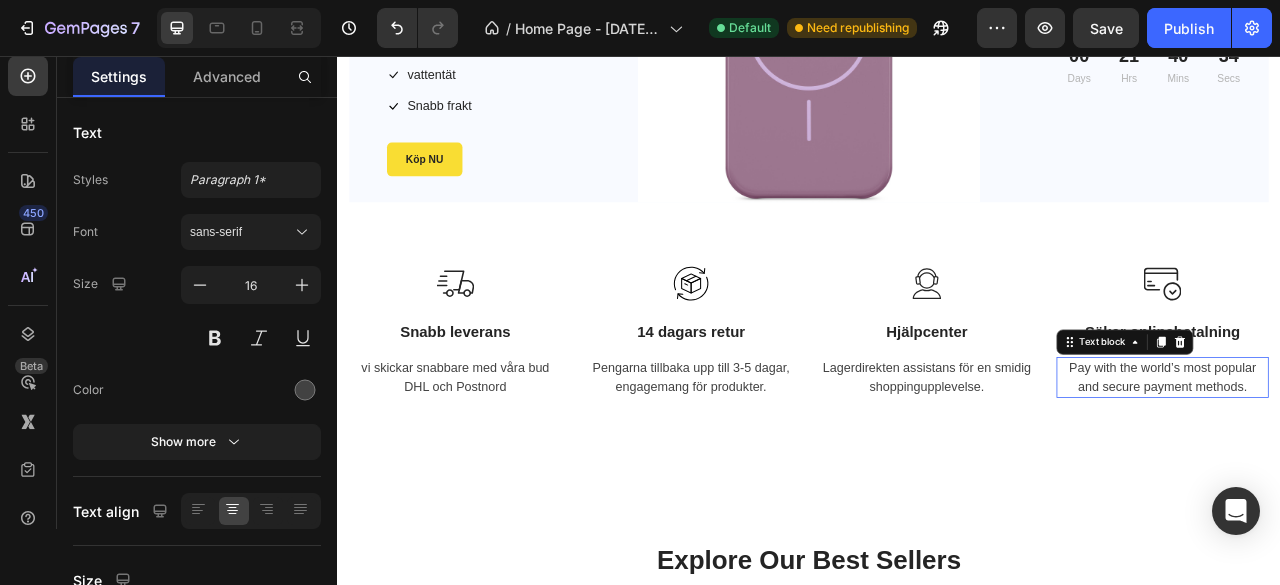 click on "Pay with the world’s most popular and secure payment methods." at bounding box center [1387, 465] 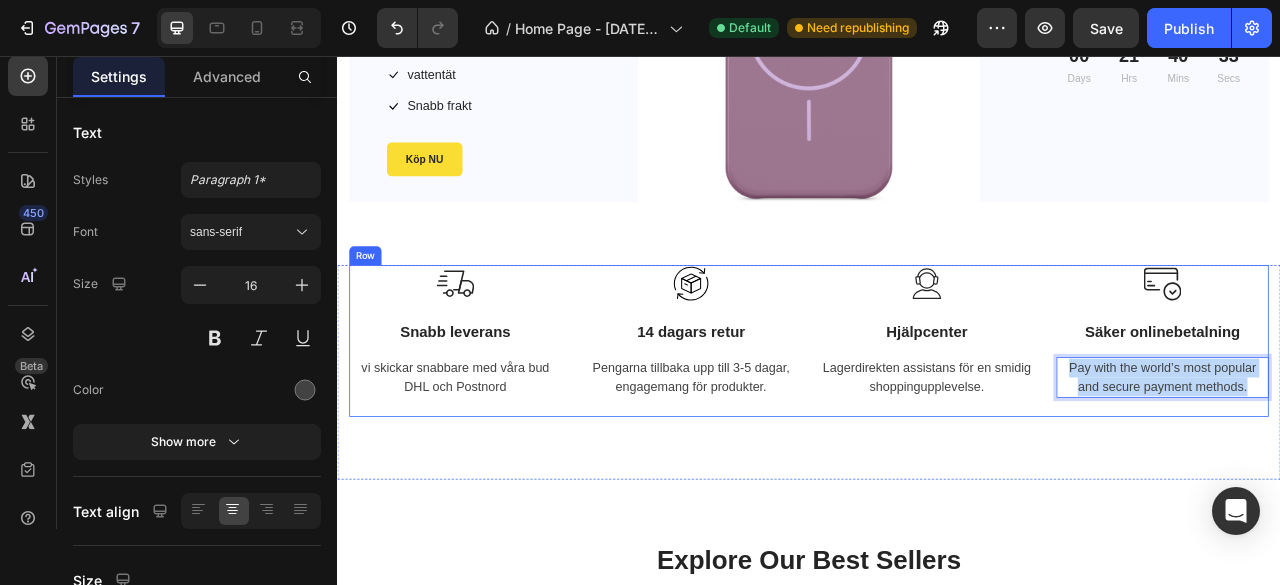 drag, startPoint x: 1491, startPoint y: 475, endPoint x: 1223, endPoint y: 460, distance: 268.41943 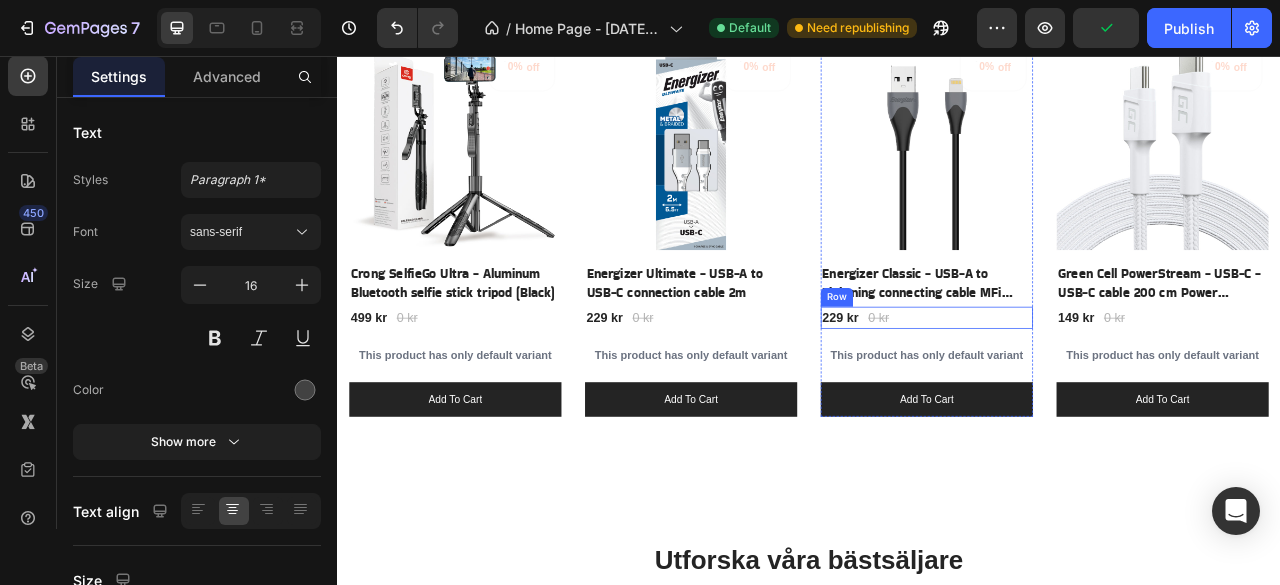scroll, scrollTop: 2044, scrollLeft: 0, axis: vertical 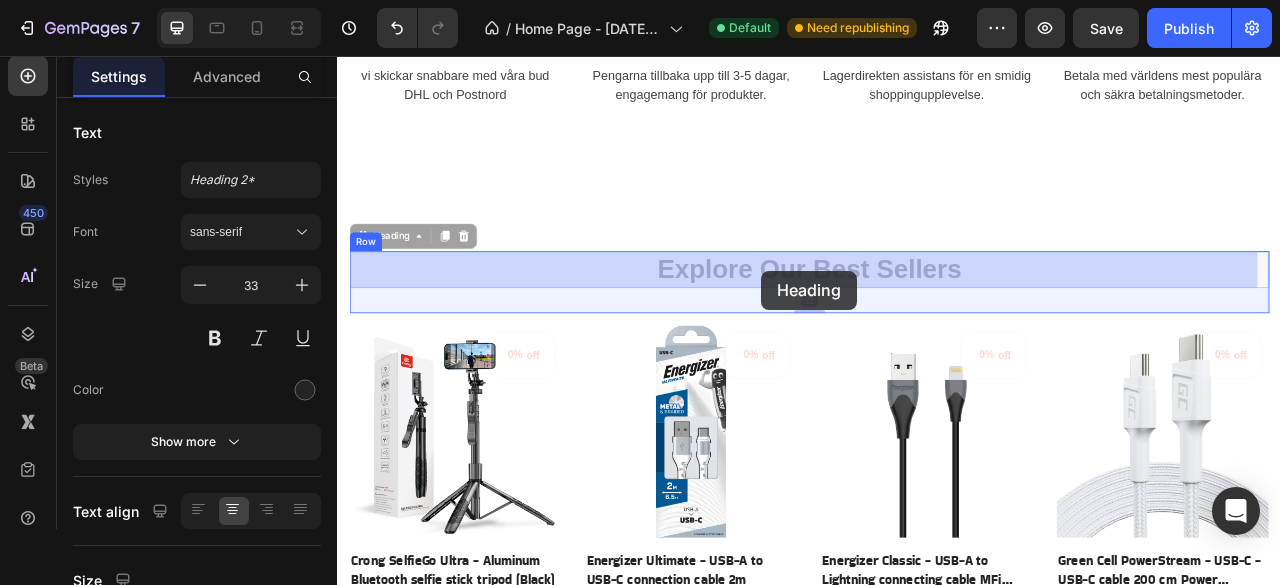 drag, startPoint x: 1116, startPoint y: 328, endPoint x: 879, endPoint y: 329, distance: 237.0021 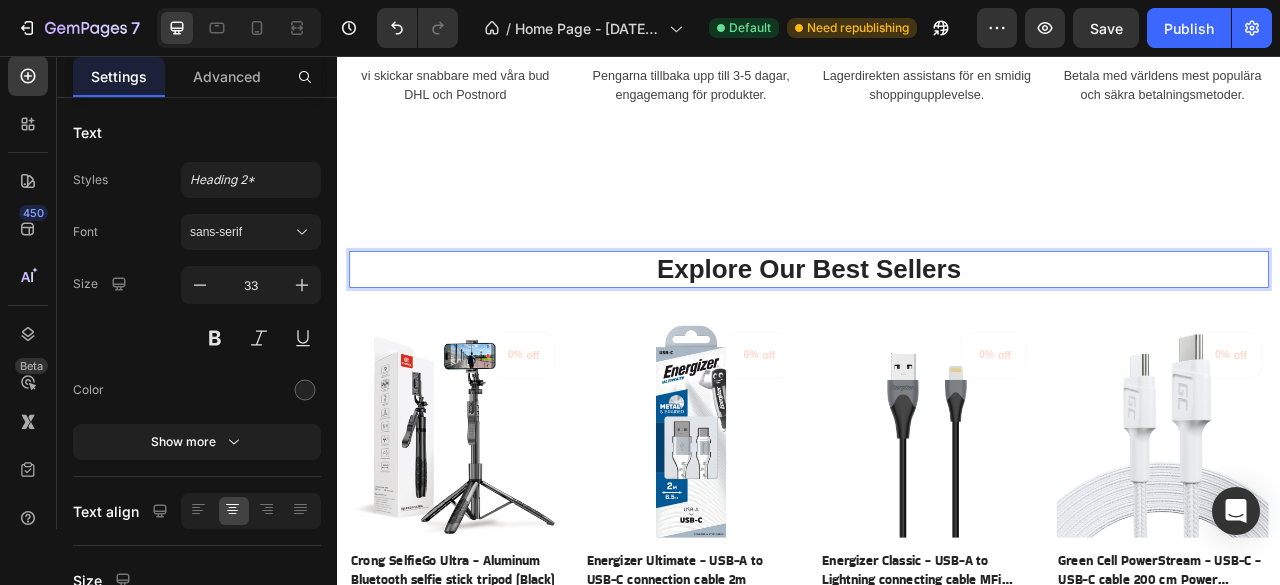 click on "Explore Our Best Sellers" at bounding box center [937, 327] 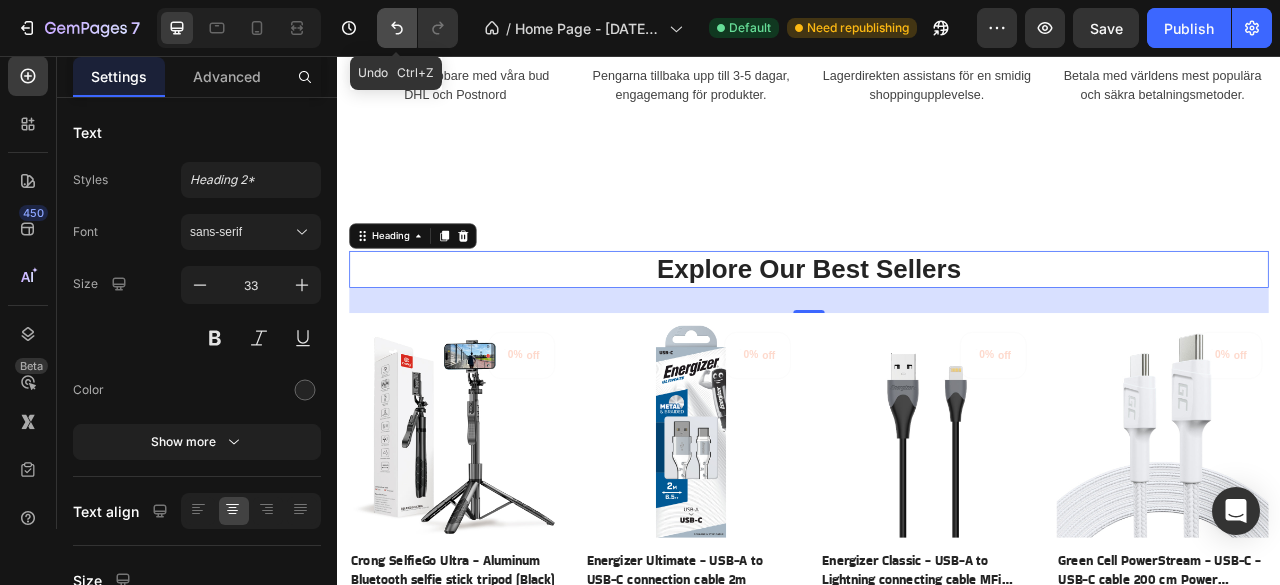 click 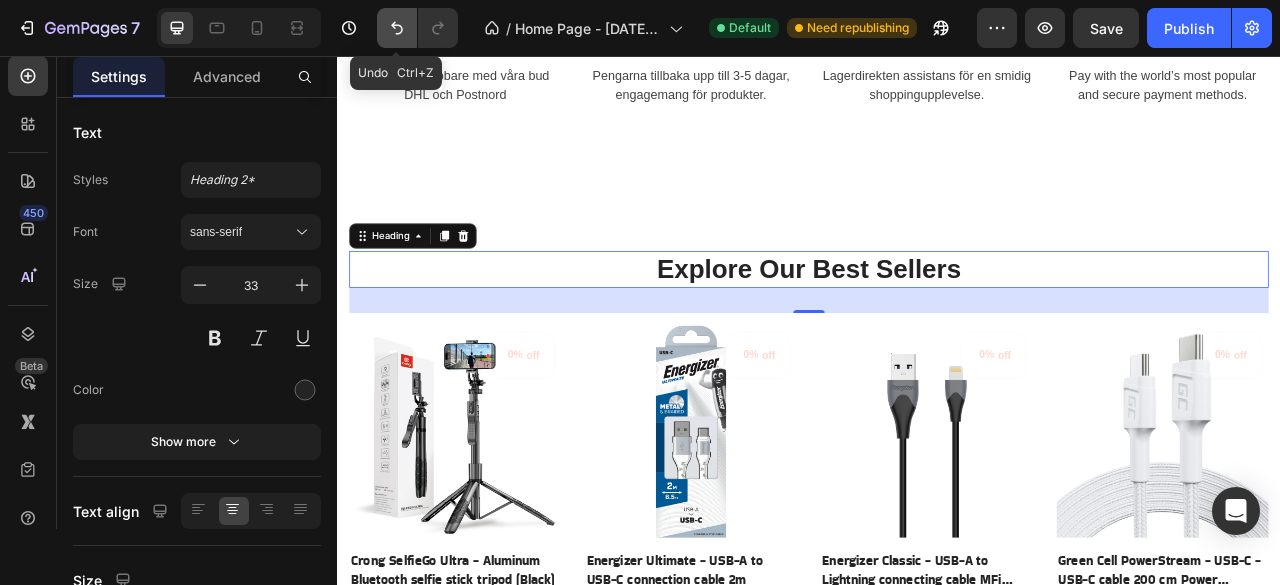 click 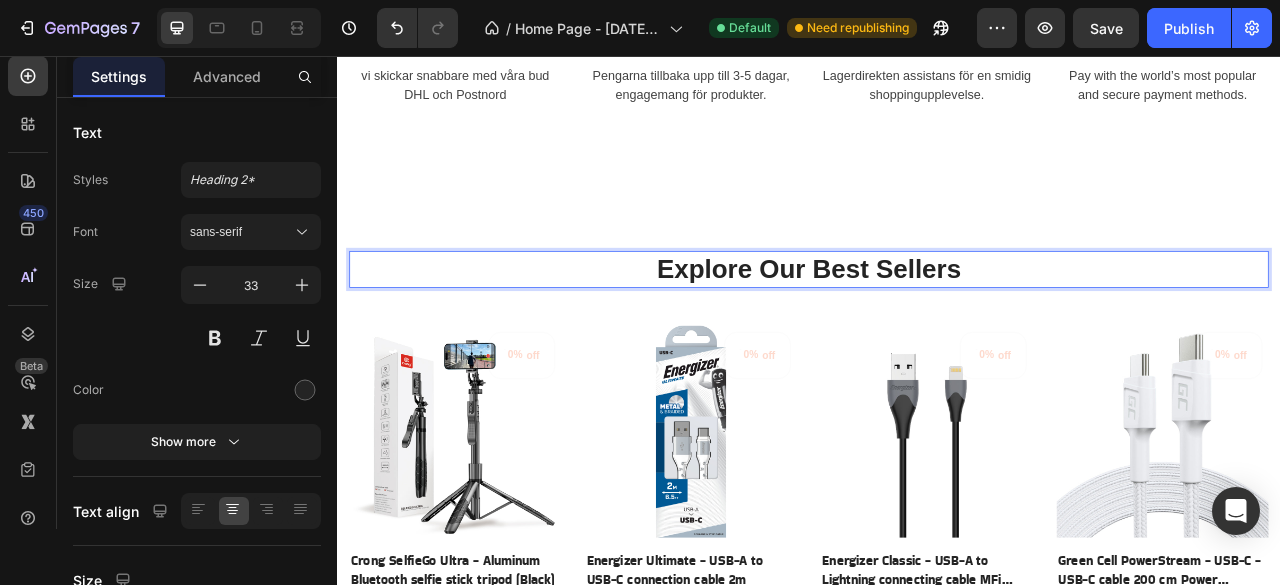 click on "Explore Our Best Sellers" at bounding box center (937, 327) 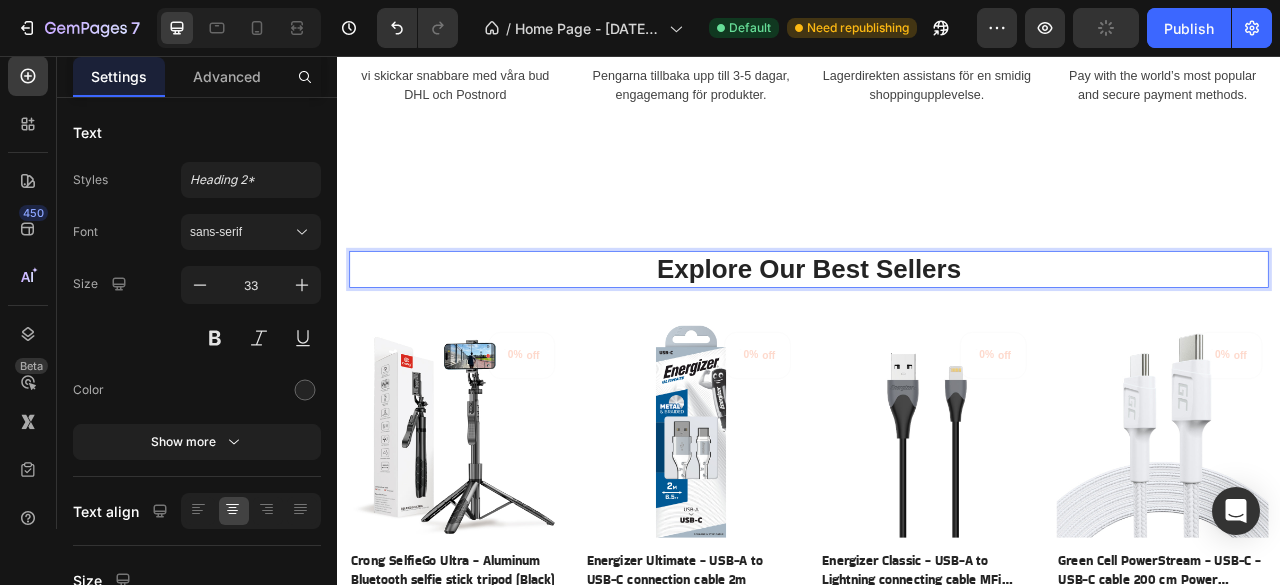 click on "Explore Our Best Sellers" at bounding box center [937, 327] 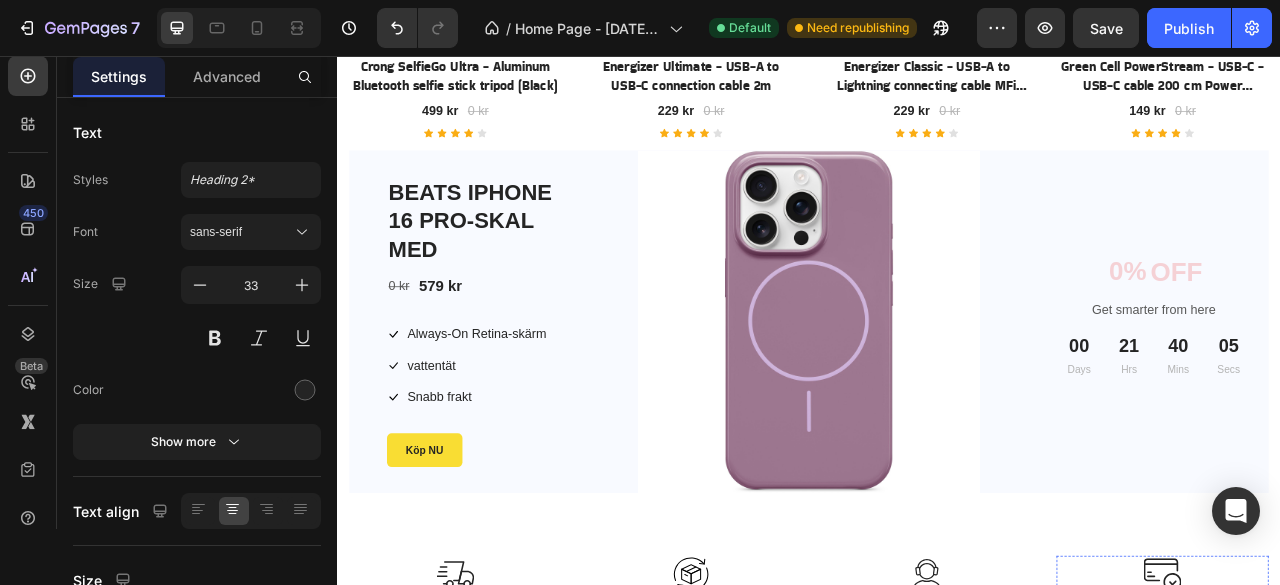 scroll, scrollTop: 1677, scrollLeft: 0, axis: vertical 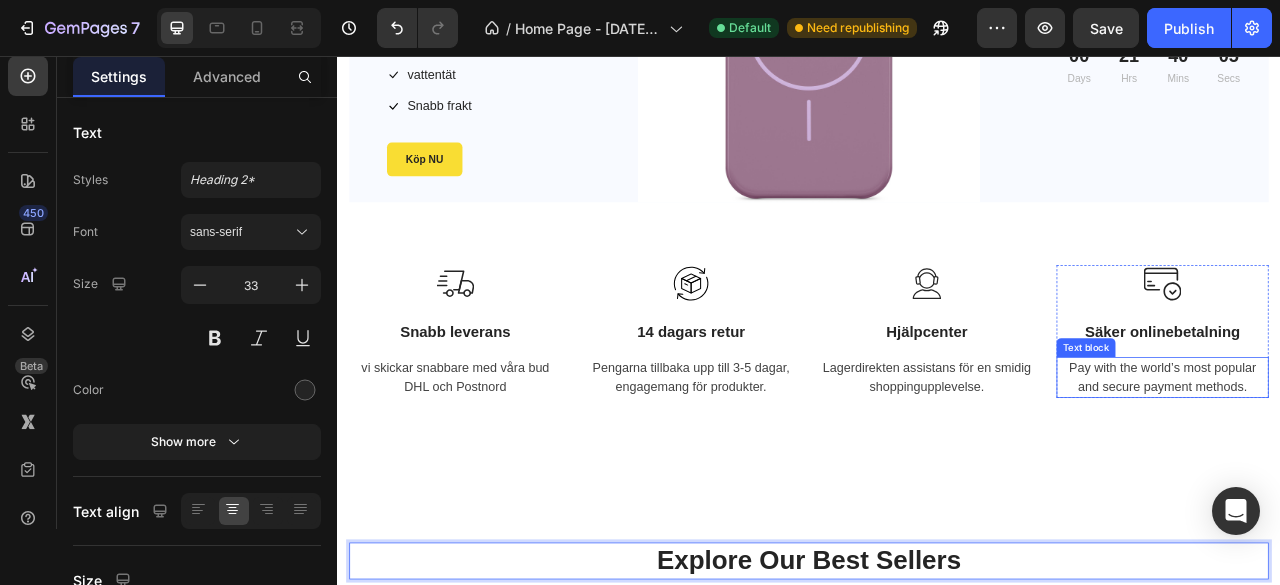click on "Pay with the world’s most popular and secure payment methods." at bounding box center (1387, 465) 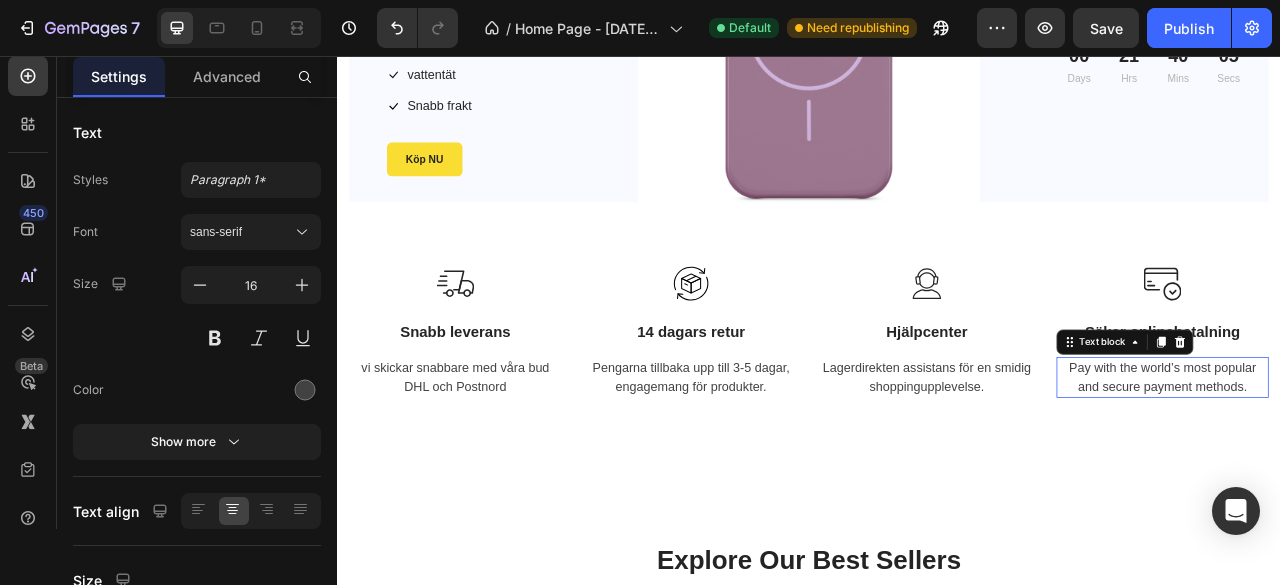 click on "Pay with the world’s most popular and secure payment methods." at bounding box center [1387, 465] 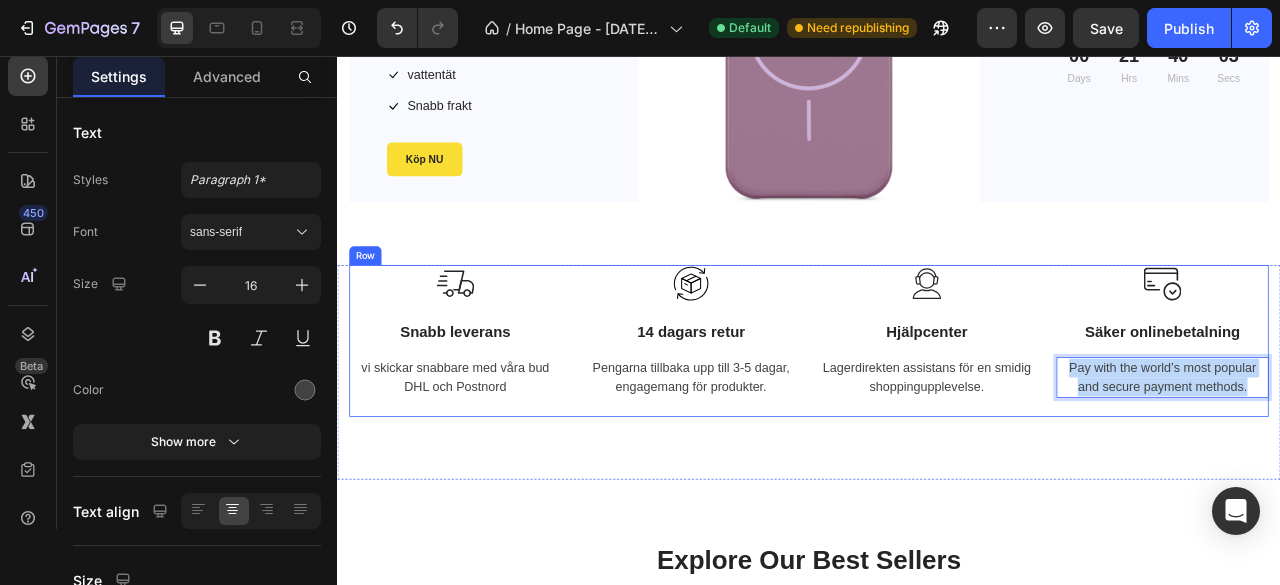 drag, startPoint x: 1444, startPoint y: 462, endPoint x: 1212, endPoint y: 438, distance: 233.23808 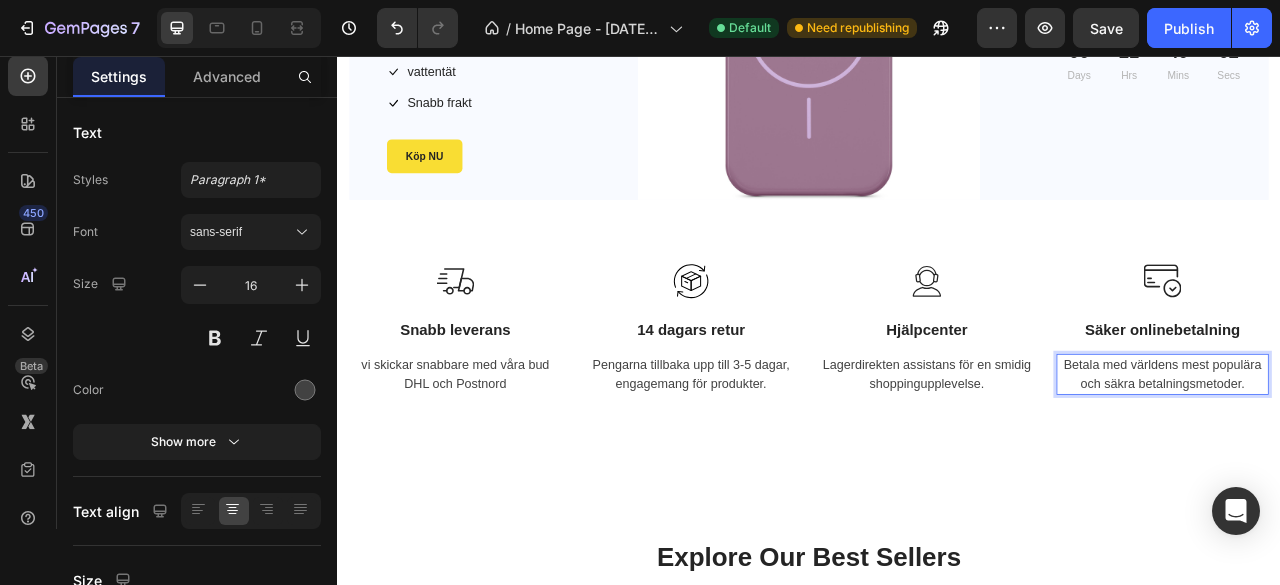 scroll, scrollTop: 2044, scrollLeft: 0, axis: vertical 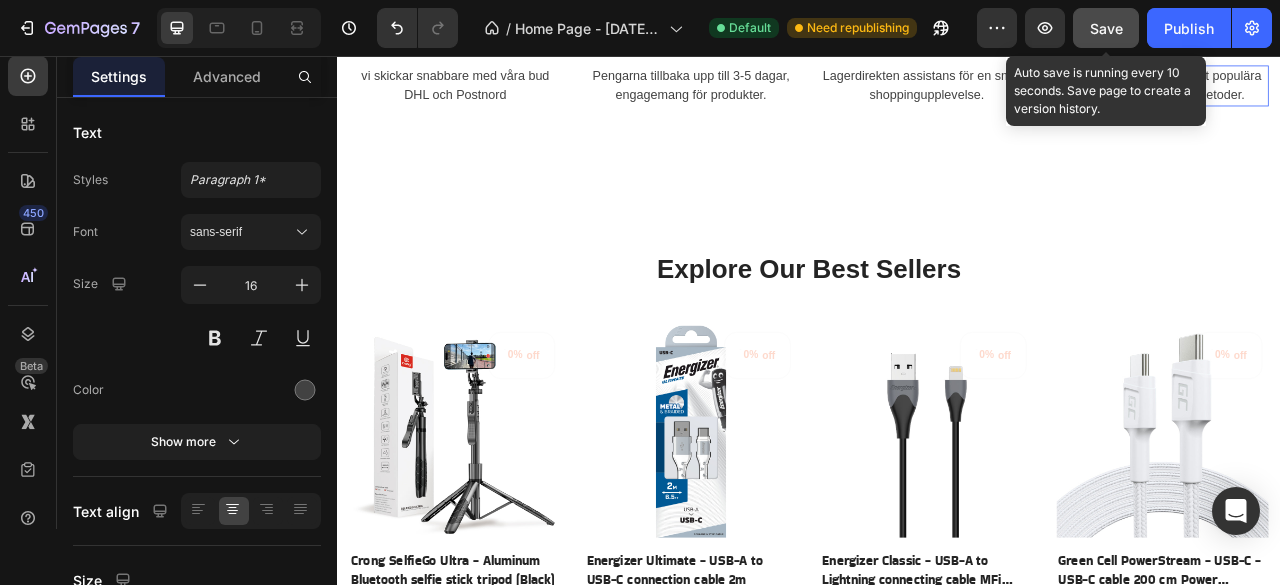 click on "Save" 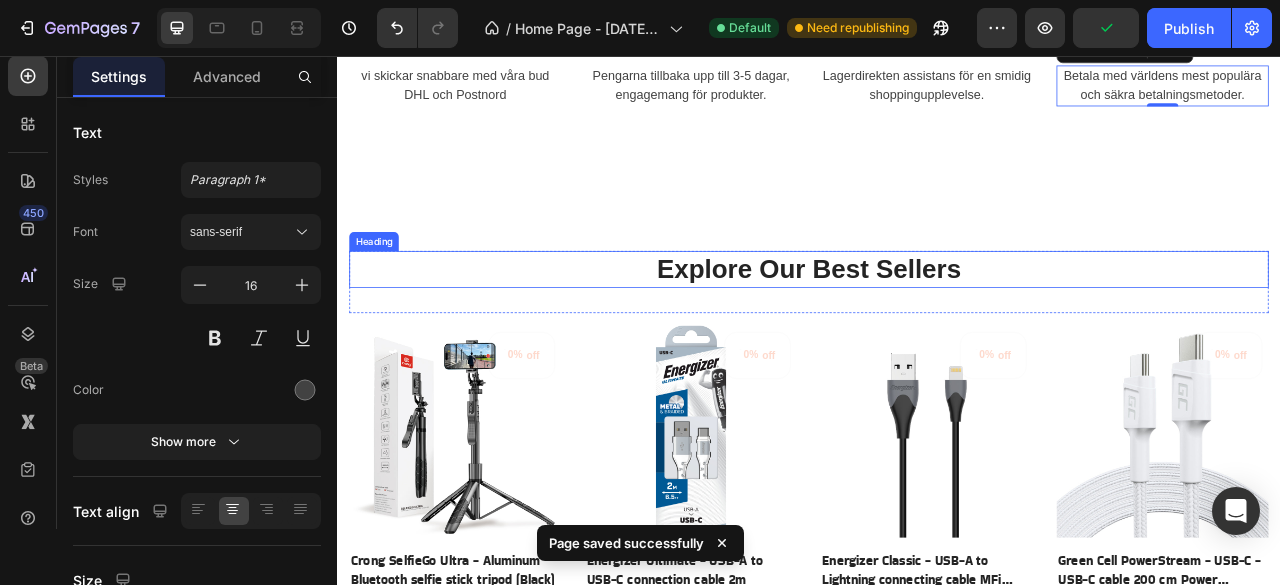 click on "Explore Our Best Sellers" at bounding box center [937, 327] 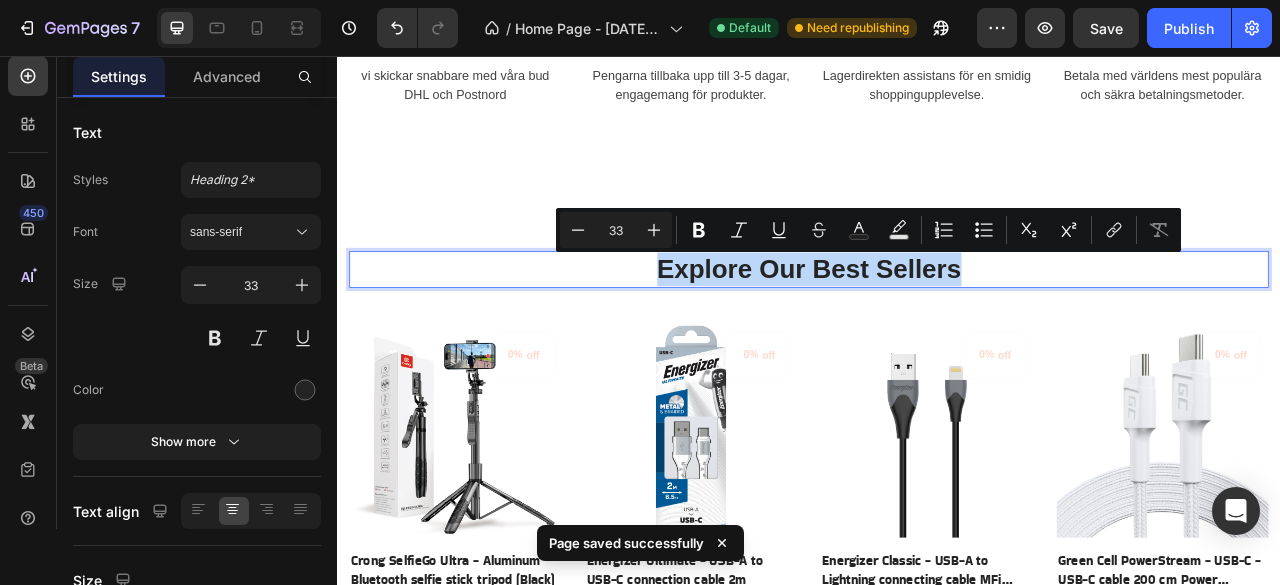 drag, startPoint x: 1145, startPoint y: 326, endPoint x: 722, endPoint y: 323, distance: 423.01065 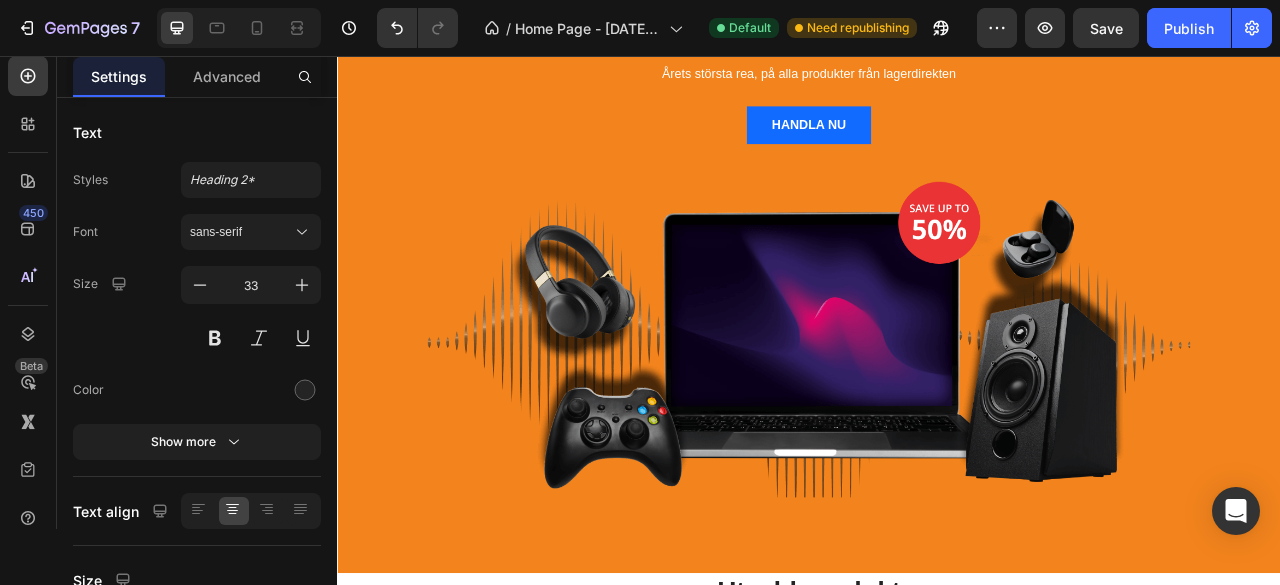 scroll, scrollTop: 0, scrollLeft: 0, axis: both 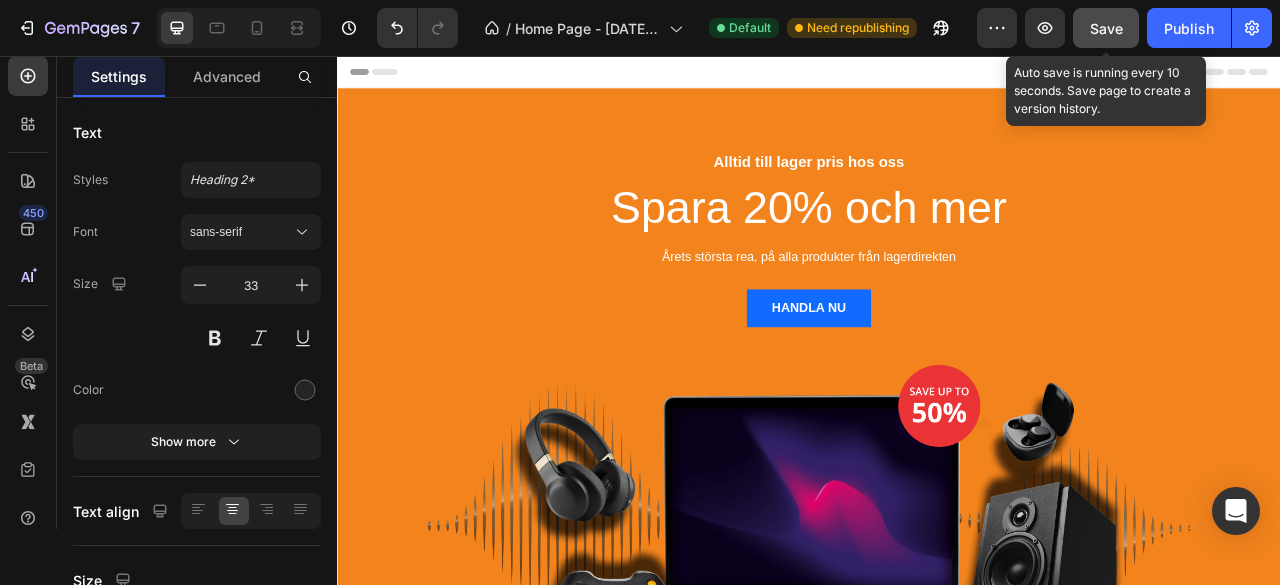 click on "Save" 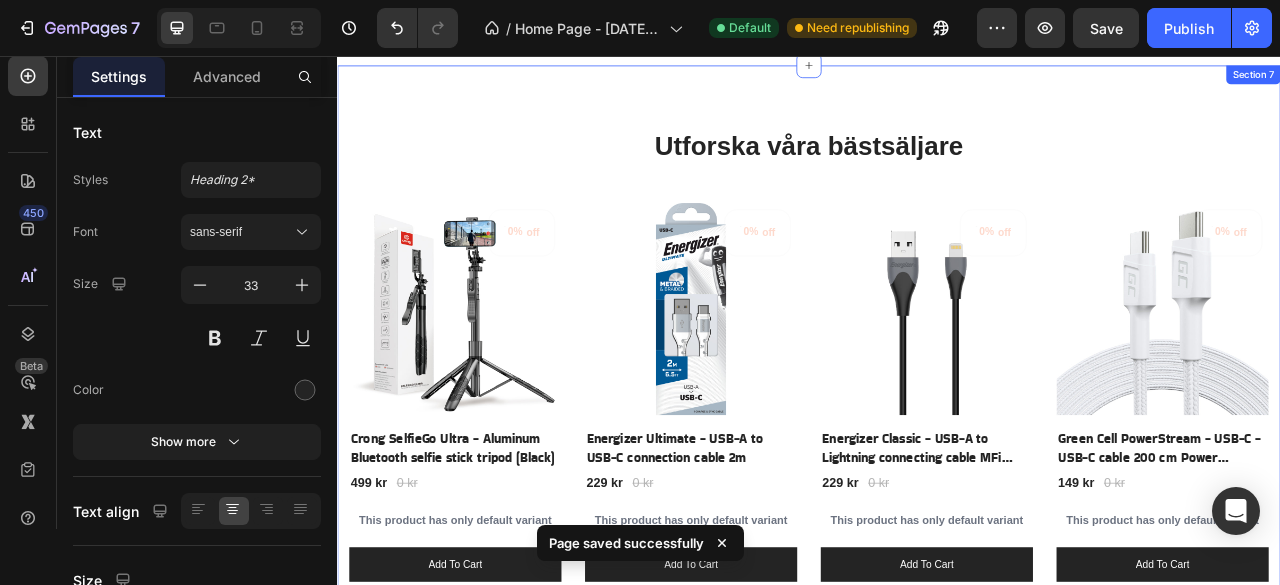 scroll, scrollTop: 1833, scrollLeft: 0, axis: vertical 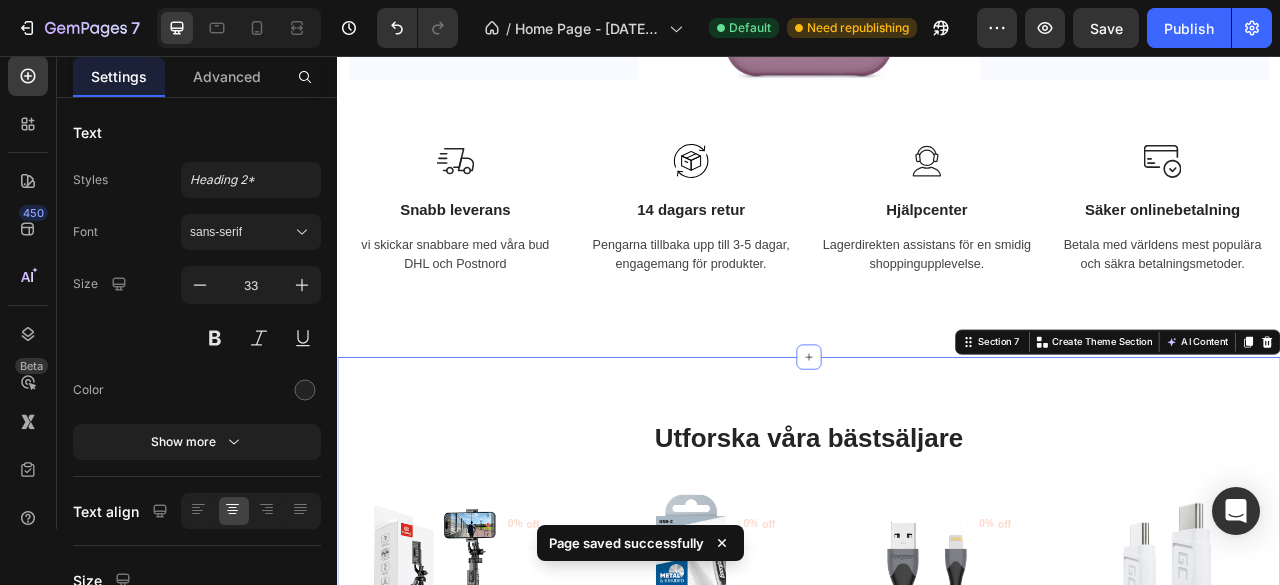 click on "Utforska våra bästsäljare Heading Row 0% off (P) Tag (P) Images Row Crong SelfieGo Ultra - Aluminum Bluetooth selfie stick tripod (Black) (P) Title 499 kr (P) Price 0 kr (P) Price Row This product has only default variant (P) Variants & Swatches add to cart (P) Cart Button Row 0% off (P) Tag (P) Images Row Energizer Ultimate - USB-A to USB-C connection cable 2m (P) Title 229 kr (P) Price 0 kr (P) Price Row This product has only default variant (P) Variants & Swatches add to cart (P) Cart Button Row 0% off (P) Tag (P) Images Row Energizer Classic - USB-A to Lightning connecting cable MFi certified 1.2m (Black) (P) Title 229 kr (P) Price 0 kr (P) Price Row This product has only default variant (P) Variants & Swatches add to cart (P) Cart Button Row 0% off (P) Tag (P) Images Row Green Cell PowerStream - USB-C - USB-C cable 200 cm Power Delivery 60W, QC 3.0 - white (P) Title 149 kr (P) Price 0 kr (P) Price Row This product has only default variant (P) Variants & Swatches add to cart (P) Cart Button Row Row" at bounding box center (937, 807) 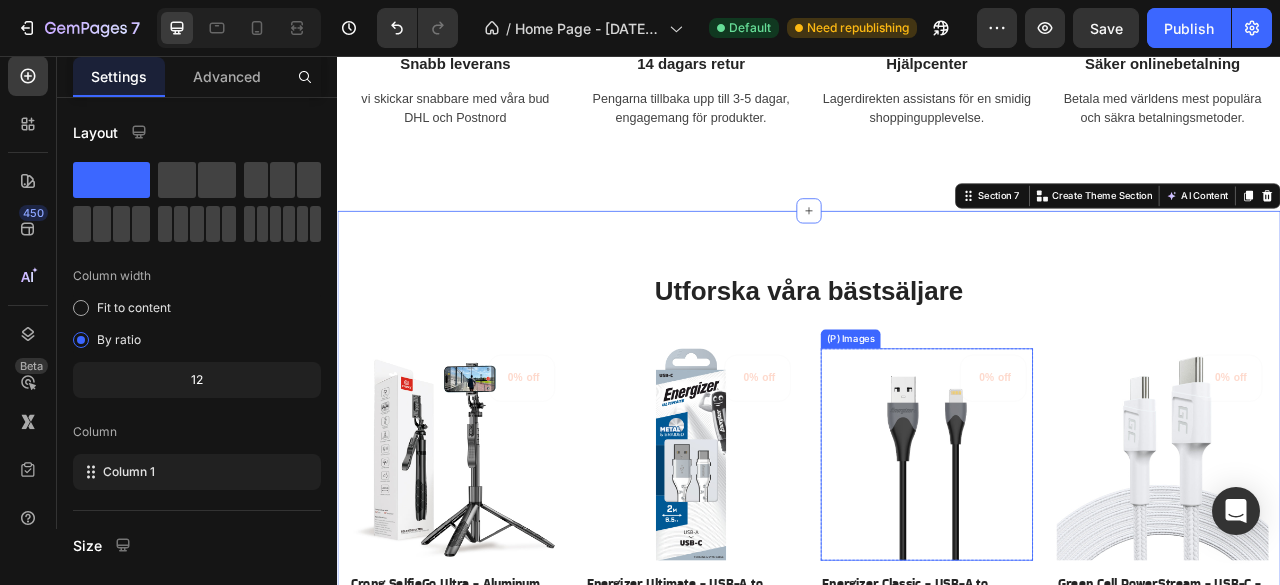 scroll, scrollTop: 1833, scrollLeft: 0, axis: vertical 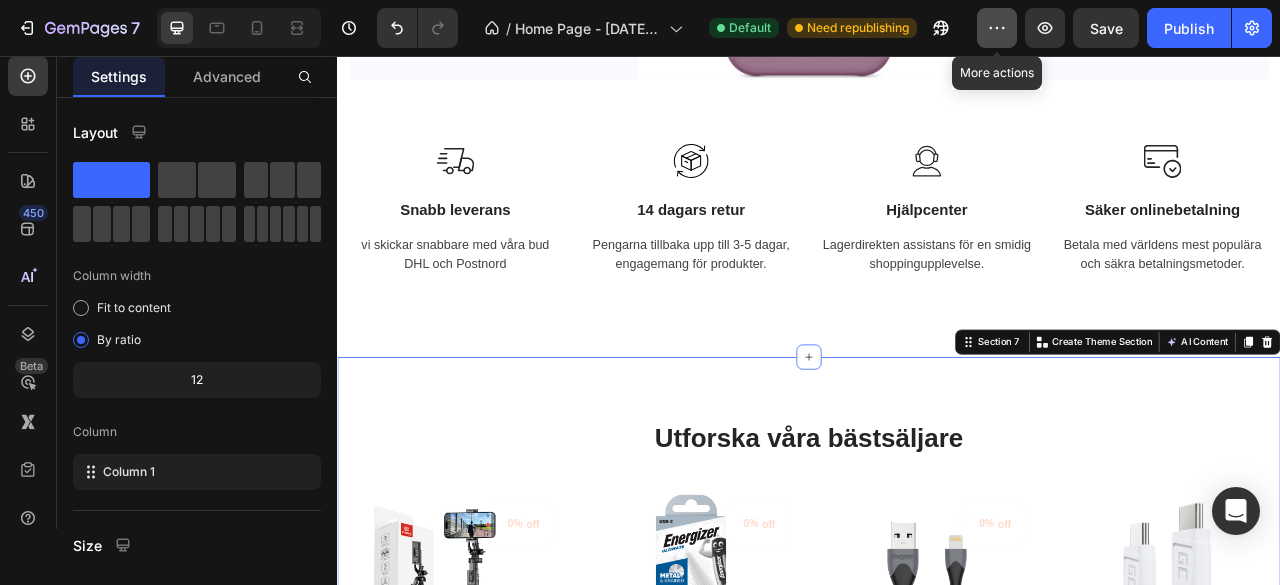 click 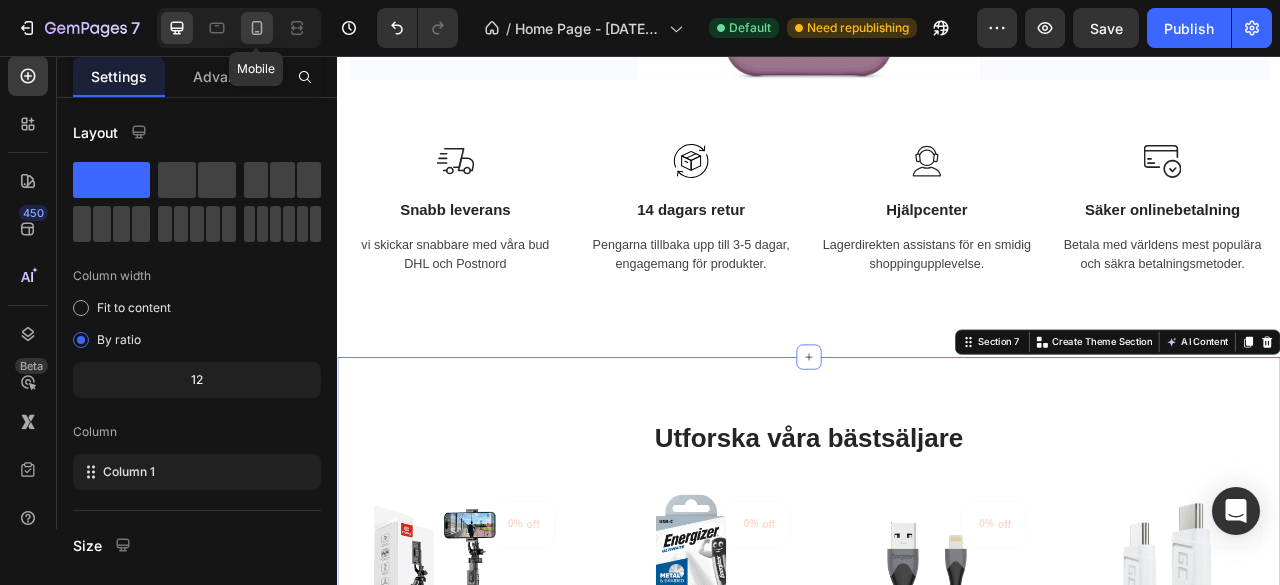 drag, startPoint x: 264, startPoint y: 13, endPoint x: 253, endPoint y: 19, distance: 12.529964 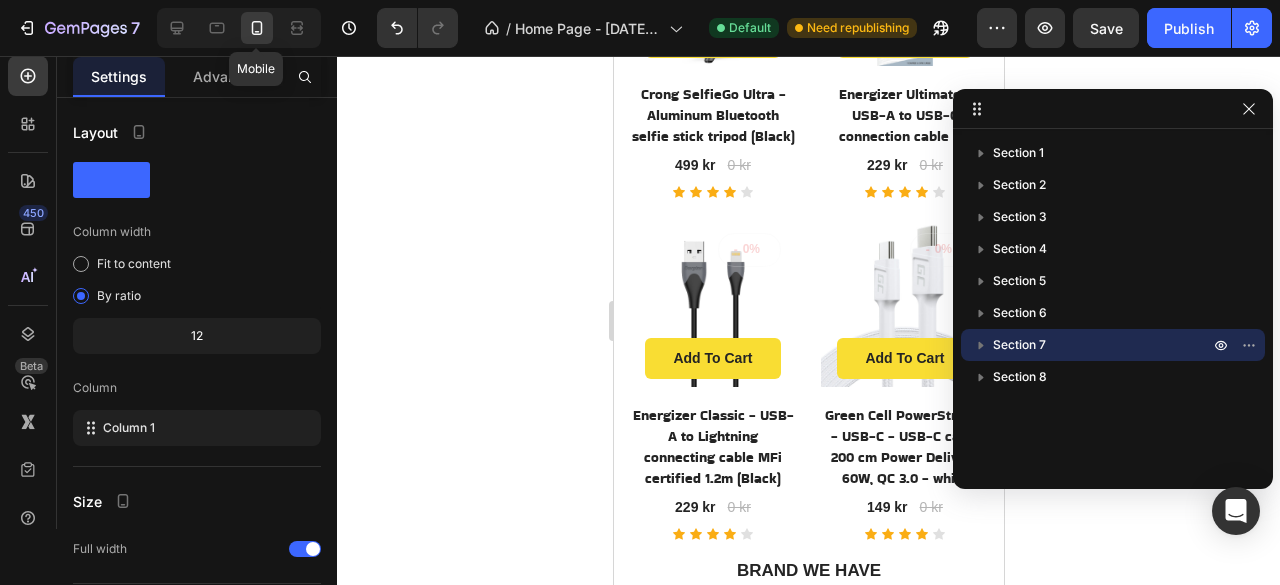 click 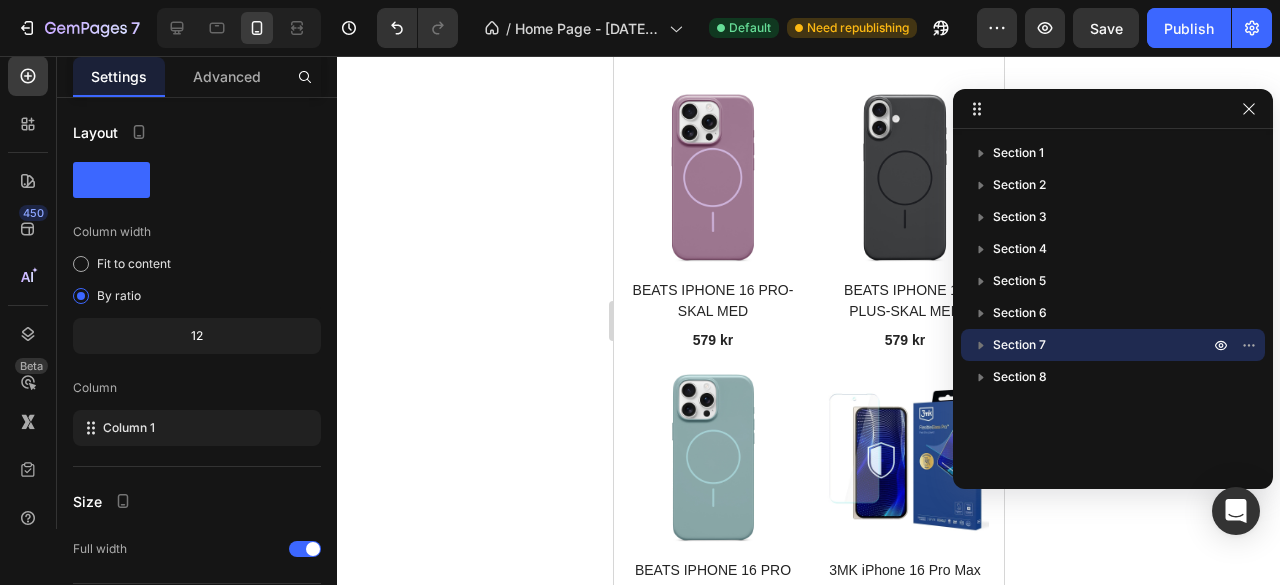 scroll, scrollTop: 4979, scrollLeft: 0, axis: vertical 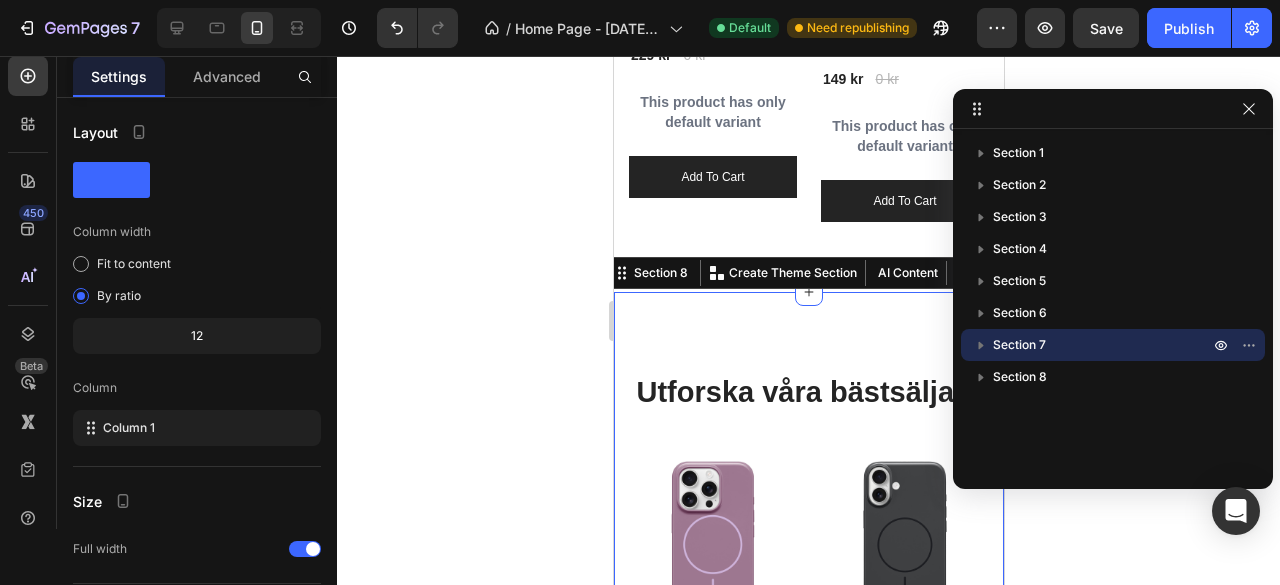 click on "Utforska våra bästsäljare Heading Row (P) Images BEATS IPHONE 16 PRO-SKAL MED (P) Title 579 kr (P) Price Row (P) Images BEATS IPHONE 16 PLUS-SKAL MED (P) Title 579 kr (P) Price Row (P) Images BEATS IPHONE 16 PRO MAX-SKAL (P) Title 579 kr (P) Price Row (P) Images 3MK iPhone 16 Pro Max Hybrid Okrossbart Glas FlexibleGlass (P) Title 199 kr (P) Price Row (P) Images 3mk FlexibleGlass - Hybrid Glass for iPhone 16 Pro Max (P) Title 199 kr (P) Price Row Product List Section 8   You can create reusable sections Create Theme Section AI Content Write with GemAI What would you like to describe here? Tone and Voice Persuasive Product Show more Generate" at bounding box center (808, 847) 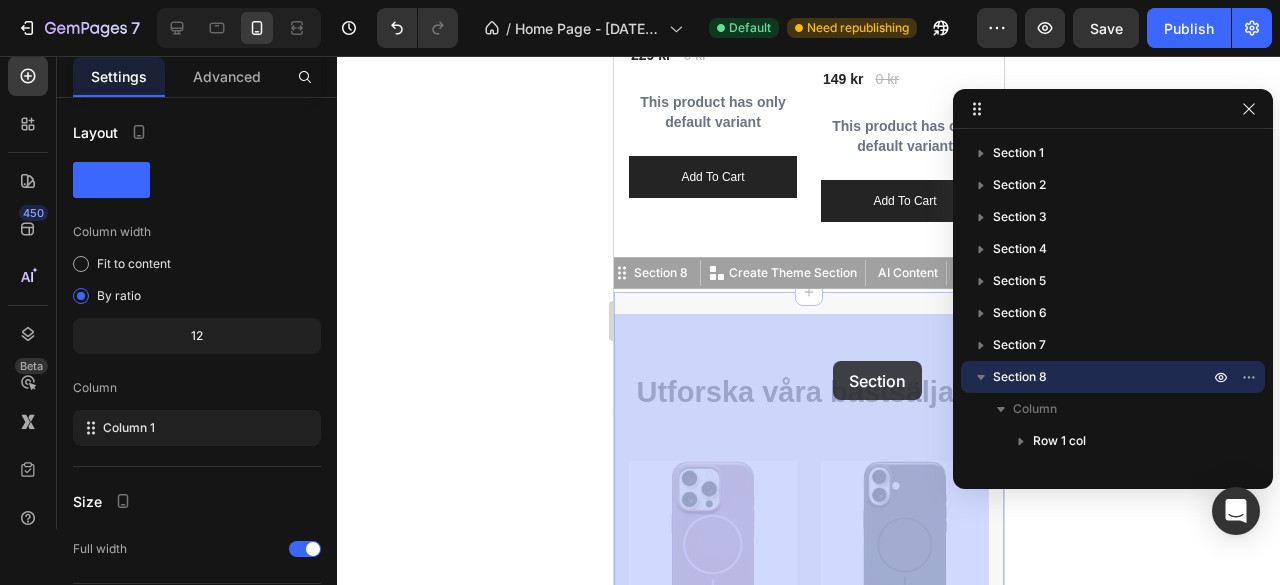 drag, startPoint x: 832, startPoint y: 339, endPoint x: 832, endPoint y: 353, distance: 14 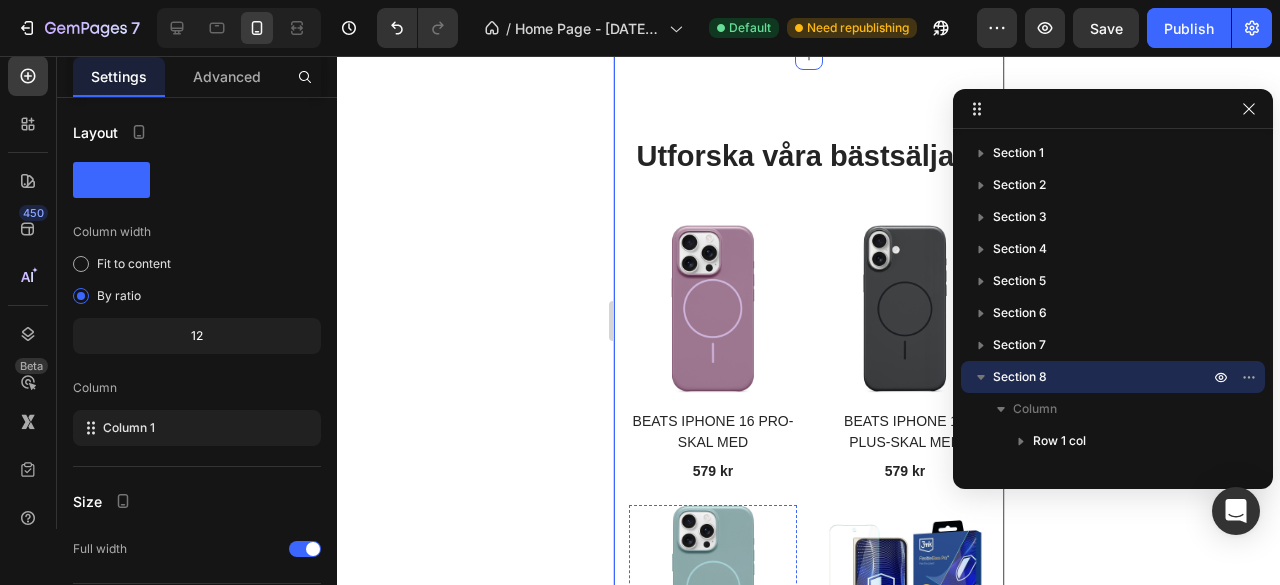 scroll, scrollTop: 4979, scrollLeft: 0, axis: vertical 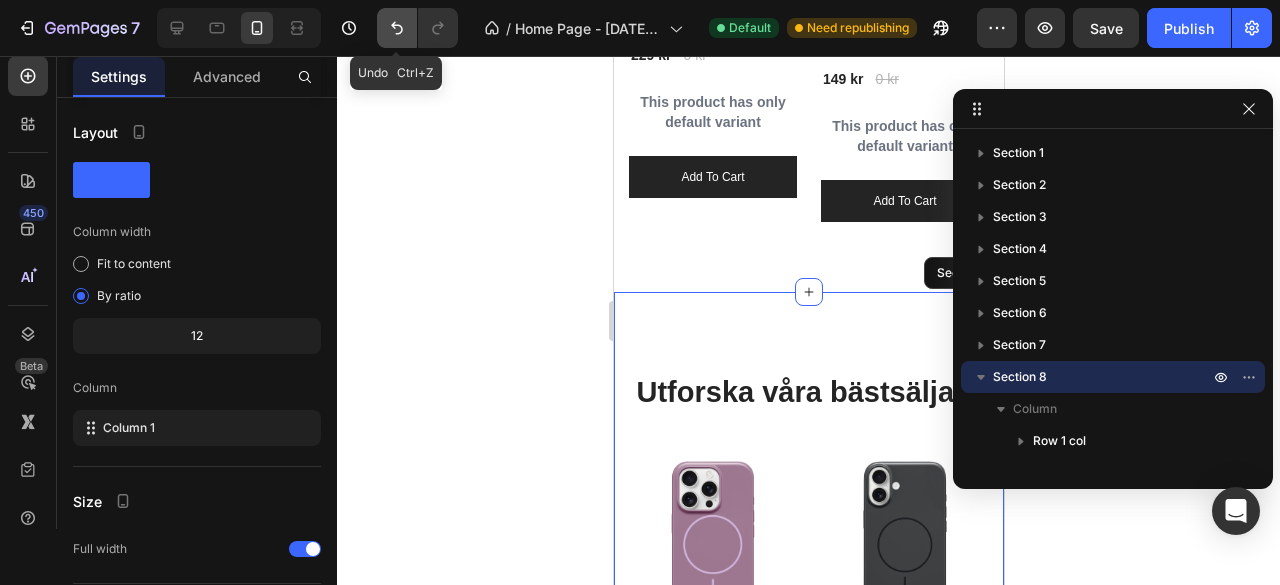 click 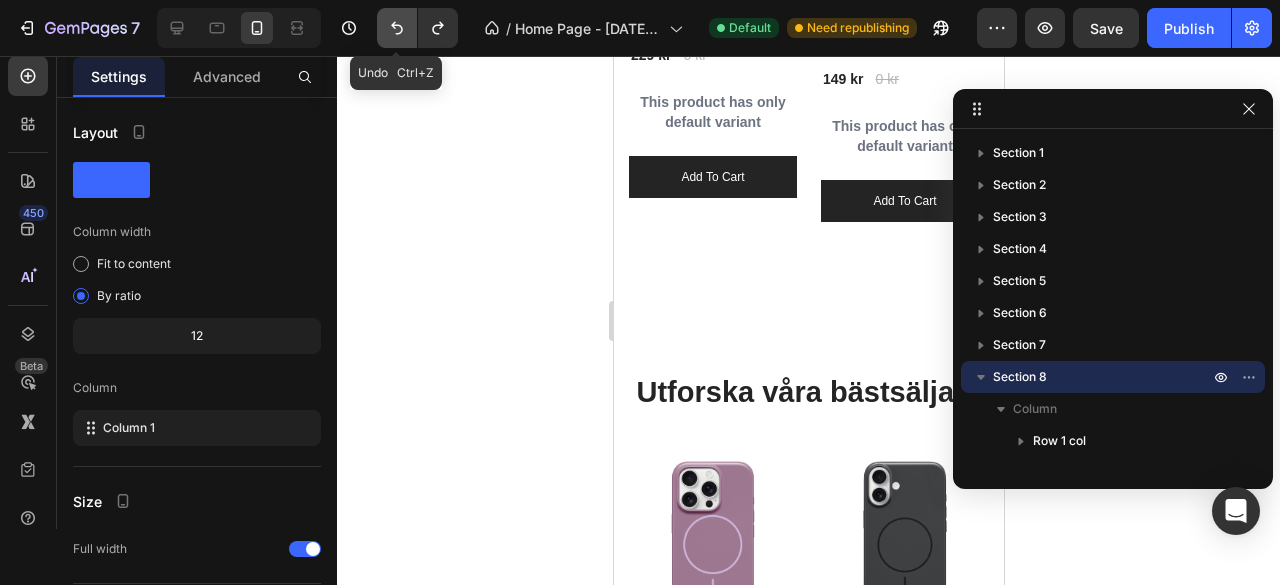 click 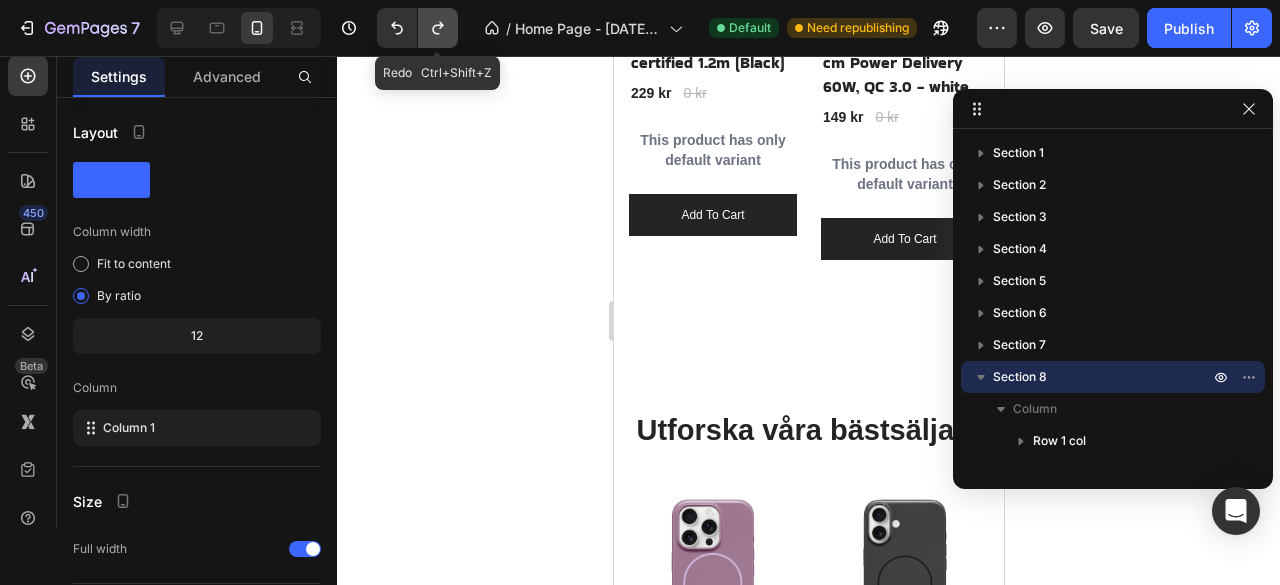 click 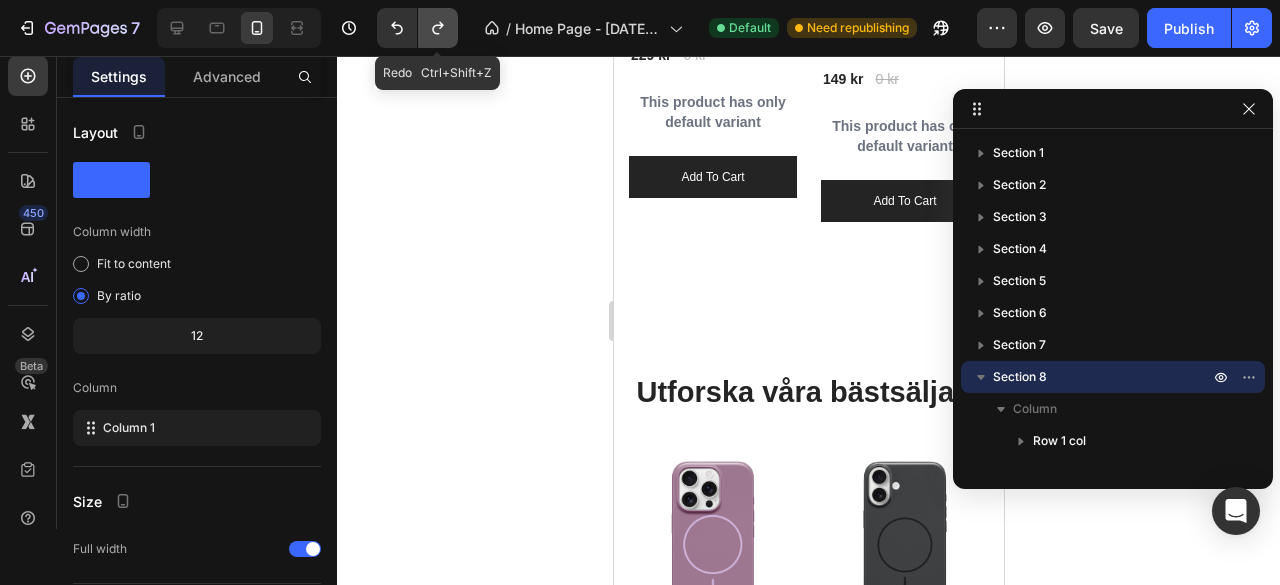 click 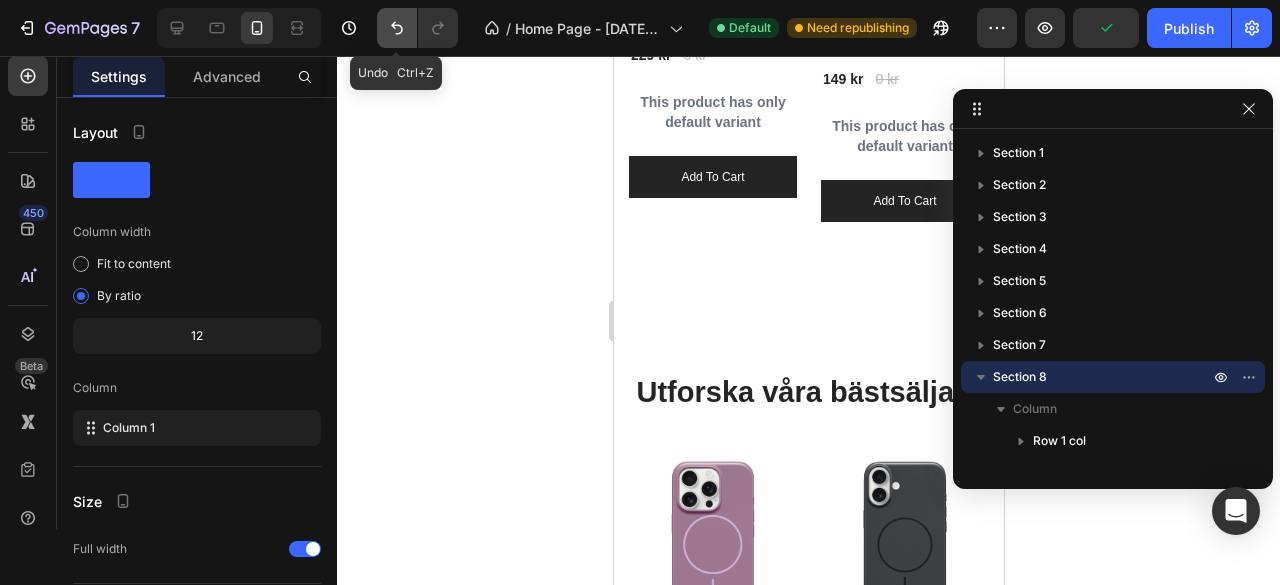 click 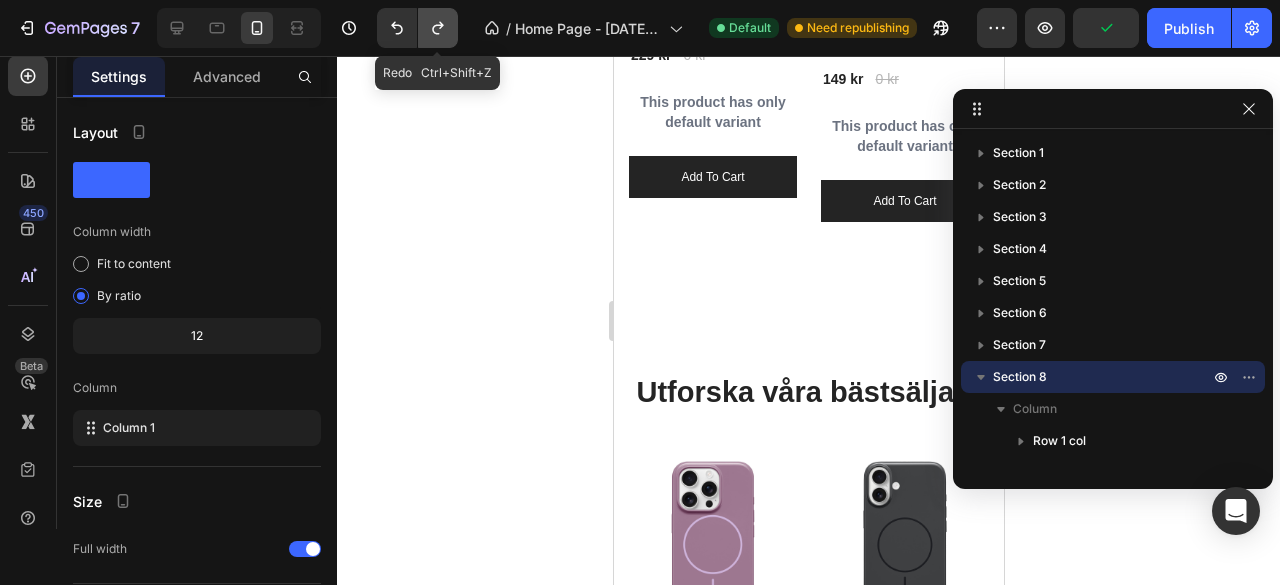 click 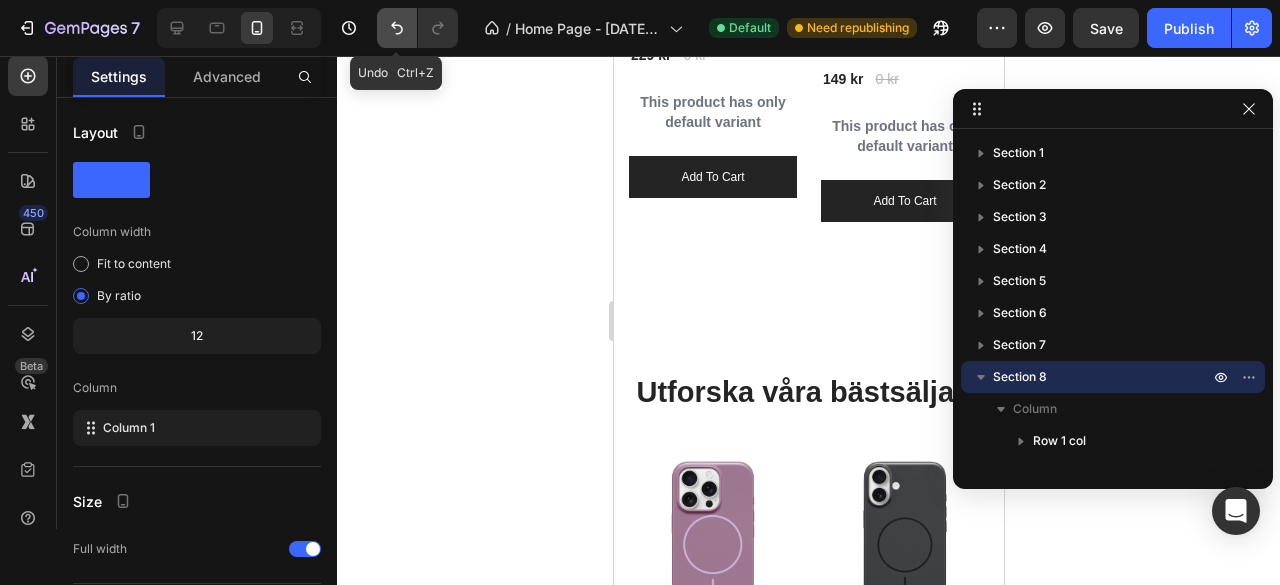 click 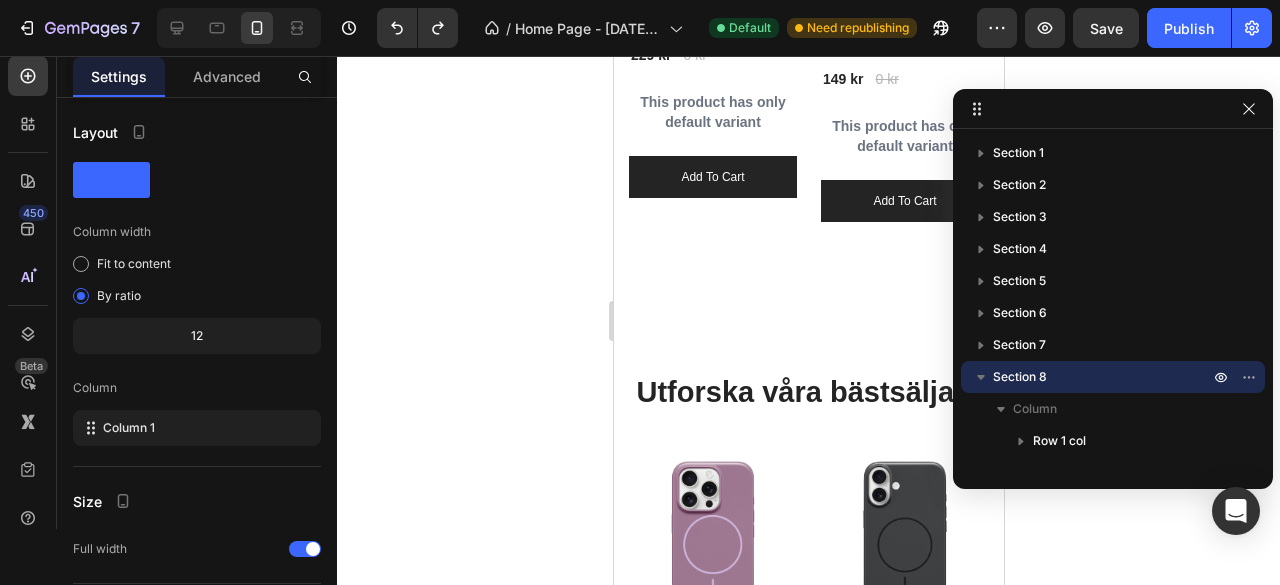 click on "Utforska våra bästsäljare Heading Row (P) Images BEATS IPHONE 16 PRO-SKAL MED (P) Title 579 kr (P) Price Row (P) Images BEATS IPHONE 16 PLUS-SKAL MED (P) Title 579 kr (P) Price Row (P) Images BEATS IPHONE 16 PRO MAX-SKAL (P) Title 579 kr (P) Price Row (P) Images 3MK iPhone 16 Pro Max Hybrid Okrossbart Glas FlexibleGlass (P) Title 199 kr (P) Price Row (P) Images 3mk FlexibleGlass - Hybrid Glass for iPhone 16 Pro Max (P) Title 199 kr (P) Price Row Product List Section 8" at bounding box center [808, 847] 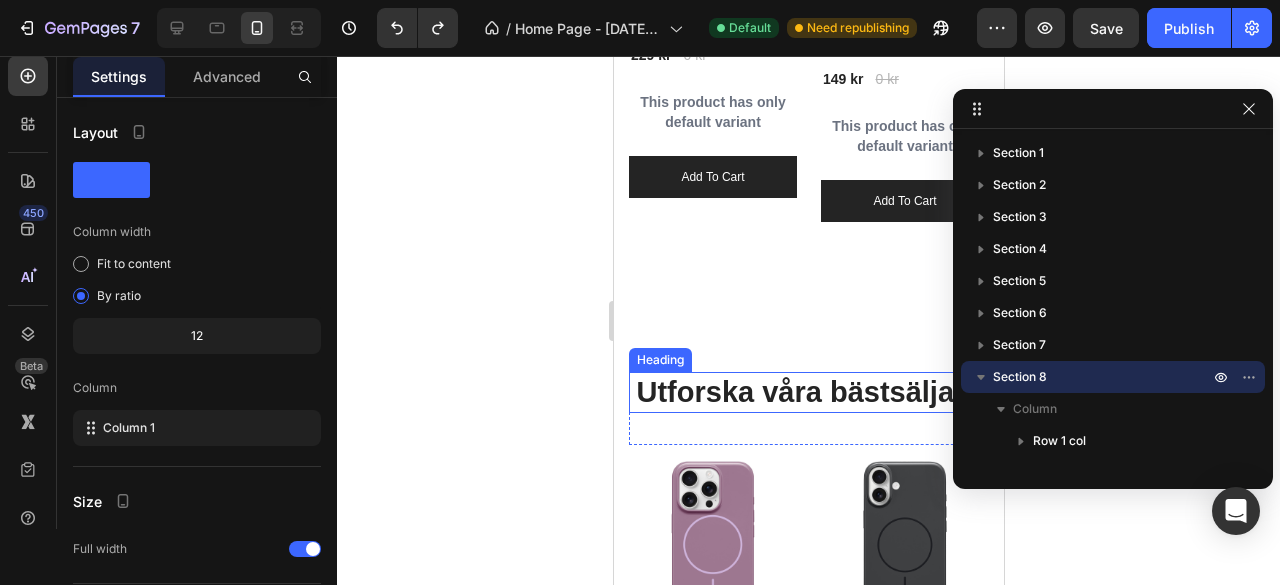 click on "Utforska våra bästsäljare" at bounding box center (808, 393) 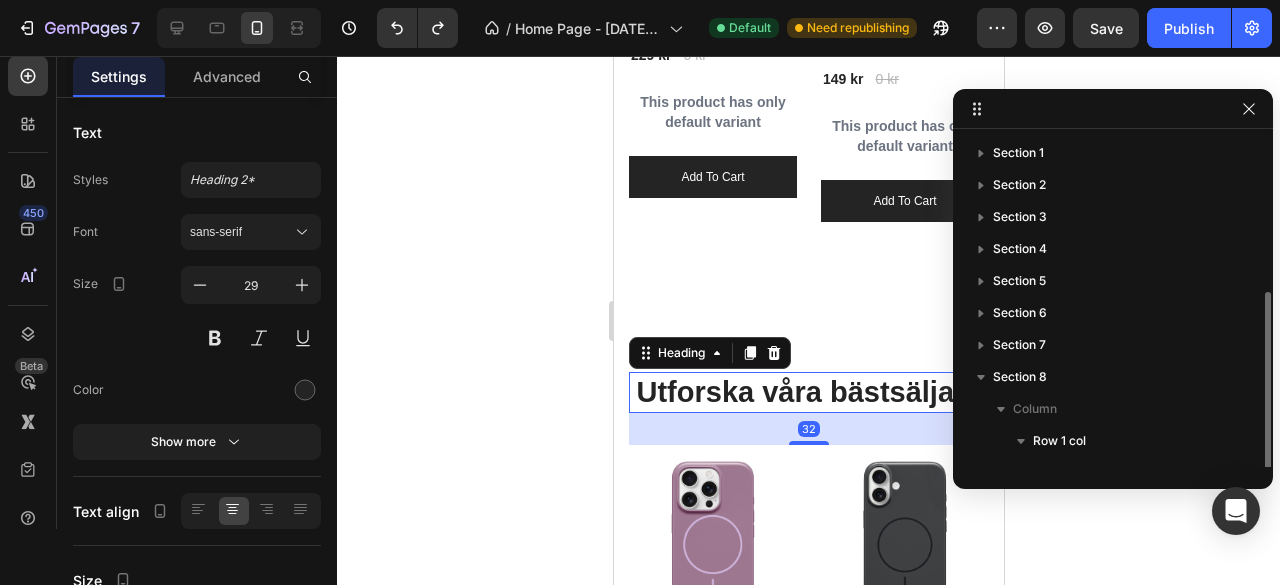 scroll, scrollTop: 86, scrollLeft: 0, axis: vertical 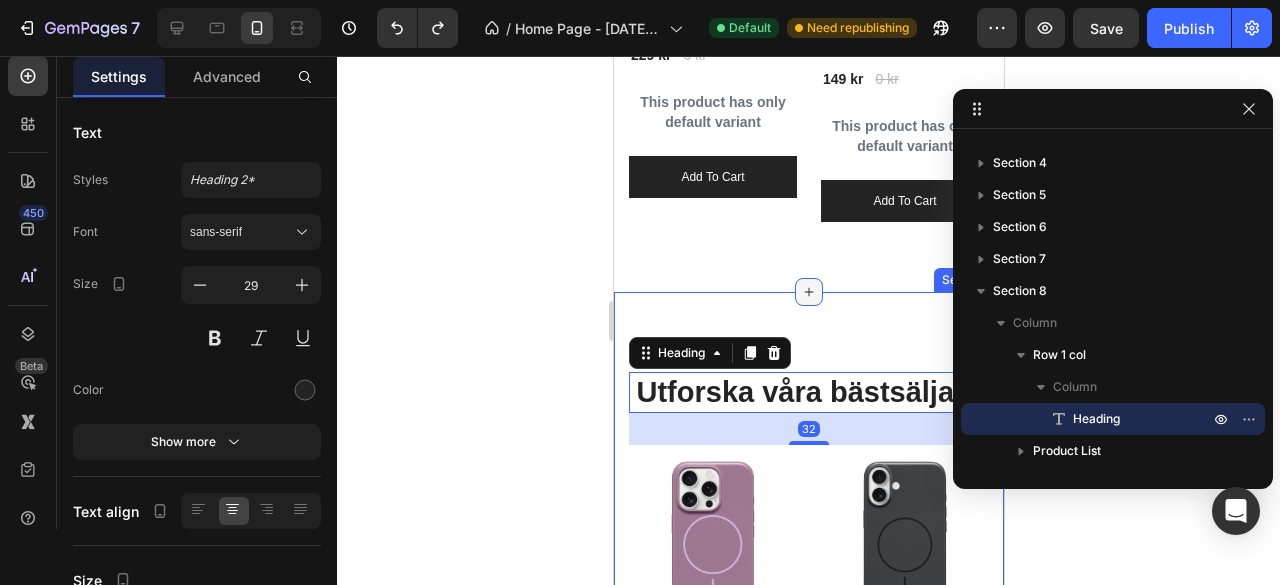 click at bounding box center (808, 292) 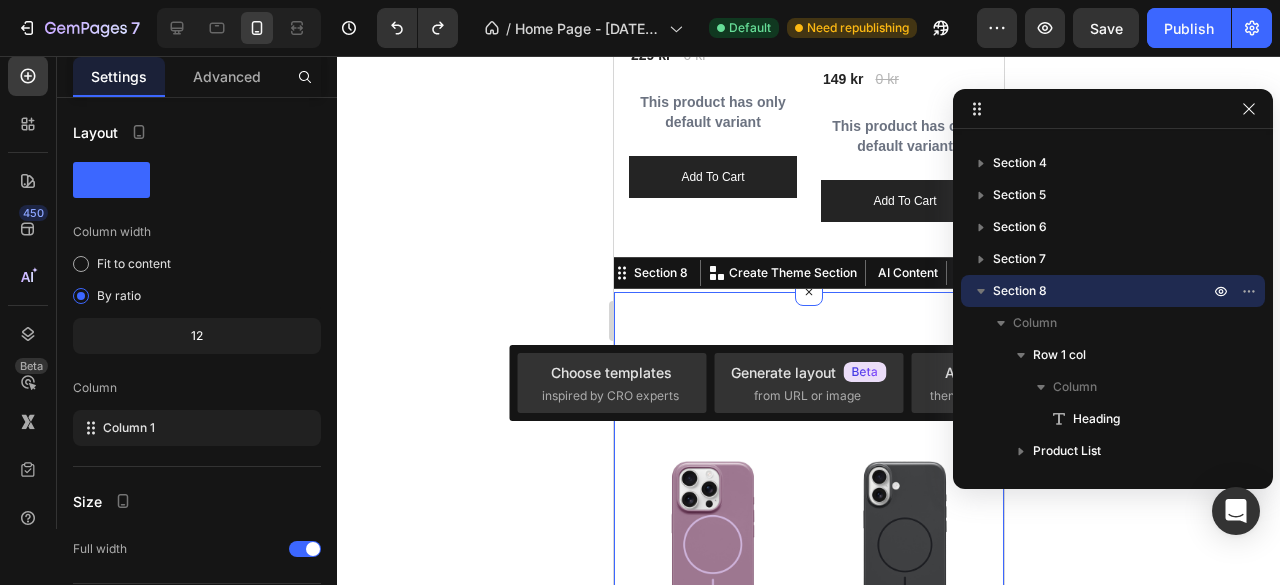 click on "Utforska våra bästsäljare Heading Row (P) Images BEATS IPHONE 16 PRO-SKAL MED (P) Title 579 kr (P) Price Row (P) Images BEATS IPHONE 16 PLUS-SKAL MED (P) Title 579 kr (P) Price Row (P) Images BEATS IPHONE 16 PRO MAX-SKAL (P) Title 579 kr (P) Price Row (P) Images 3MK iPhone 16 Pro Max Hybrid Okrossbart Glas FlexibleGlass (P) Title 199 kr (P) Price Row (P) Images 3mk FlexibleGlass - Hybrid Glass for iPhone 16 Pro Max (P) Title 199 kr (P) Price Row Product List Section 8   You can create reusable sections Create Theme Section AI Content Write with GemAI What would you like to describe here? Tone and Voice Persuasive Product Crong SelfieGo Ultra - Aluminum Bluetooth selfie stick tripod (Black) Show more Generate" at bounding box center [808, 847] 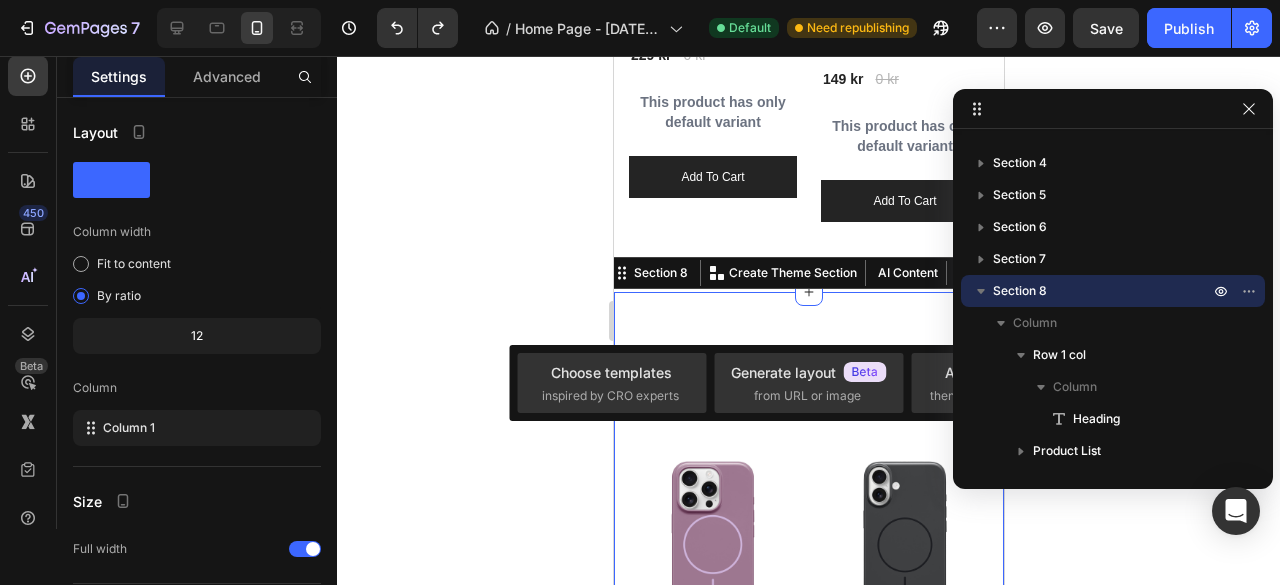 click on "Utforska våra bästsäljare Heading Row (P) Images BEATS IPHONE 16 PRO-SKAL MED (P) Title 579 kr (P) Price Row (P) Images BEATS IPHONE 16 PLUS-SKAL MED (P) Title 579 kr (P) Price Row (P) Images BEATS IPHONE 16 PRO MAX-SKAL (P) Title 579 kr (P) Price Row (P) Images 3MK iPhone 16 Pro Max Hybrid Okrossbart Glas FlexibleGlass (P) Title 199 kr (P) Price Row (P) Images 3mk FlexibleGlass - Hybrid Glass for iPhone 16 Pro Max (P) Title 199 kr (P) Price Row Product List Section 8   You can create reusable sections Create Theme Section AI Content Write with GemAI What would you like to describe here? Tone and Voice Persuasive Product Crong SelfieGo Ultra - Aluminum Bluetooth selfie stick tripod (Black) Show more Generate" at bounding box center (808, 847) 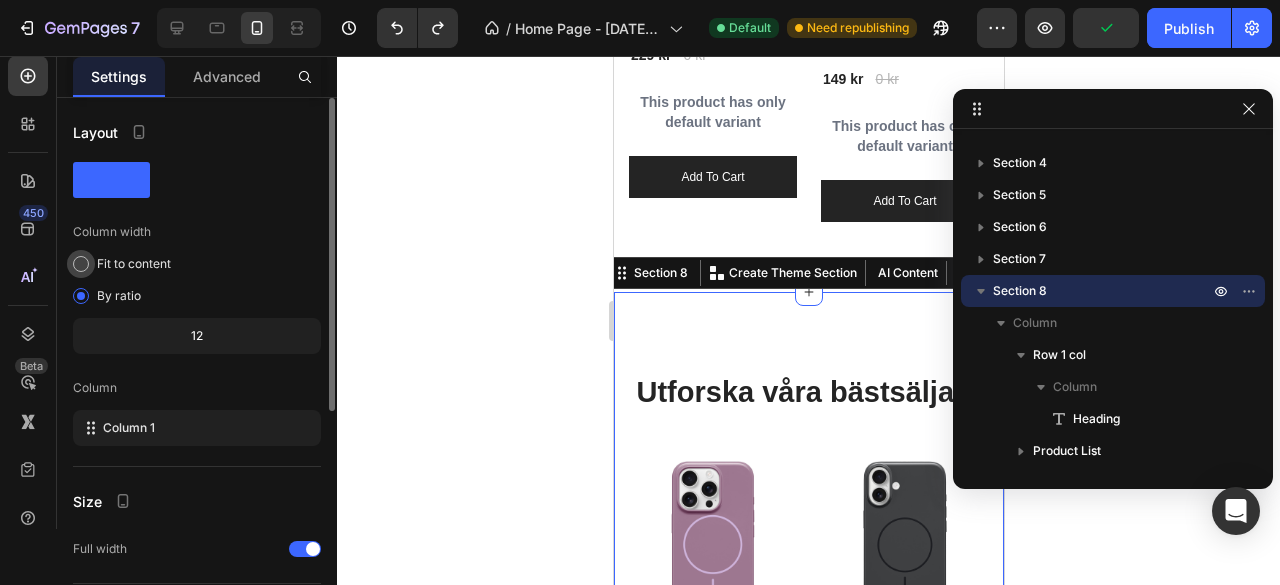 click on "Fit to content" at bounding box center [134, 264] 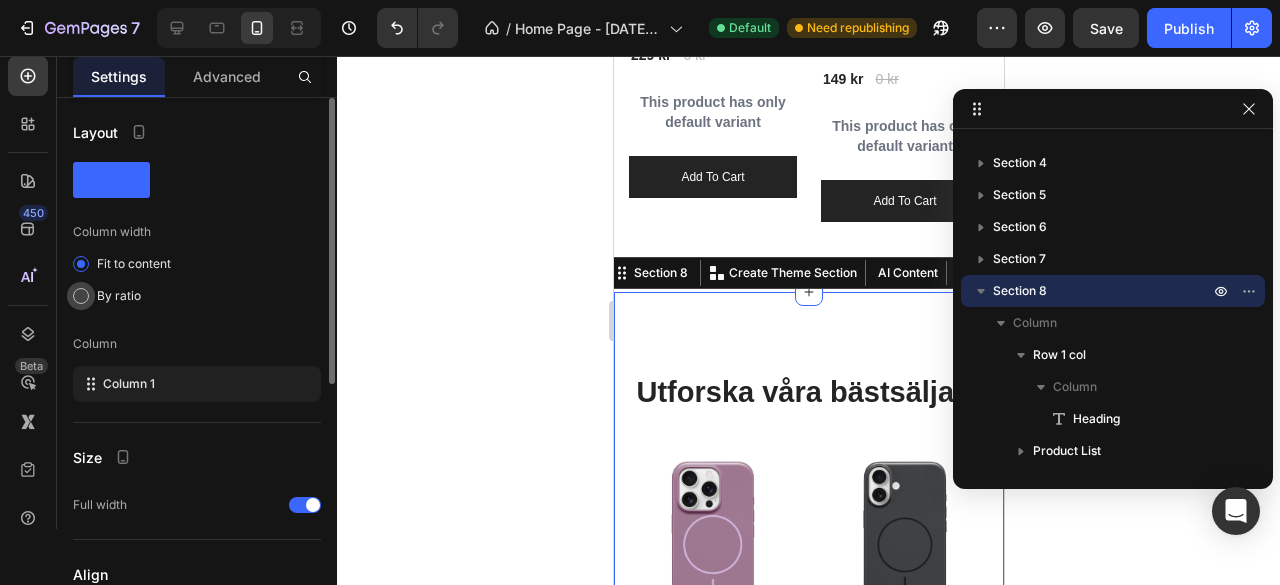 click on "By ratio" 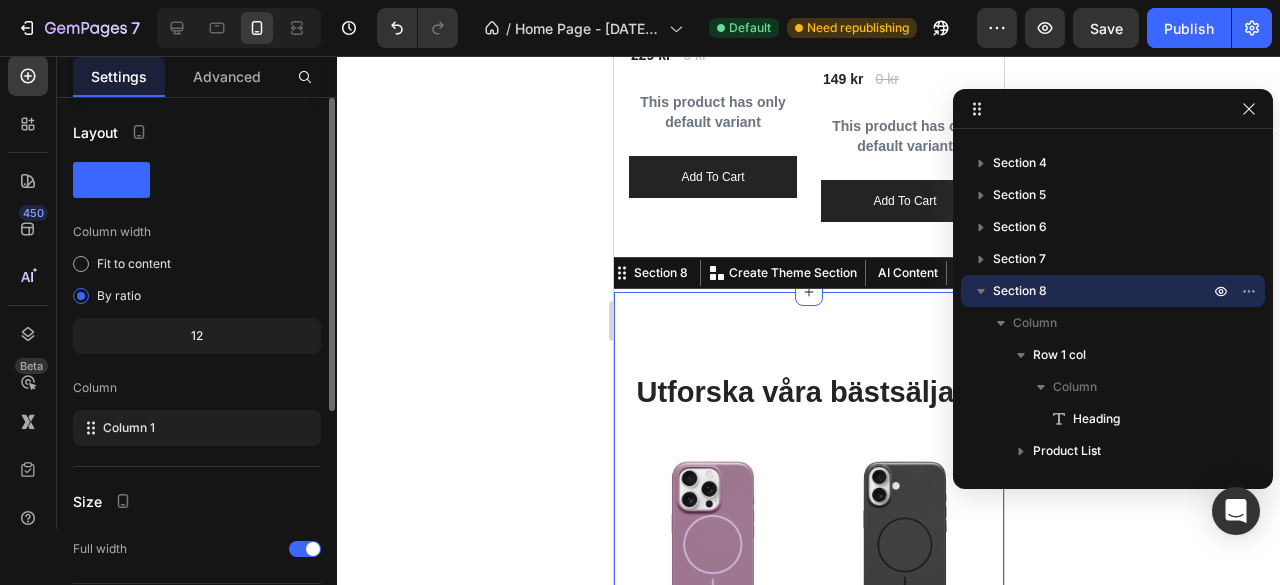 click on "12" 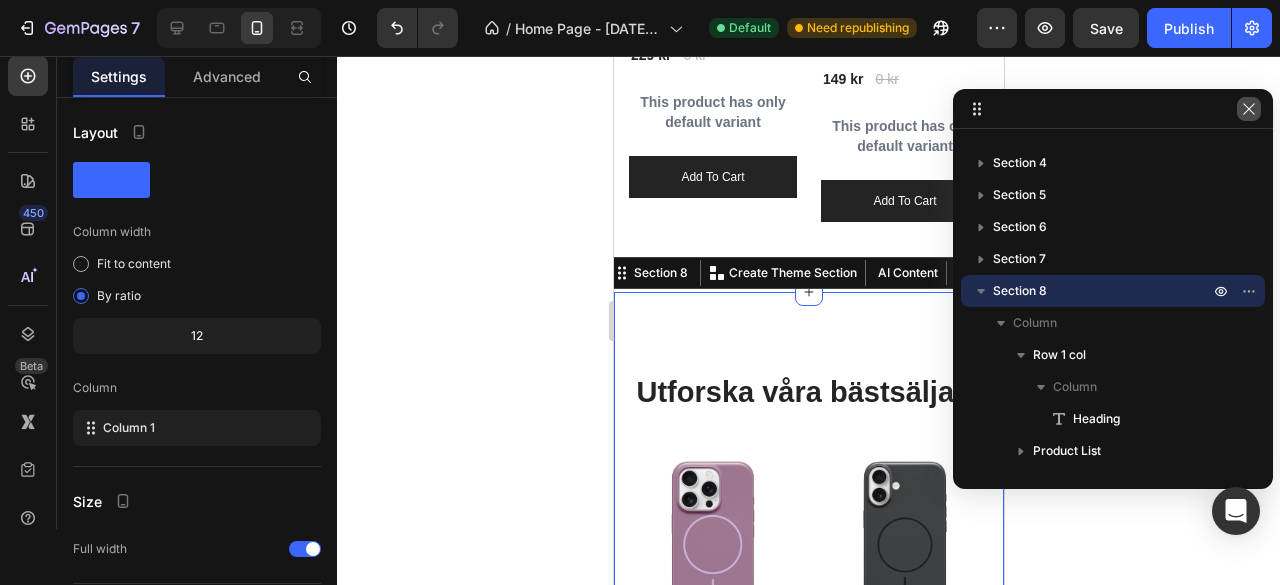 click 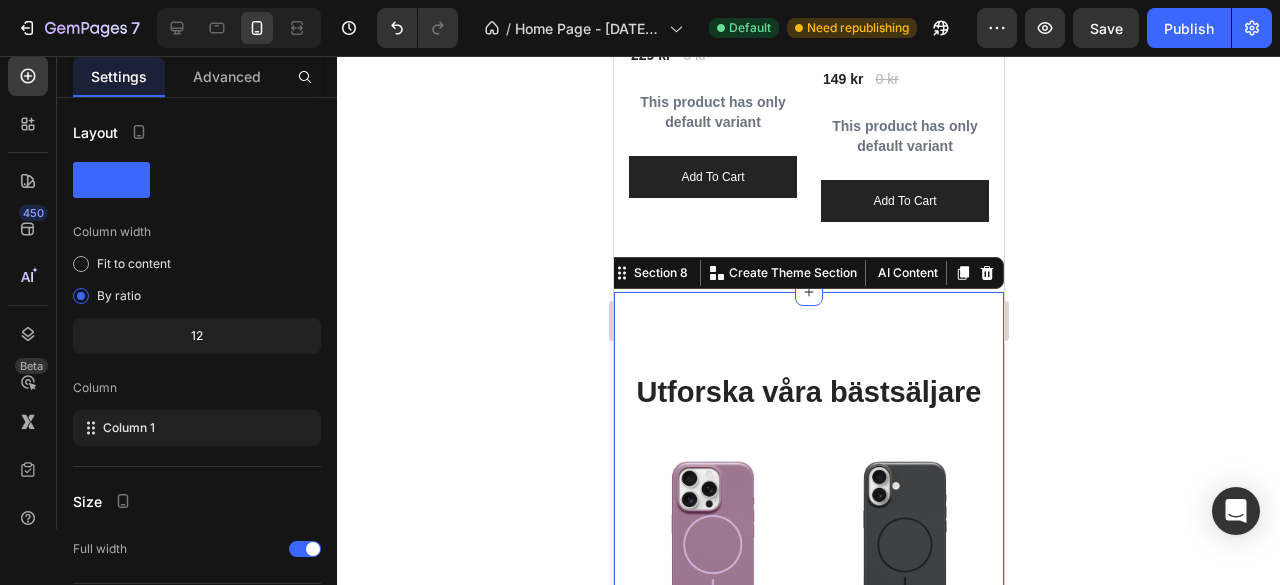 click on "Utforska våra bästsäljare Heading Row (P) Images BEATS IPHONE 16 PRO-SKAL MED (P) Title 579 kr (P) Price Row (P) Images BEATS IPHONE 16 PLUS-SKAL MED (P) Title 579 kr (P) Price Row (P) Images BEATS IPHONE 16 PRO MAX-SKAL (P) Title 579 kr (P) Price Row (P) Images 3MK iPhone 16 Pro Max Hybrid Okrossbart Glas FlexibleGlass (P) Title 199 kr (P) Price Row (P) Images 3mk FlexibleGlass - Hybrid Glass for iPhone 16 Pro Max (P) Title 199 kr (P) Price Row Product List Section 8   You can create reusable sections Create Theme Section AI Content Write with GemAI What would you like to describe here? Tone and Voice Persuasive Product Crong SelfieGo Ultra - Aluminum Bluetooth selfie stick tripod (Black) Show more Generate" at bounding box center (808, 847) 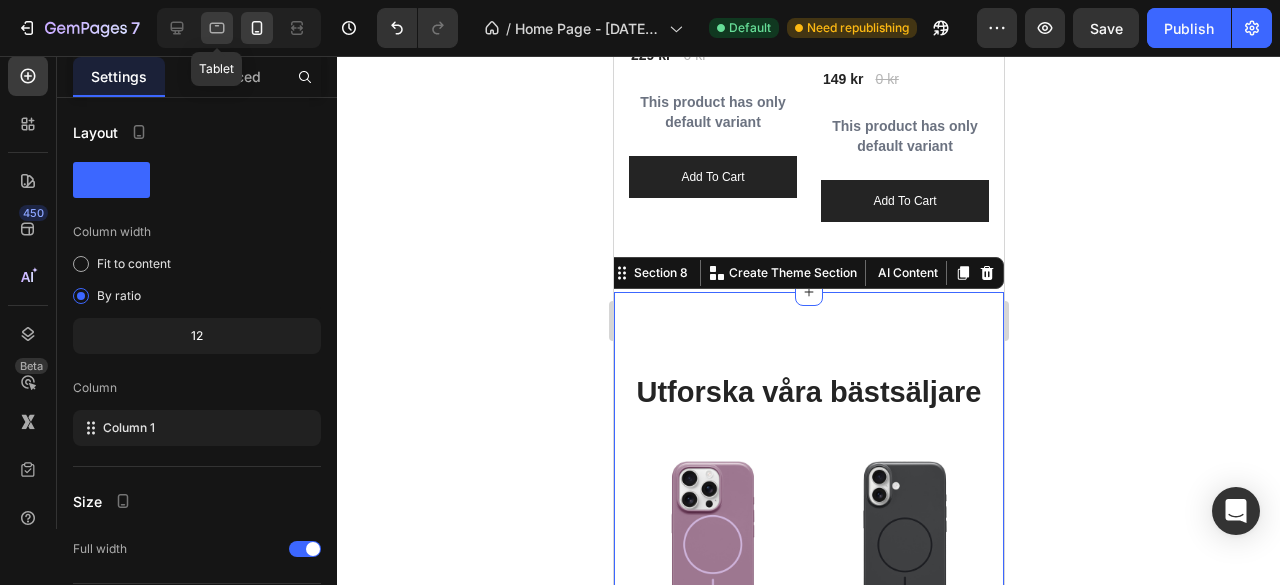 click 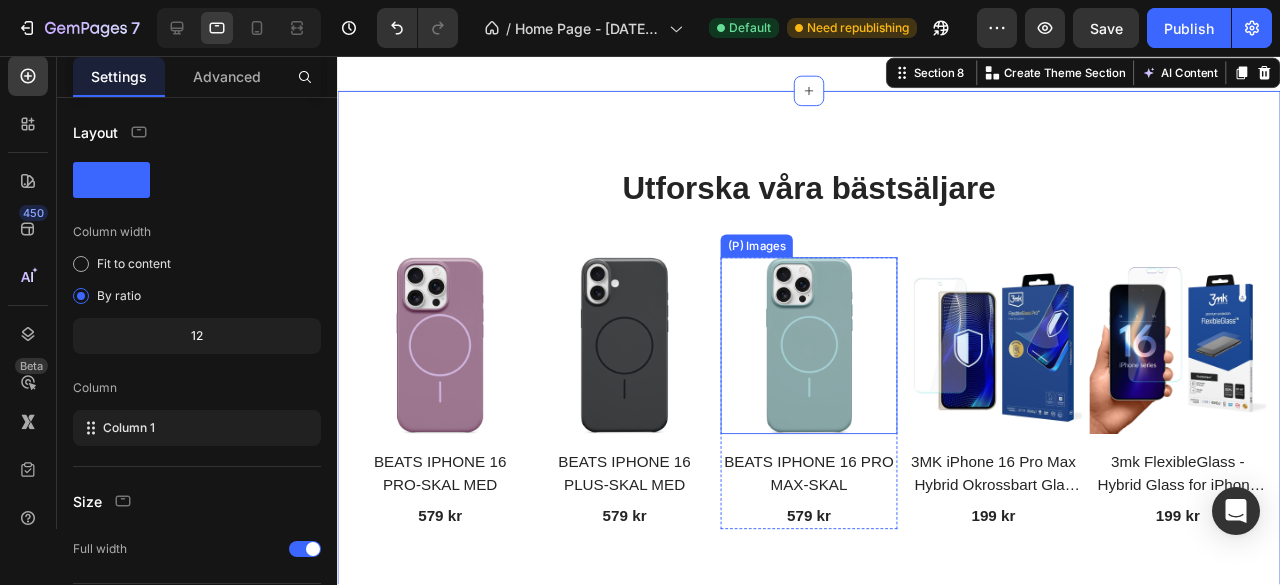 scroll, scrollTop: 4893, scrollLeft: 0, axis: vertical 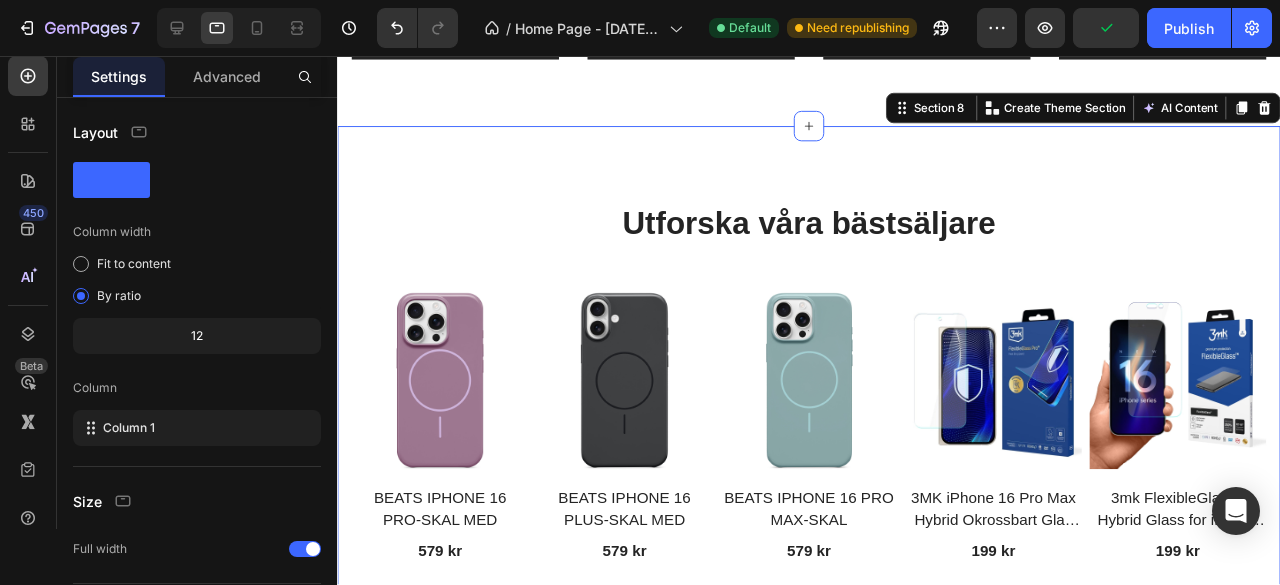 click on "Utforska våra bästsäljare Heading Row (P) Images BEATS IPHONE 16 PRO-SKAL MED (P) Title 579 kr (P) Price Row (P) Images BEATS IPHONE 16 PLUS-SKAL MED (P) Title 579 kr (P) Price Row (P) Images BEATS IPHONE 16 PRO MAX-SKAL (P) Title 579 kr (P) Price Row (P) Images 3MK iPhone 16 Pro Max Hybrid Okrossbart Glas FlexibleGlass (P) Title 199 kr (P) Price Row (P) Images 3mk FlexibleGlass - Hybrid Glass for iPhone 16 Pro Max (P) Title 199 kr (P) Price Row Product List Section 8   You can create reusable sections Create Theme Section AI Content Write with GemAI What would you like to describe here? Tone and Voice Persuasive Product Crong SelfieGo Ultra - Aluminum Bluetooth selfie stick tripod (Black) Show more Generate" at bounding box center (833, 400) 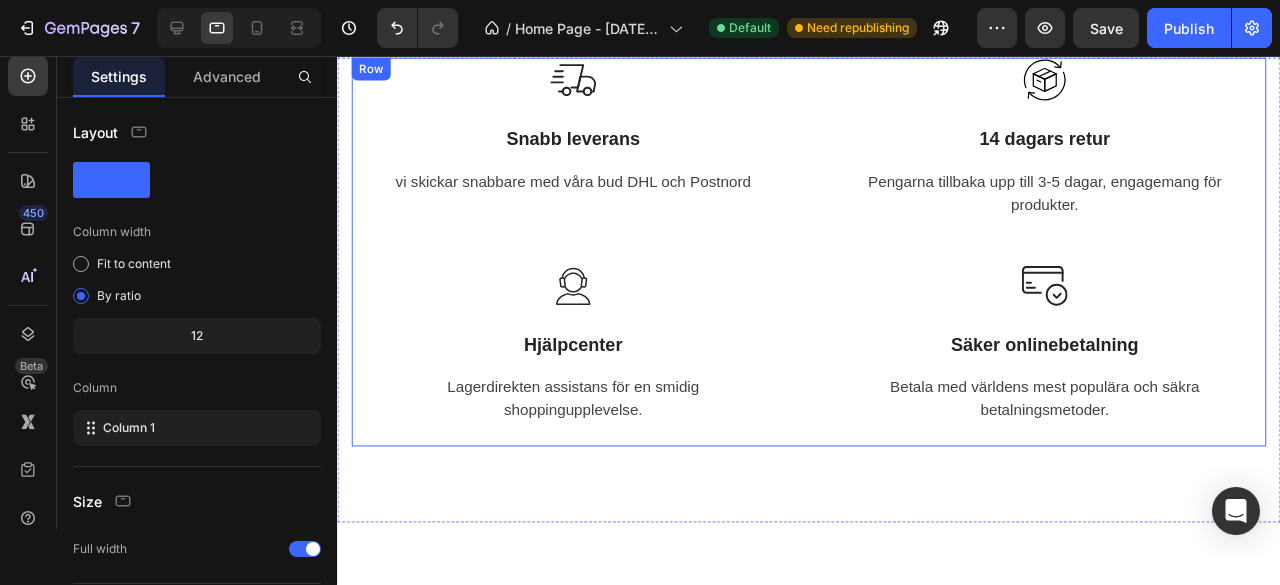scroll, scrollTop: 3838, scrollLeft: 0, axis: vertical 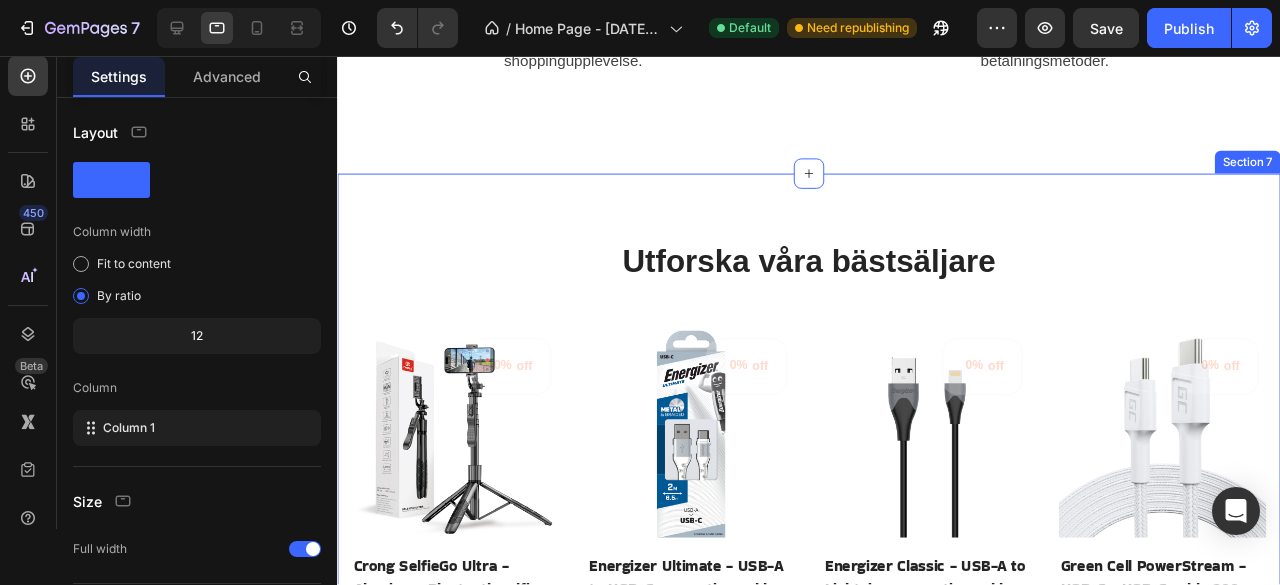 click on "Utforska våra bästsäljare Heading Row 0% off (P) Tag (P) Images Row Crong SelfieGo Ultra - Aluminum Bluetooth selfie stick tripod (Black) (P) Title 499 kr (P) Price 0 kr (P) Price Row This product has only default variant (P) Variants & Swatches add to cart (P) Cart Button Row 0% off (P) Tag (P) Images Row Energizer Ultimate - USB-A to USB-C connection cable 2m (P) Title 229 kr (P) Price 0 kr (P) Price Row This product has only default variant (P) Variants & Swatches add to cart (P) Cart Button Row 0% off (P) Tag (P) Images Row Energizer Classic - USB-A to Lightning connecting cable MFi certified 1.2m (Black) (P) Title 229 kr (P) Price 0 kr (P) Price Row This product has only default variant (P) Variants & Swatches add to cart (P) Cart Button Row 0% off (P) Tag (P) Images Row Green Cell PowerStream - USB-C - USB-C cable 200 cm Power Delivery 60W, QC 3.0 - white (P) Title 149 kr (P) Price 0 kr (P) Price Row This product has only default variant (P) Variants & Swatches add to cart (P) Cart Button Row Row" at bounding box center (833, 522) 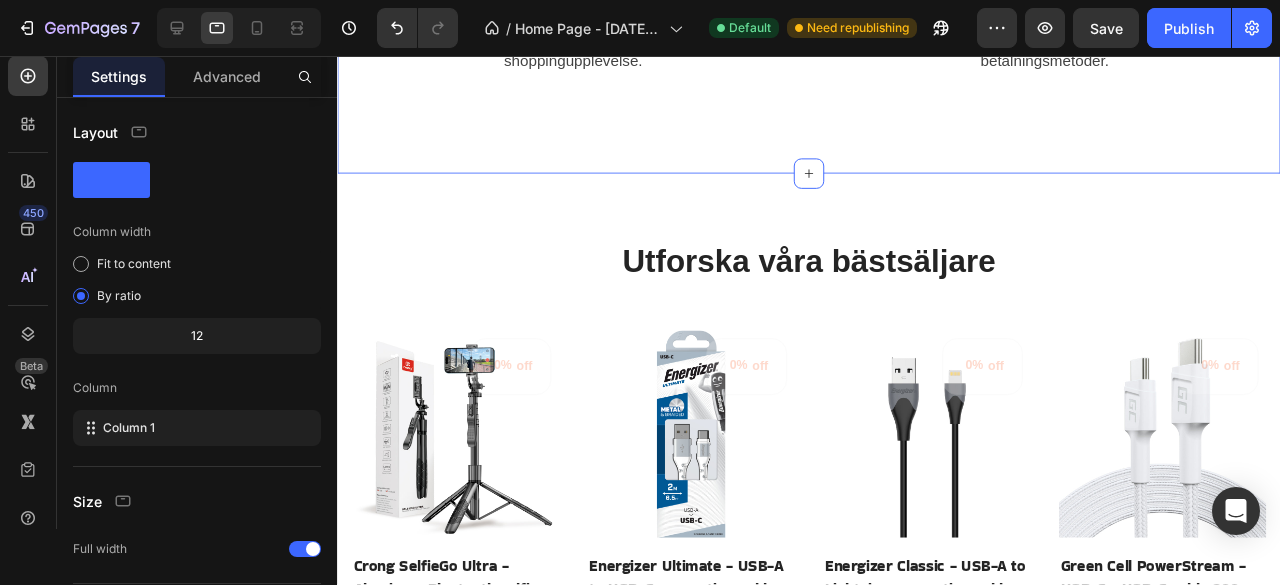 click on "Image Snabb leverans Text block vi skickar snabbare med våra bud DHL och Postnord Text block Row Image 14 dagars retur Text block Pengarna tillbaka upp till 3-5 dagar, engagemang för produkter. Text block Row Image Hjälpcenter Text block Lagerdirekten assistans för en smidig shoppingupplevelse. Text block Row Image Säker onlinebetalning Text block Betala med världens mest populära och säkra betalningsmetoder. Text block Row Row Section 6   You can create reusable sections Create Theme Section AI Content Write with GemAI What would you like to describe here? Tone and Voice Persuasive Product Show more Generate" at bounding box center [833, -65] 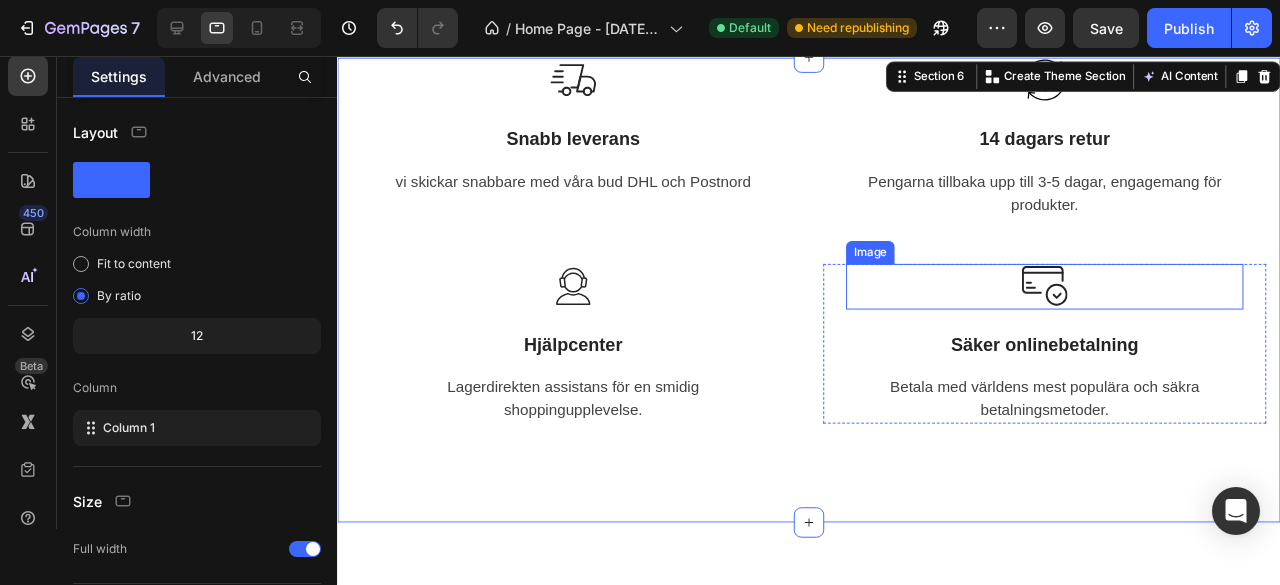 scroll, scrollTop: 3104, scrollLeft: 0, axis: vertical 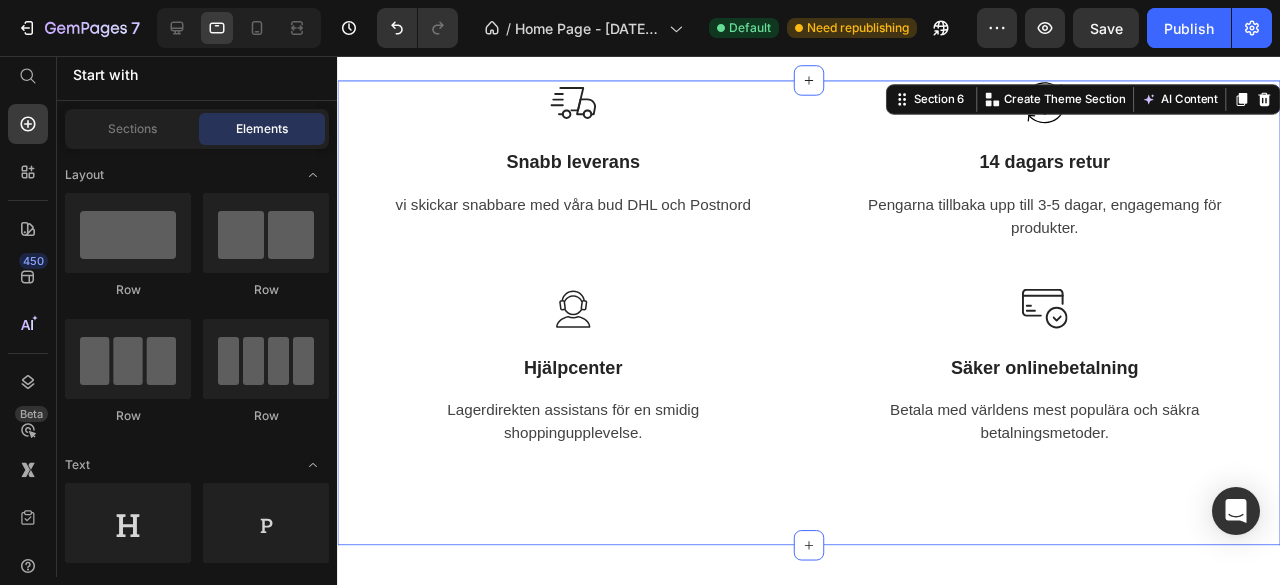 click on "Image Snabb leverans Text block vi skickar snabbare med våra bud DHL och Postnord Text block Row Image 14 dagars retur Text block Pengarna tillbaka upp till 3-5 dagar, engagemang för produkter. Text block Row Image Hjälpcenter Text block Lagerdirekten assistans för en smidig shoppingupplevelse. Text block Row Image Säker onlinebetalning Text block Betala med världens mest populära och säkra betalningsmetoder. Text block Row Row Section 6   You can create reusable sections Create Theme Section AI Content Write with GemAI What would you like to describe here? Tone and Voice Persuasive Product Show more Generate" at bounding box center [833, 326] 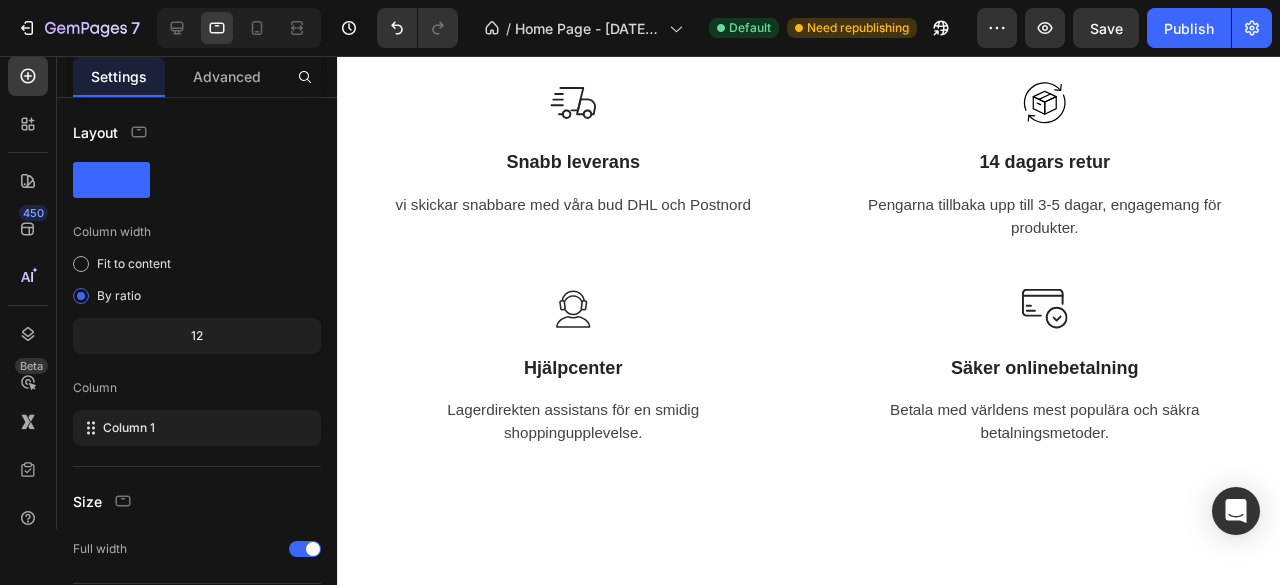 scroll, scrollTop: 8, scrollLeft: 0, axis: vertical 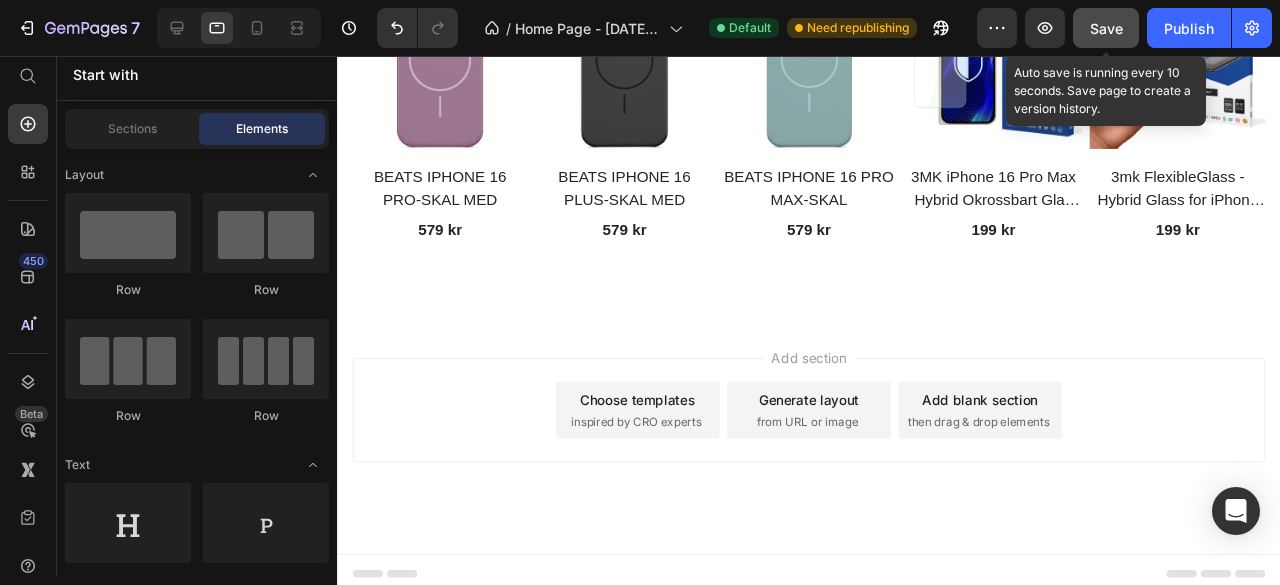 click on "Save" 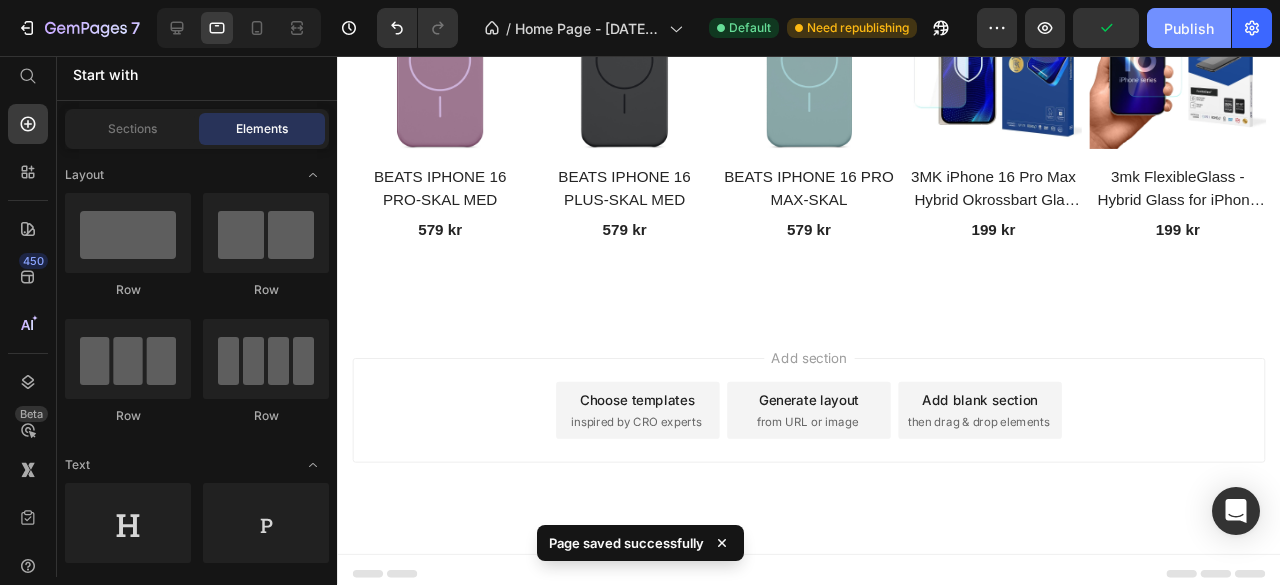 click on "Publish" at bounding box center (1189, 28) 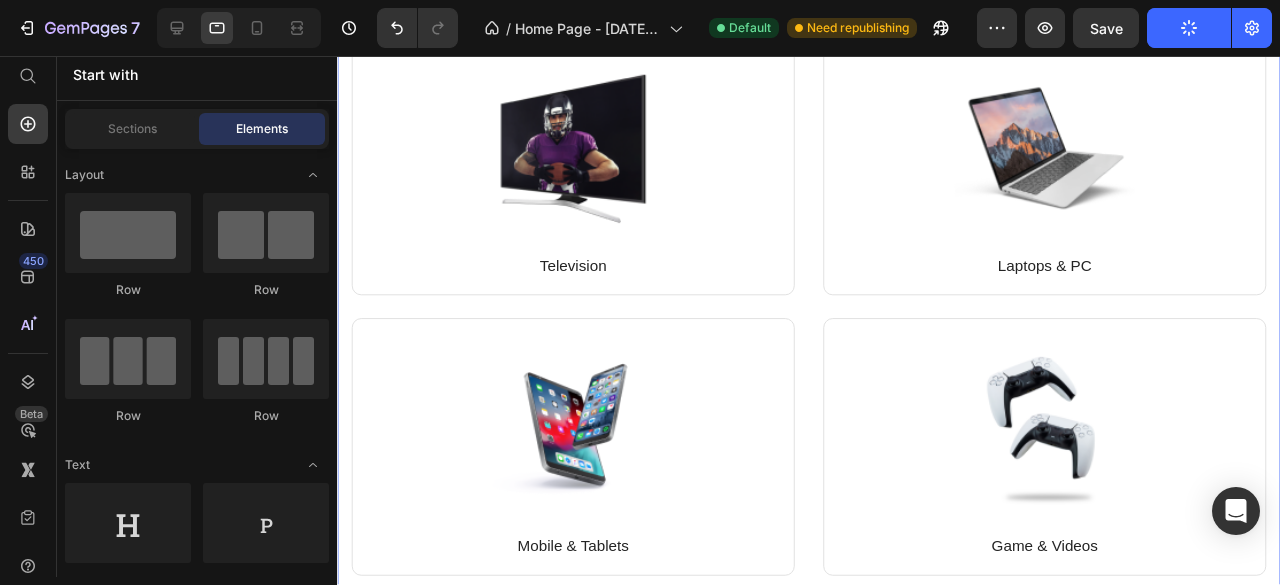 scroll, scrollTop: 0, scrollLeft: 0, axis: both 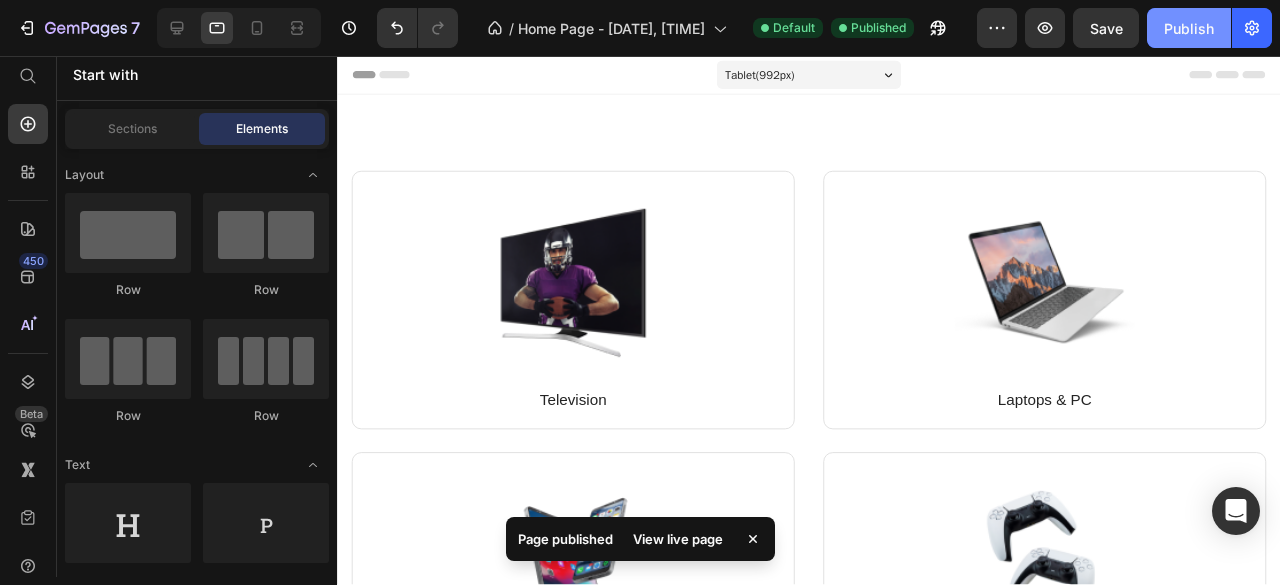 click on "Publish" at bounding box center [1189, 28] 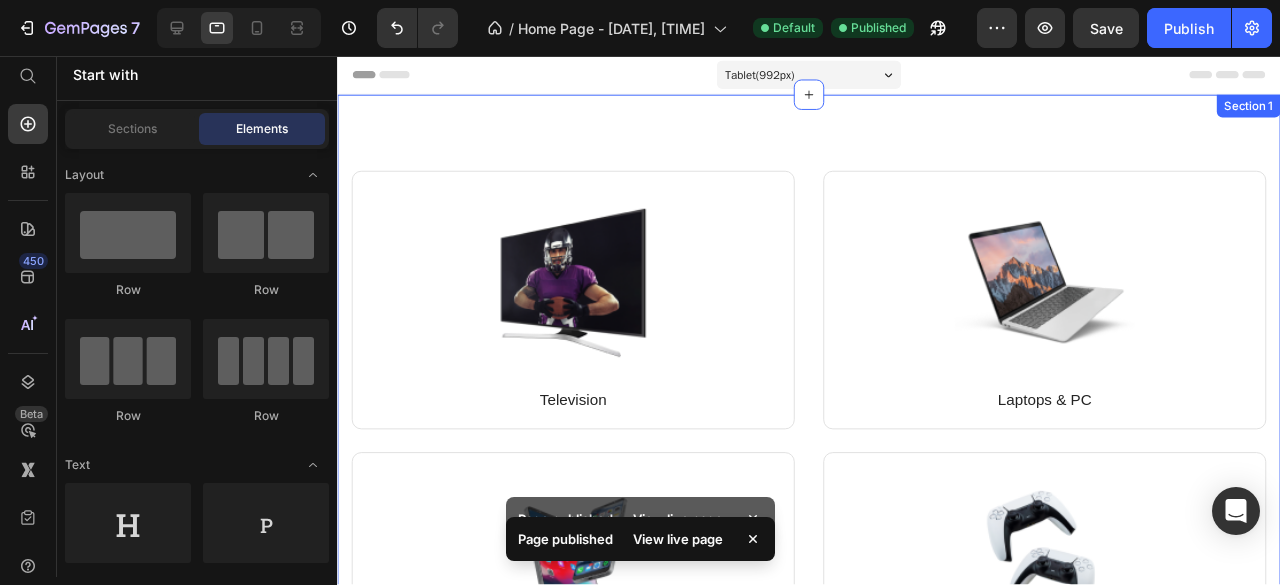 scroll, scrollTop: 56, scrollLeft: 0, axis: vertical 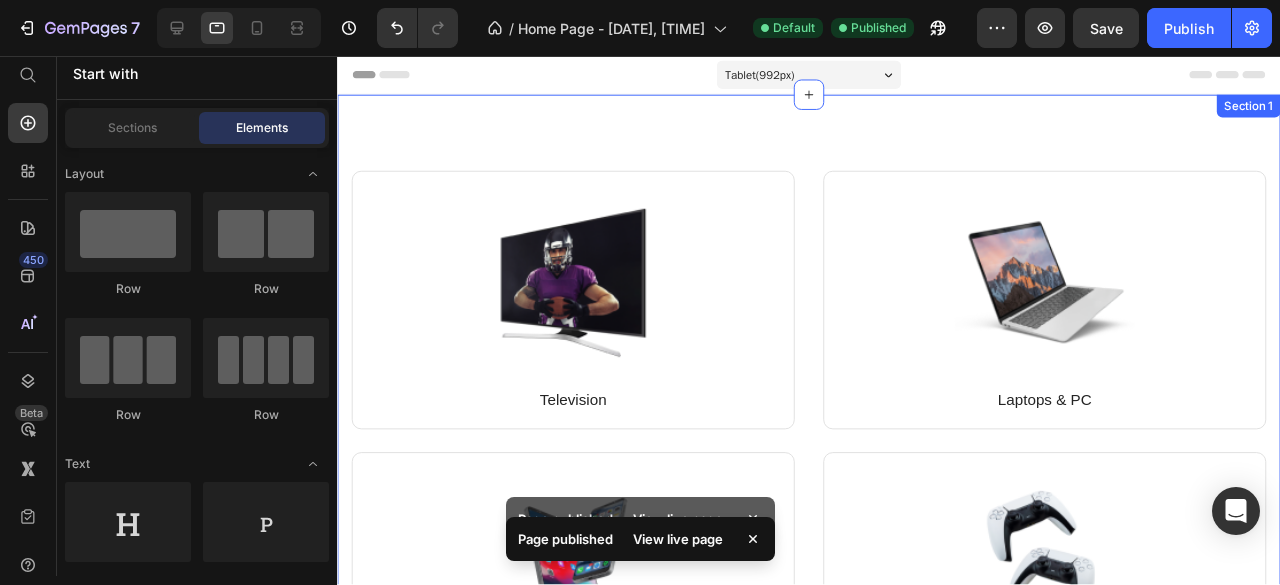 click on "Image Television Text block Row Image Laptops & PC Text block Row Row Image Mobile & Tablets Text block Row Image Game & Videos Text block Row Row Image Home Appliances Text block Row Image Health & Sport Text block Row Row Row Section 1" at bounding box center [833, 608] 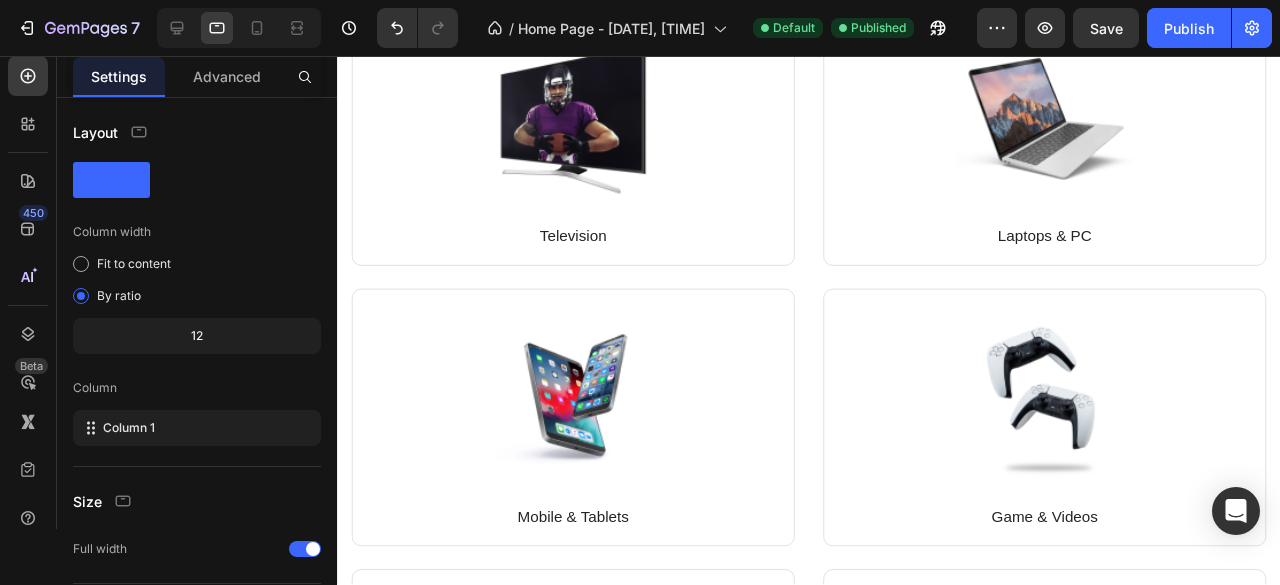 scroll, scrollTop: 0, scrollLeft: 0, axis: both 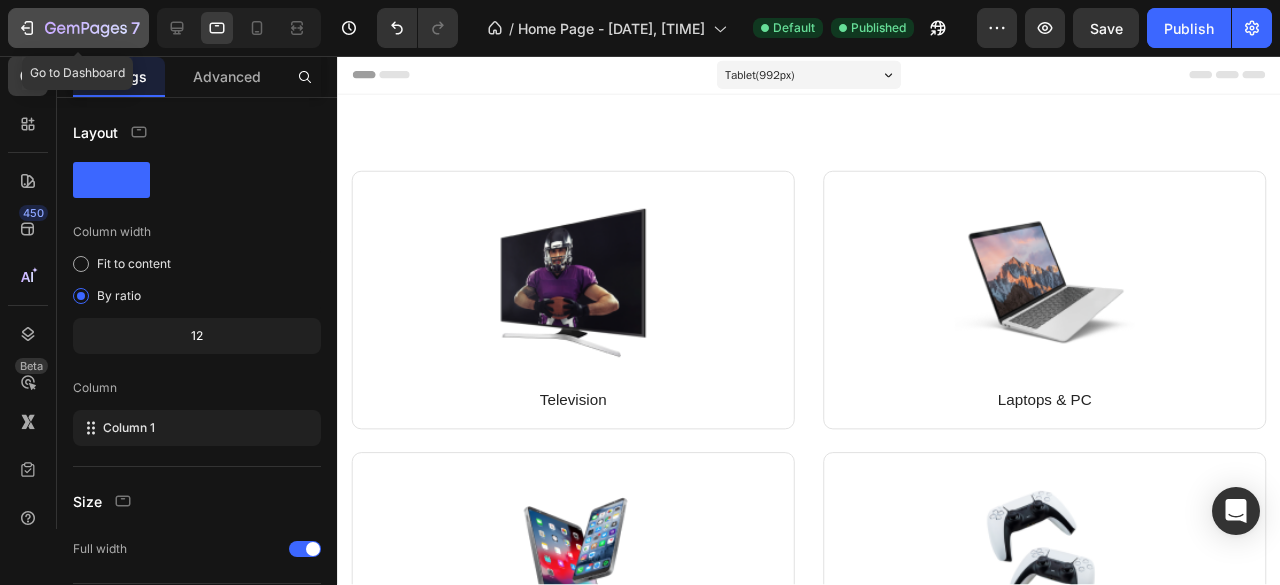 click on "7" 